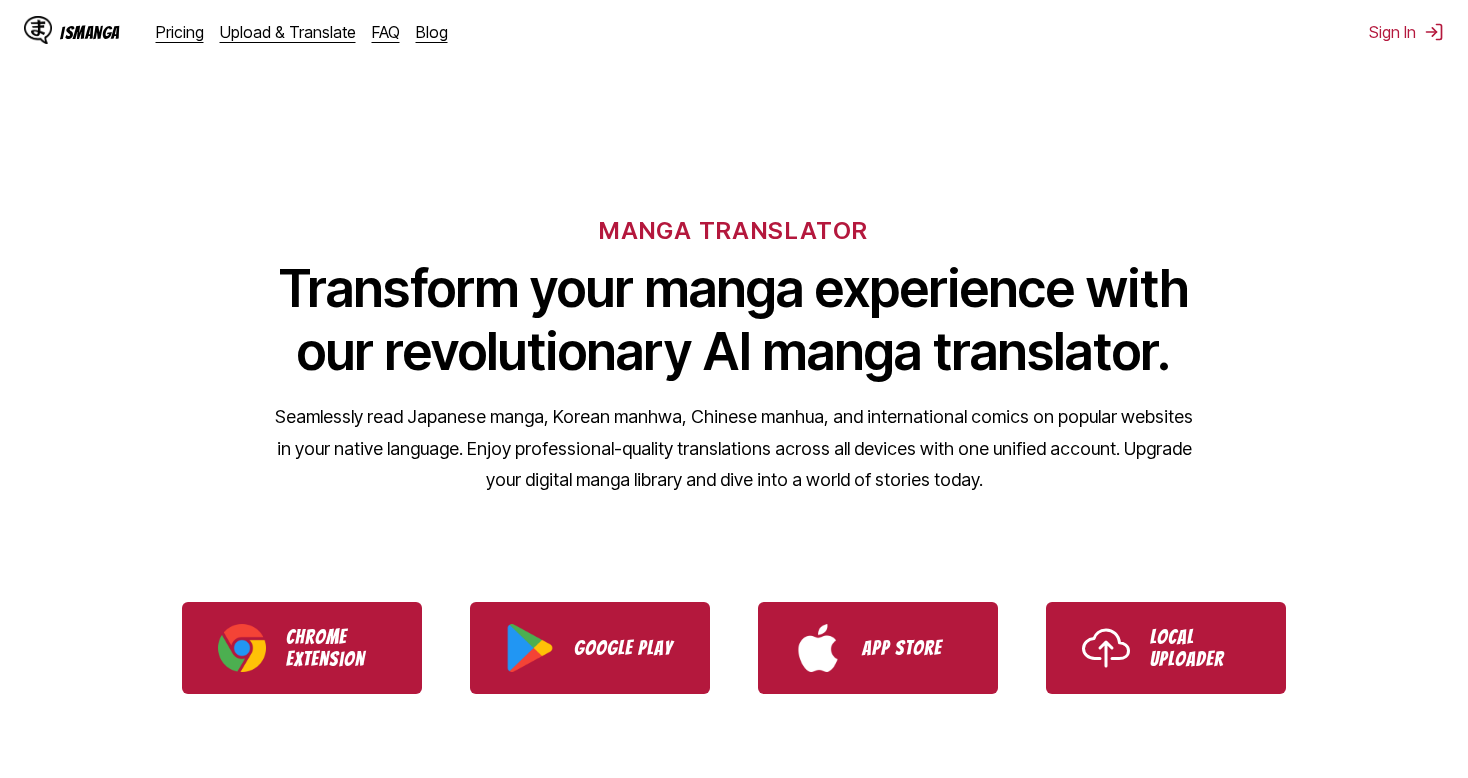 scroll, scrollTop: 0, scrollLeft: 0, axis: both 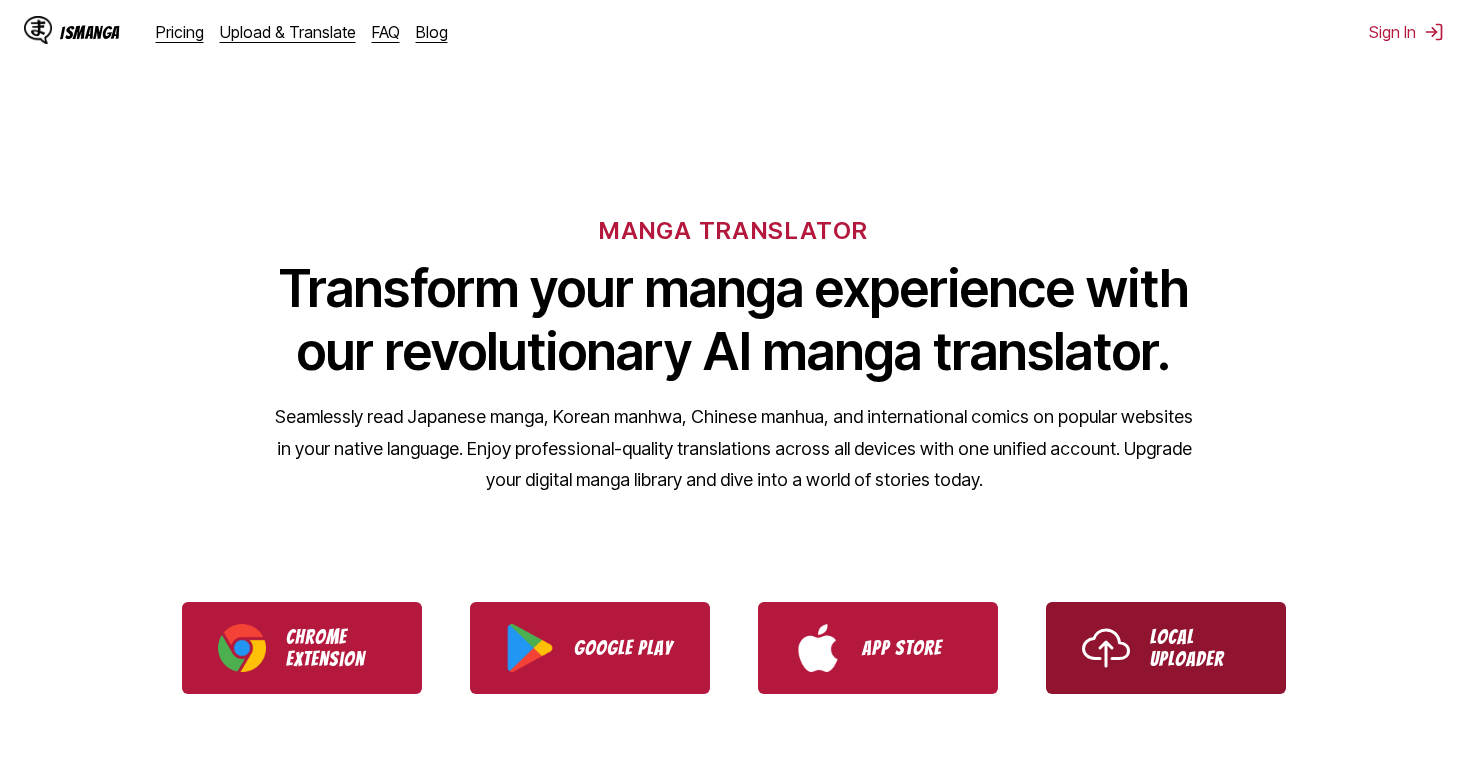 click on "Local Uploader" at bounding box center [1166, 648] 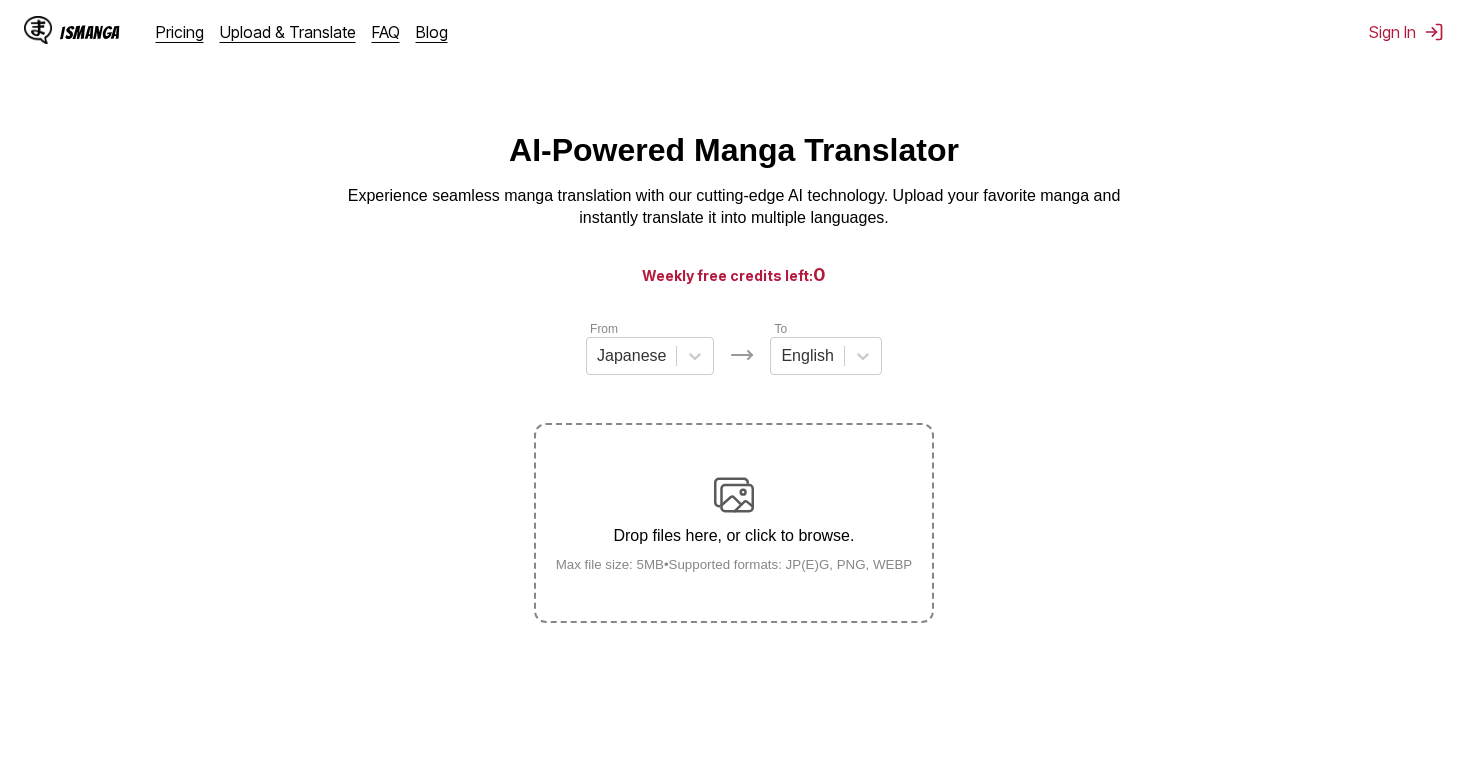 scroll, scrollTop: 0, scrollLeft: 0, axis: both 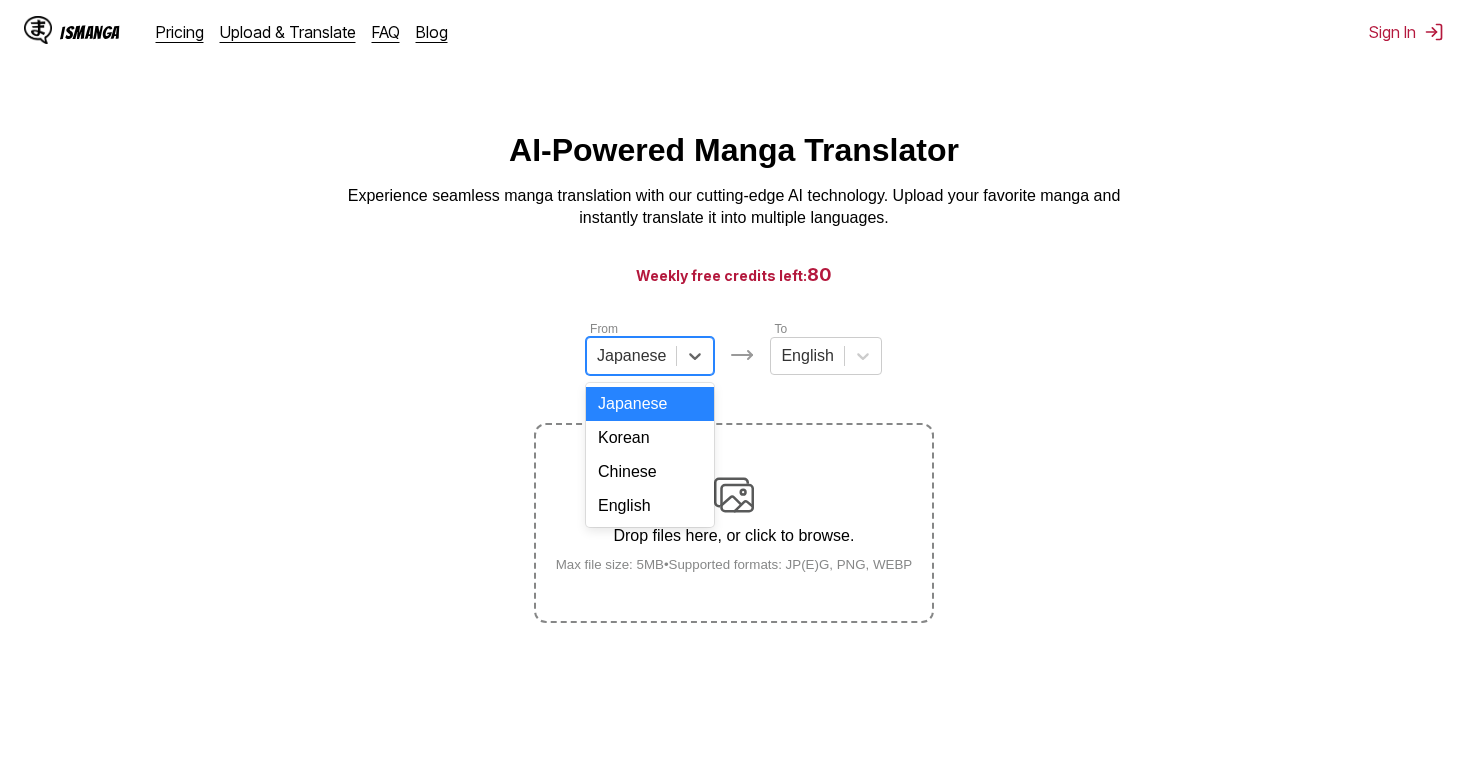 click on "Japanese" at bounding box center (631, 356) 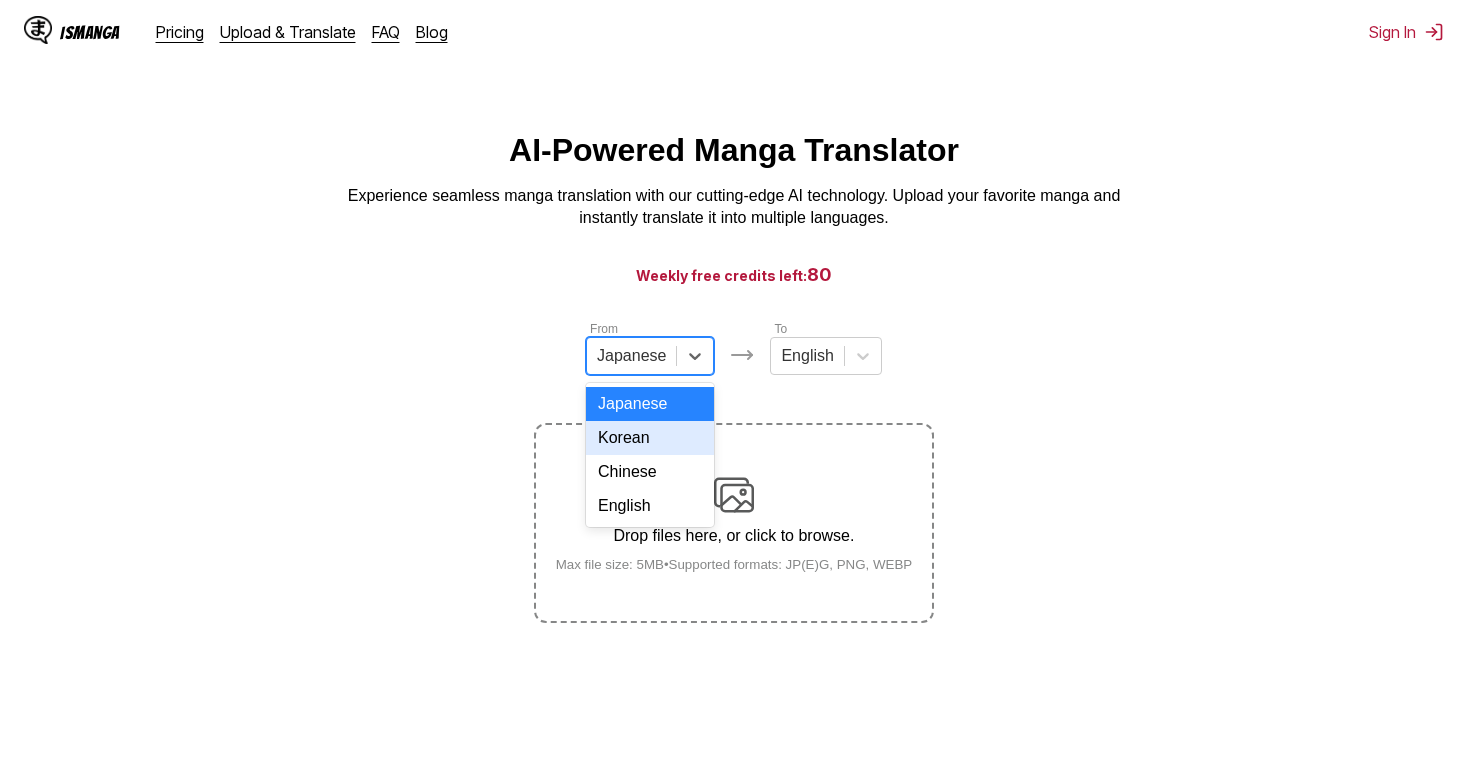 click on "From 4 results available. Use Up and Down to choose options, press Enter to select the currently focused option, press Escape to exit the menu, press Tab to select the option and exit the menu. Japanese Japanese Korean Chinese English To English Drop files here, or click to browse. Max file size: 5MB  •  Supported formats: JP(E)G, PNG, WEBP" at bounding box center (734, 471) 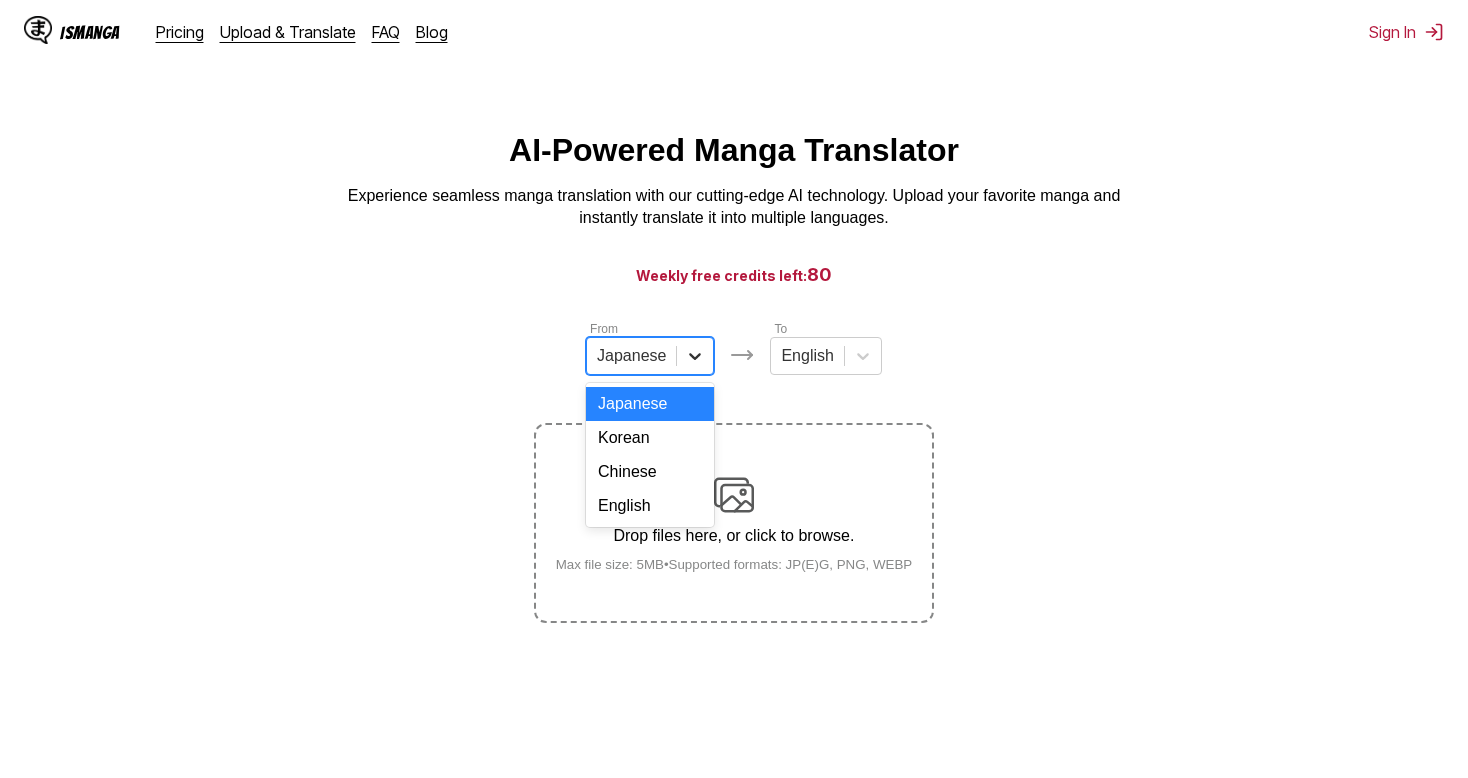 click 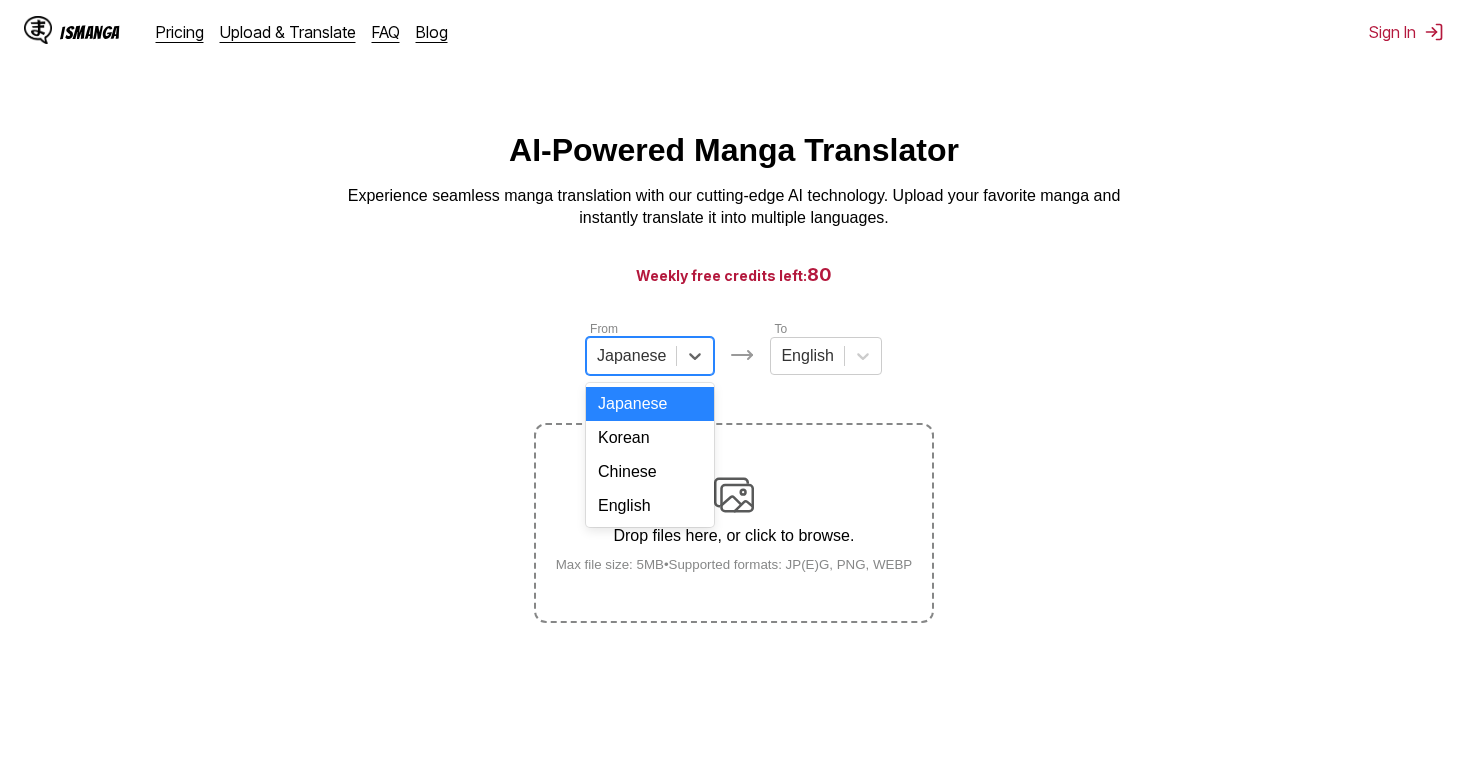 click on "AI-Powered Manga Translator Experience seamless manga translation with our cutting-edge AI technology. Upload your favorite manga and instantly translate it into multiple languages. Weekly free credits left:  80 From 4 results available. Use Up and Down to choose options, press Enter to select the currently focused option, press Escape to exit the menu, press Tab to select the option and exit the menu. Japanese Japanese Korean Chinese English To English Drop files here, or click to browse. Max file size: 5MB  •  Supported formats: JP(E)G, PNG, WEBP" at bounding box center (734, 482) 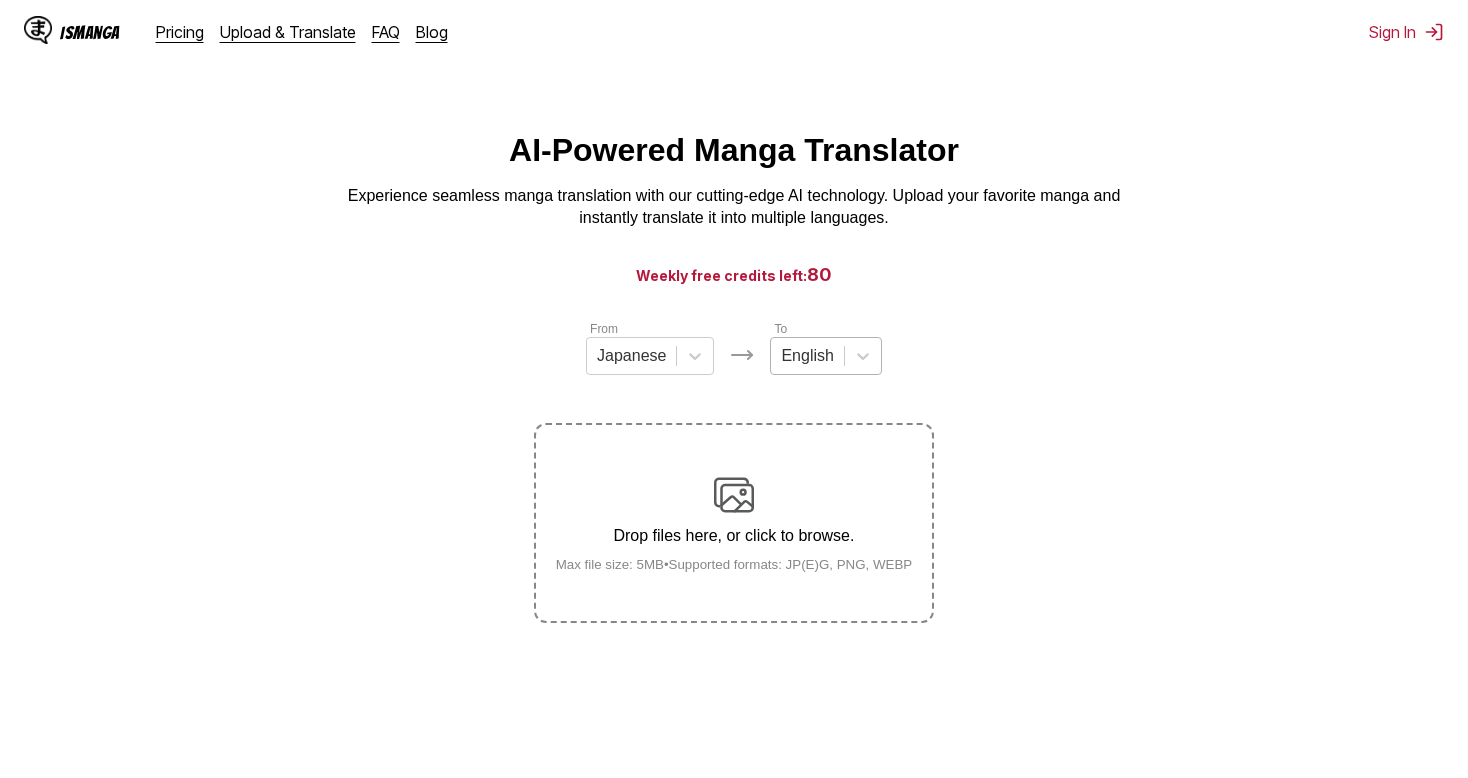 click at bounding box center [807, 356] 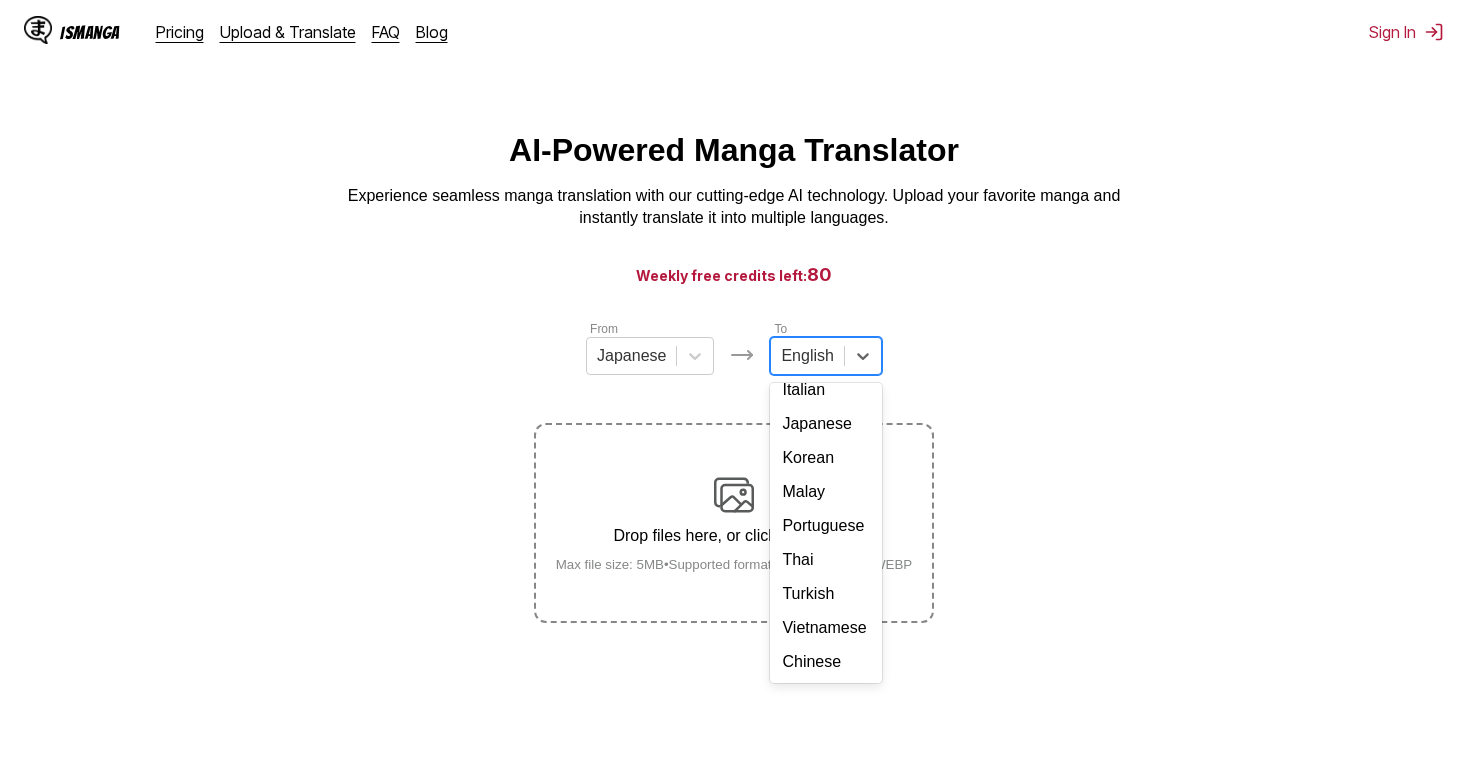 scroll, scrollTop: 234, scrollLeft: 0, axis: vertical 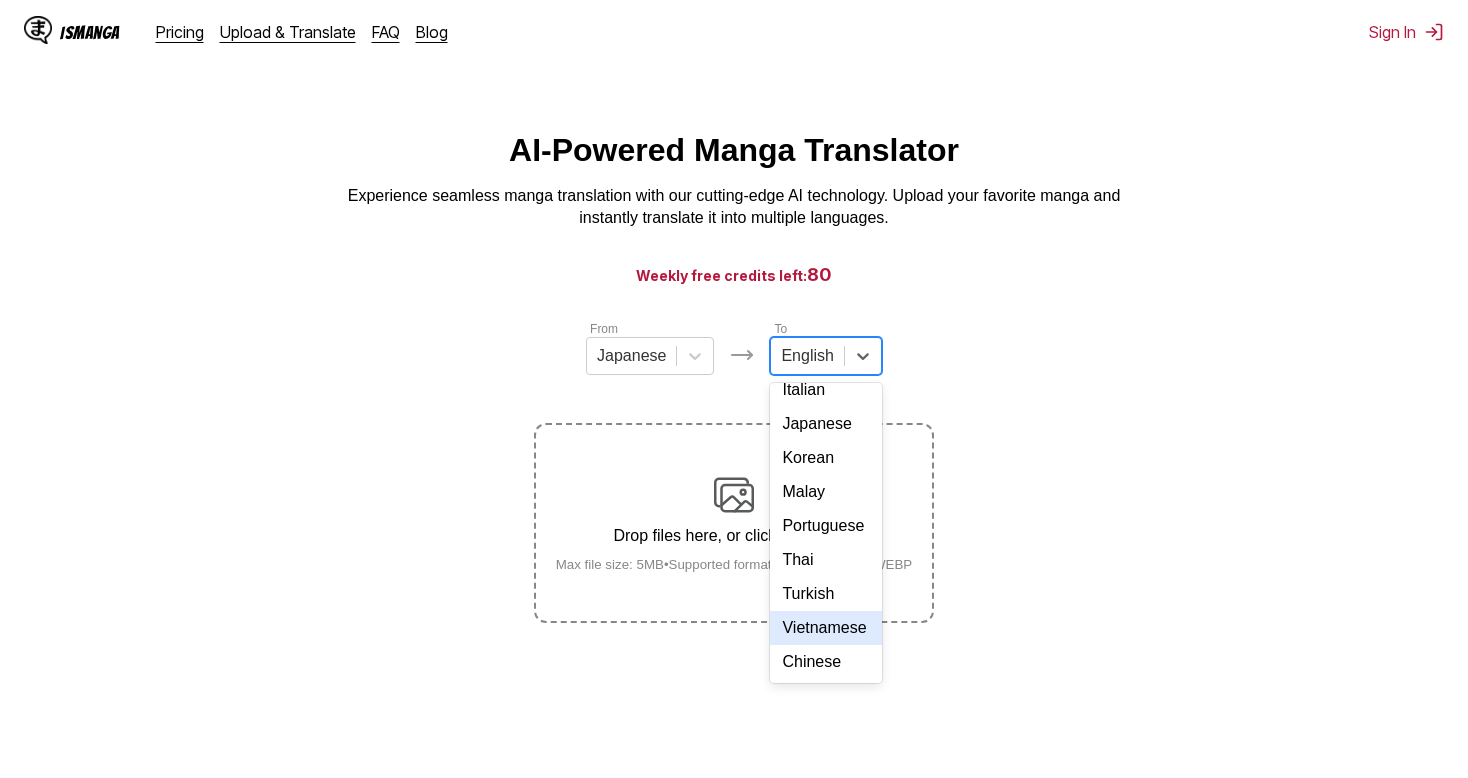 click on "Vietnamese" at bounding box center [825, 628] 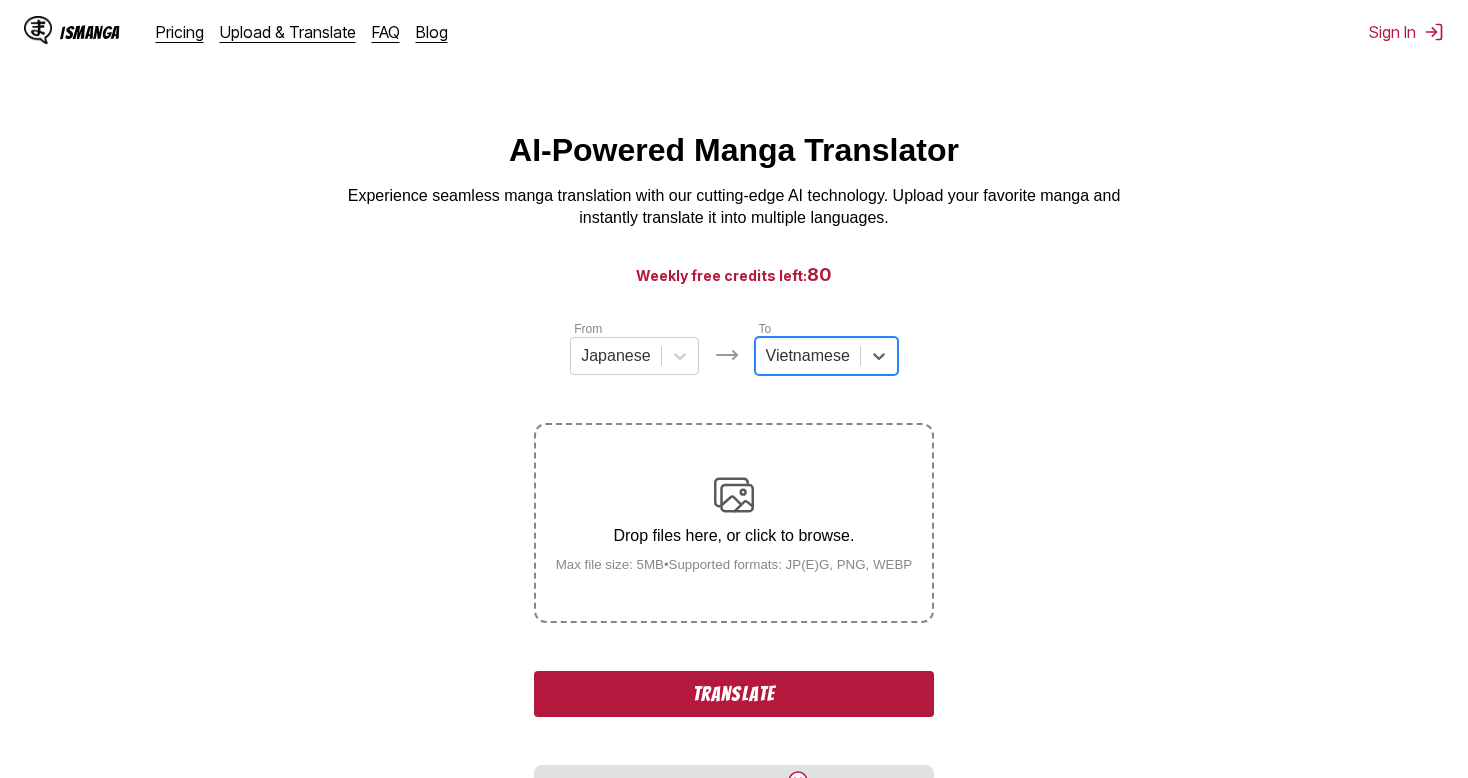 click on "Translate" at bounding box center [734, 694] 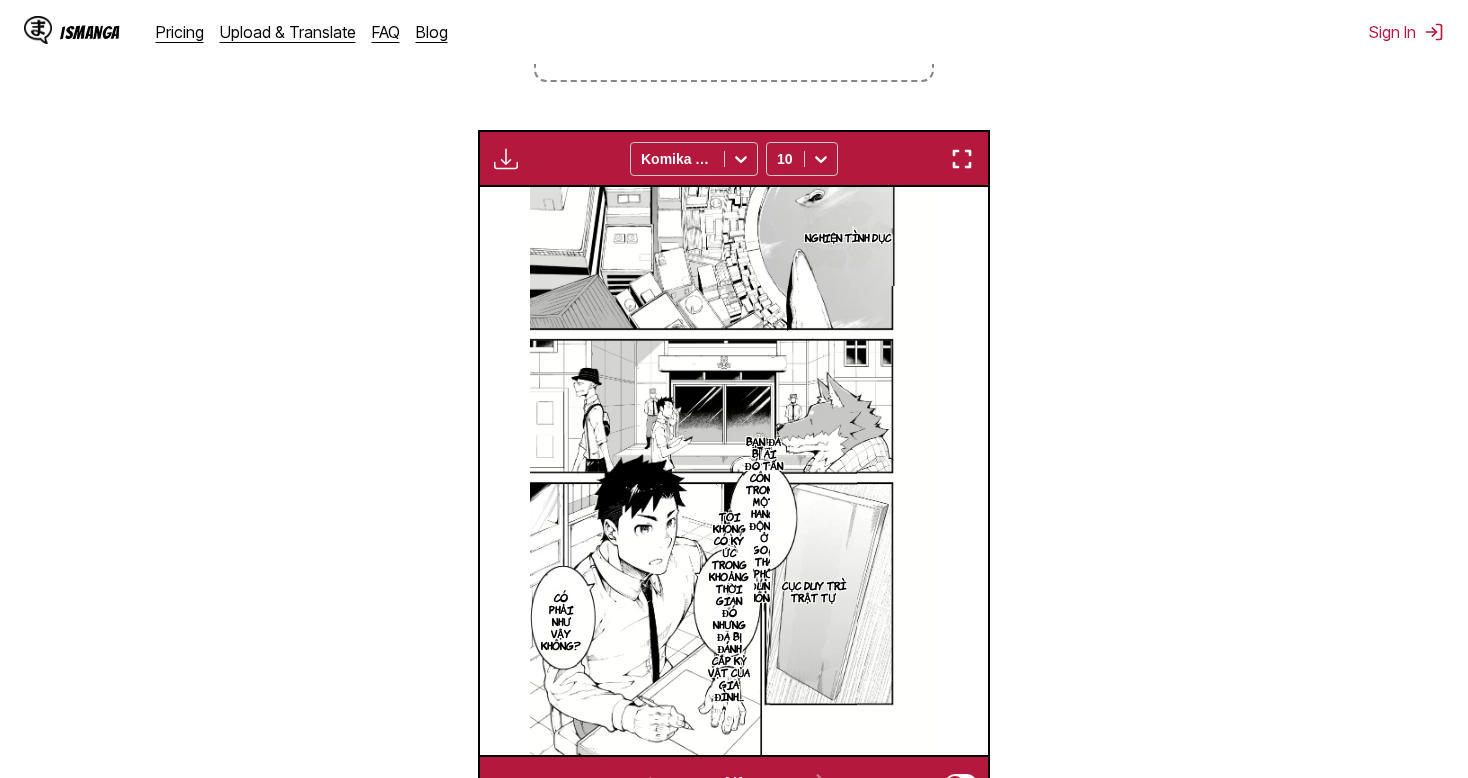 scroll, scrollTop: 535, scrollLeft: 0, axis: vertical 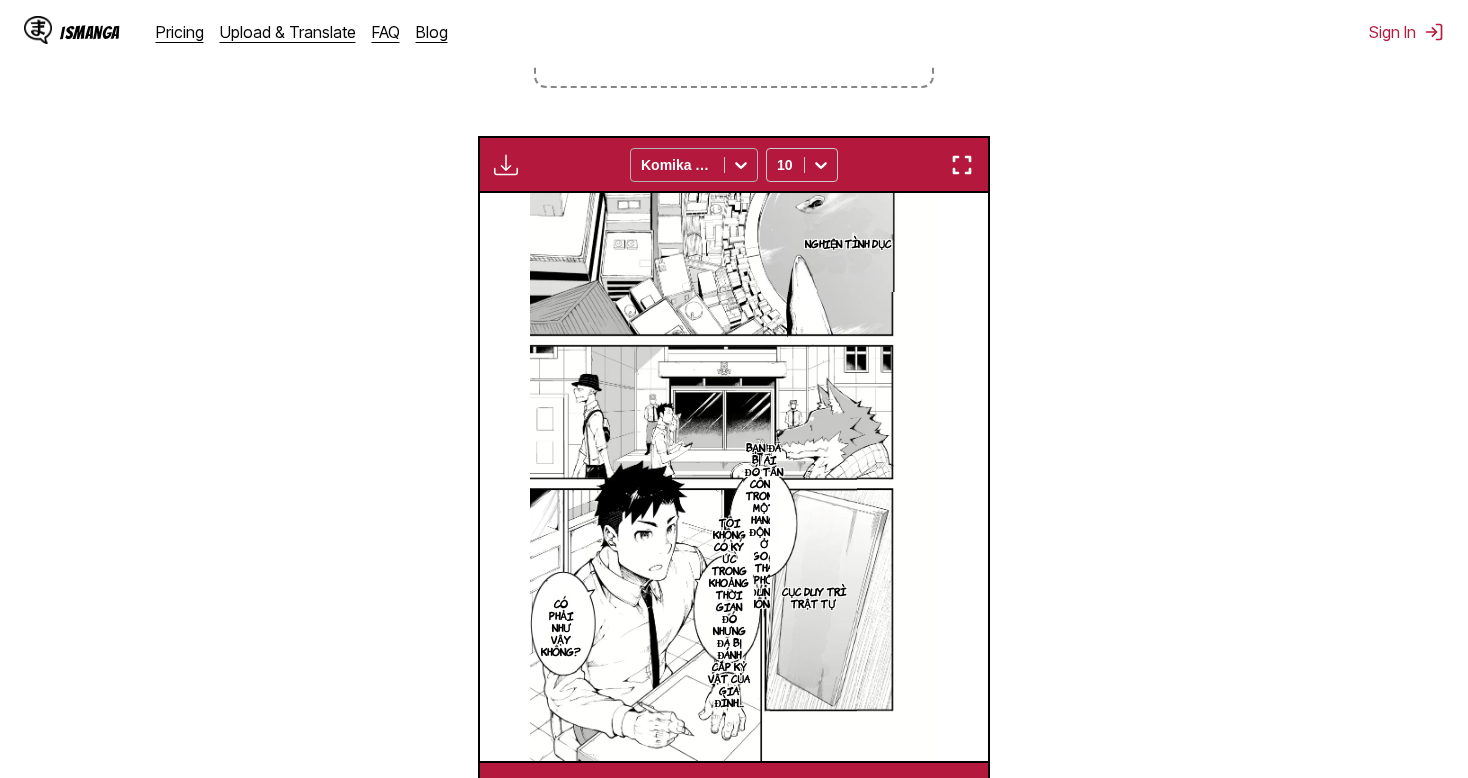 click at bounding box center [677, 165] 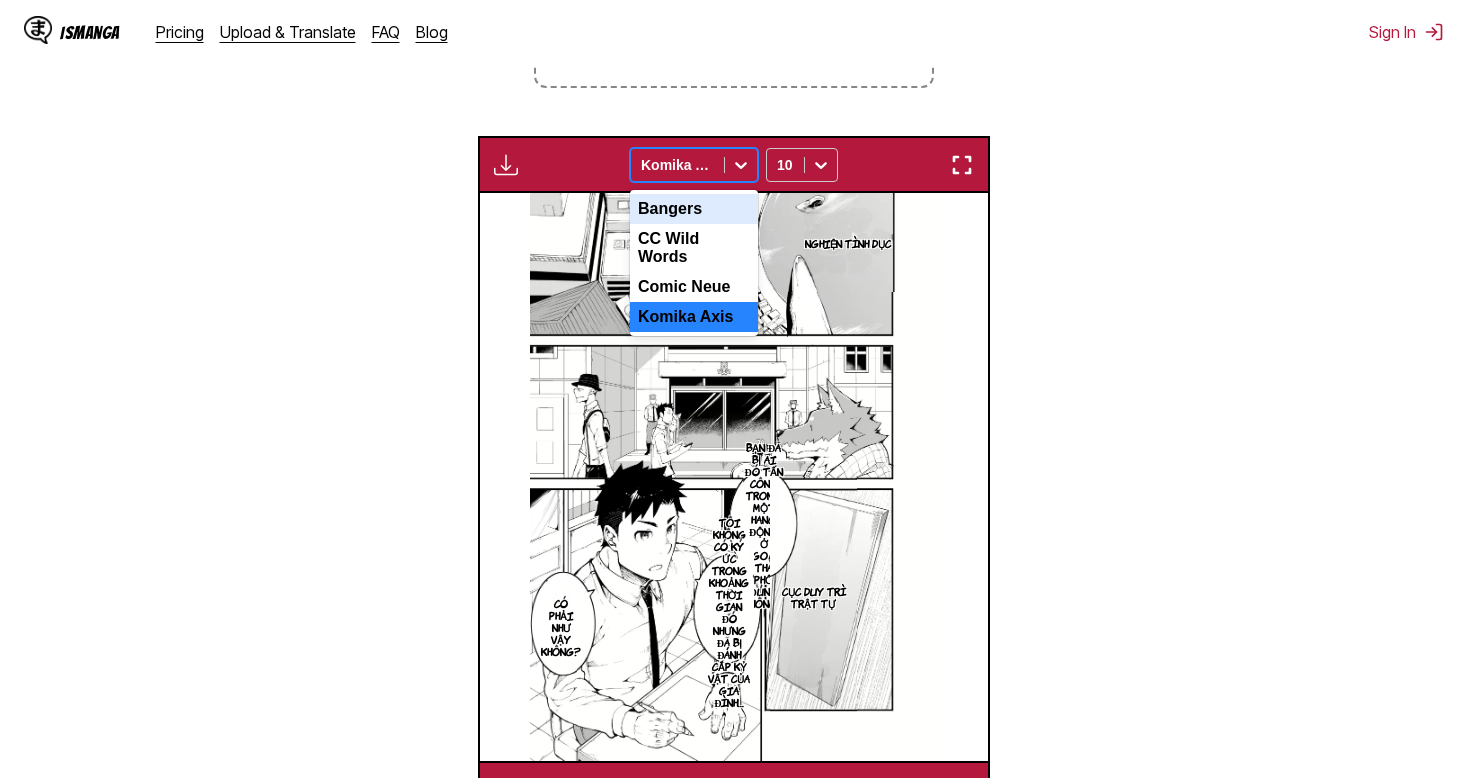 click on "Bangers" at bounding box center (694, 209) 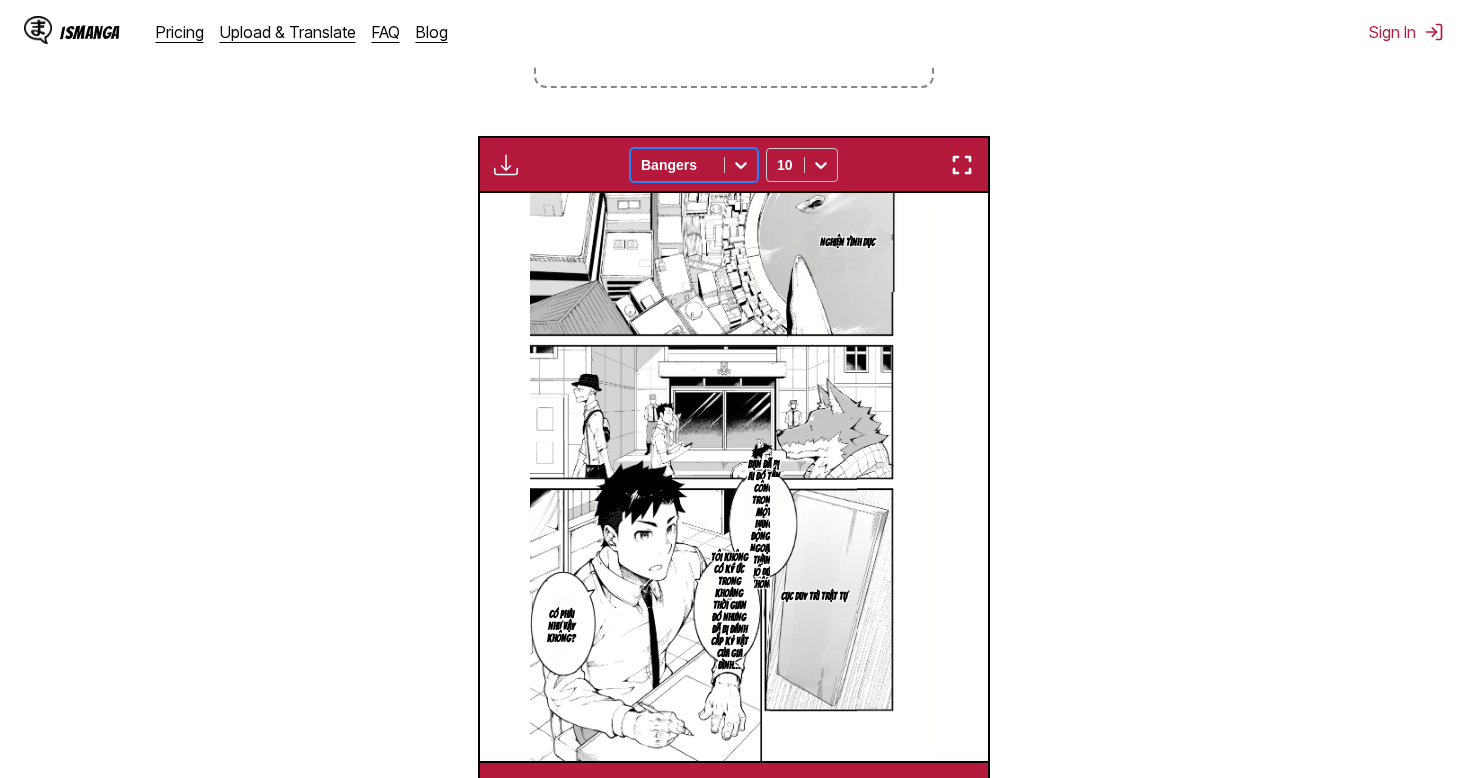 click at bounding box center (677, 165) 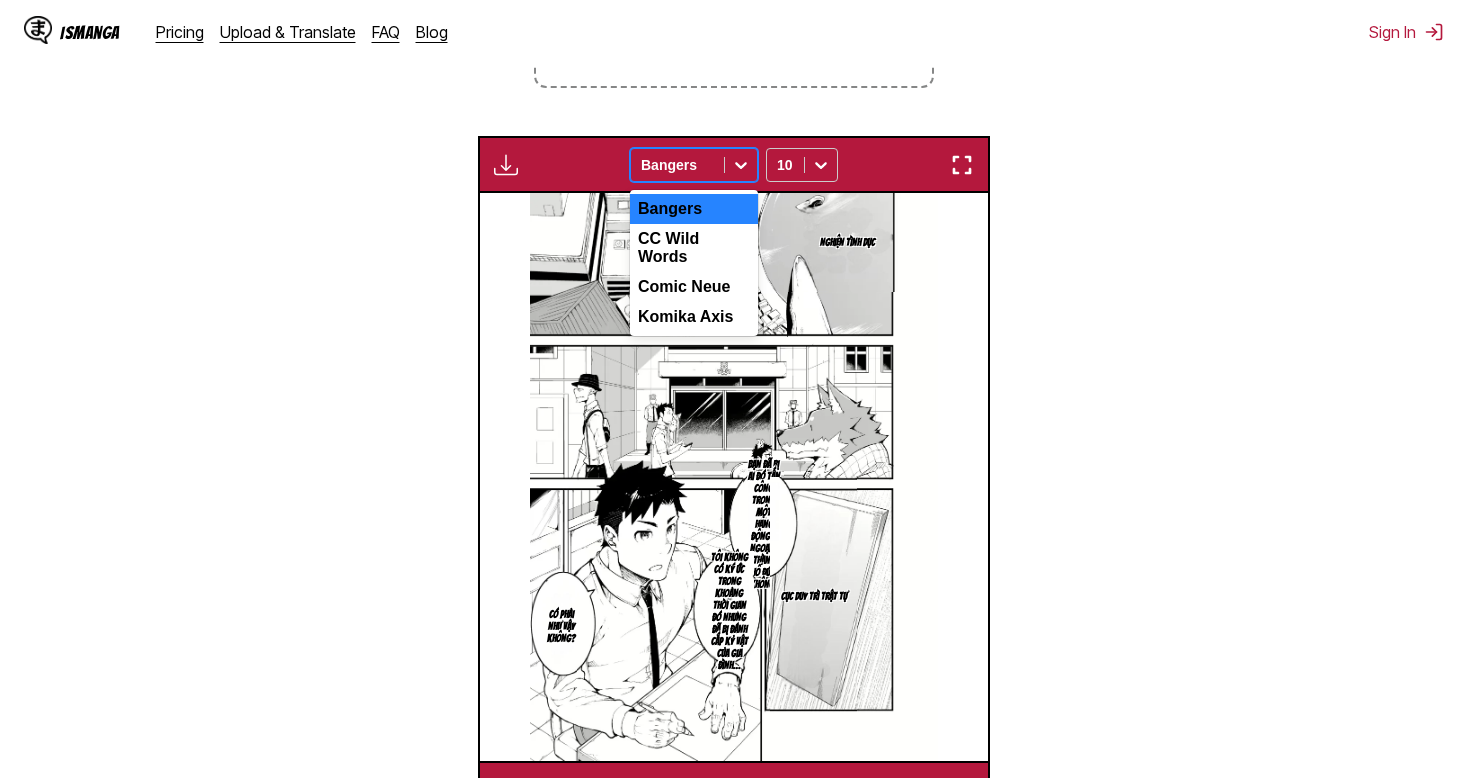 click on "Bangers" at bounding box center [694, 209] 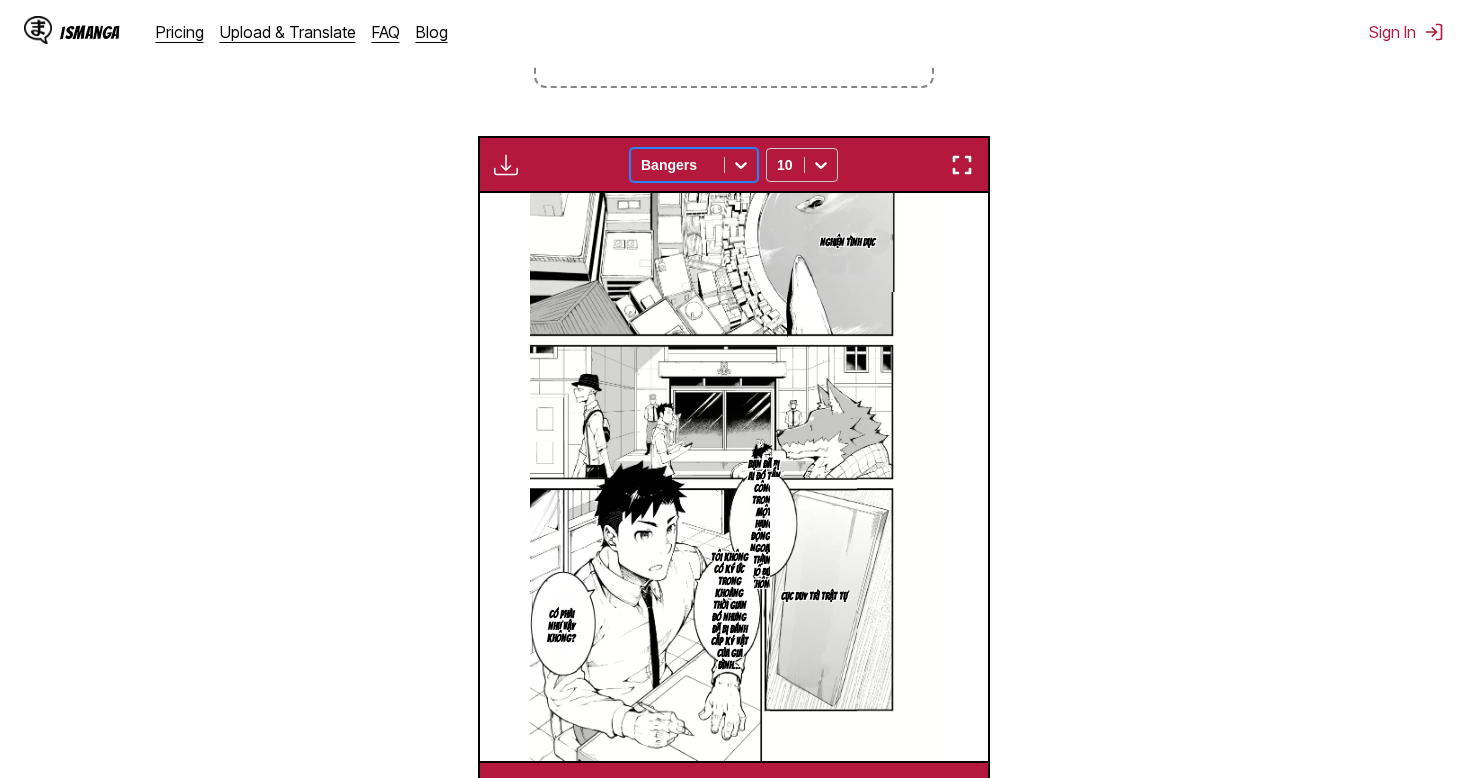 click on "Available for premium users only Bangers 10" at bounding box center [734, 164] 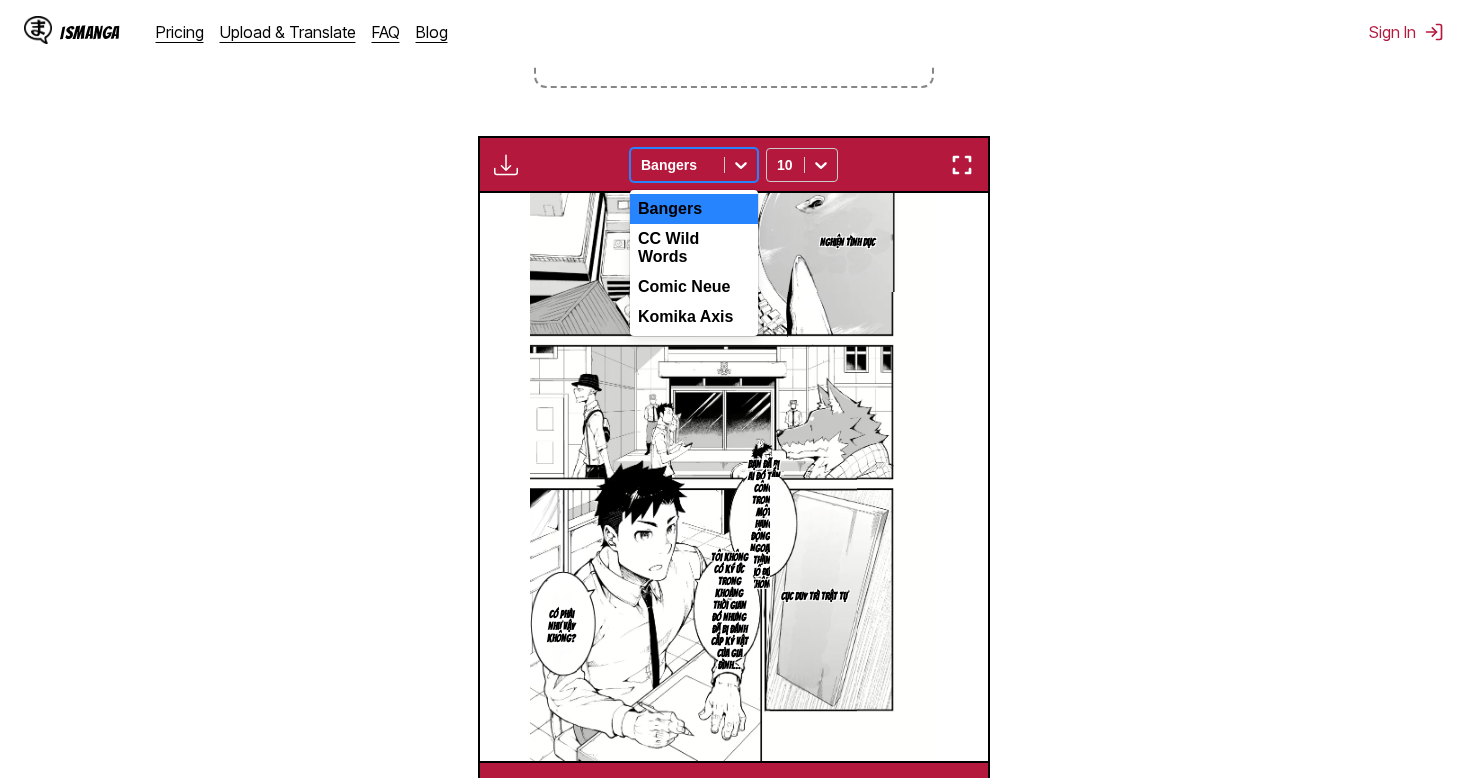 click at bounding box center (677, 165) 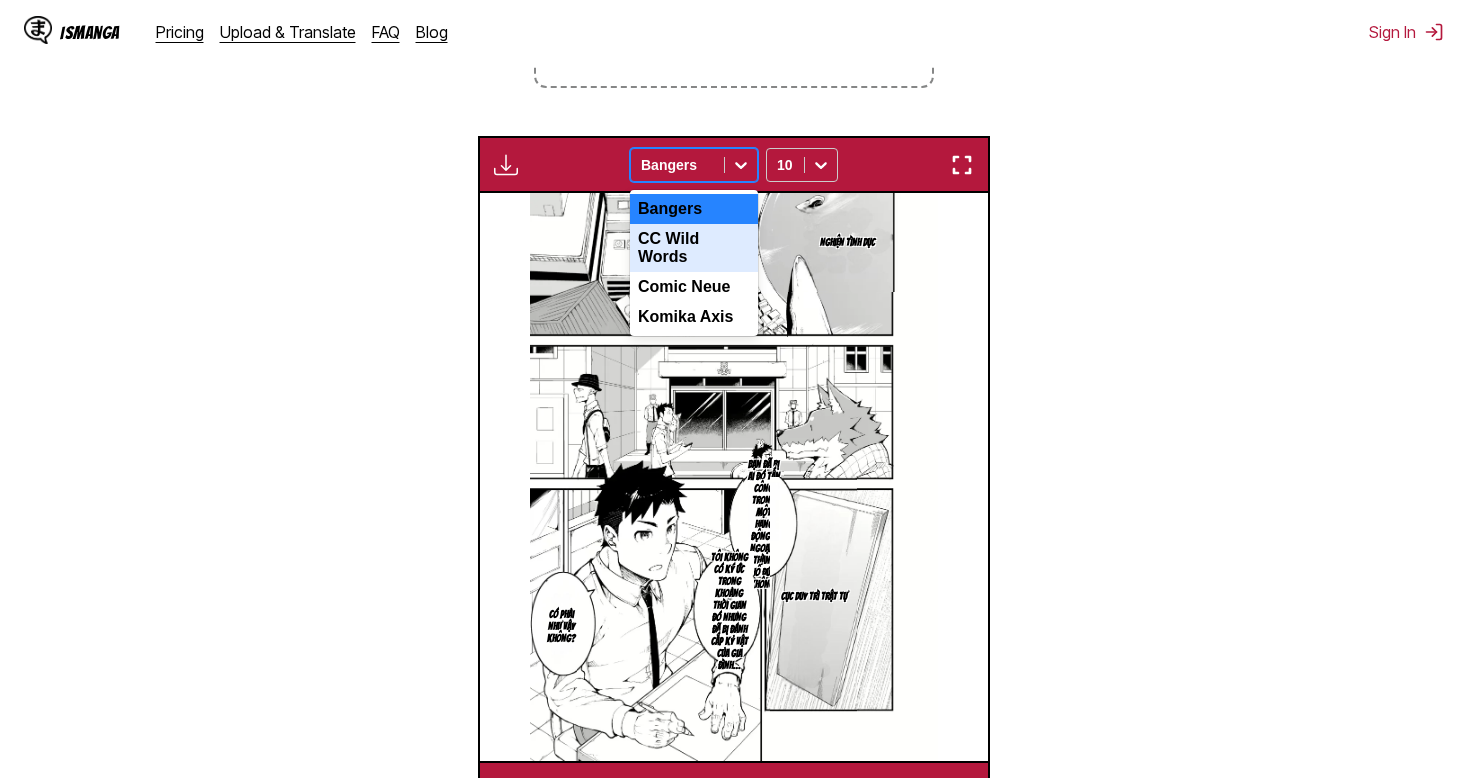 click on "CC Wild Words" at bounding box center (694, 248) 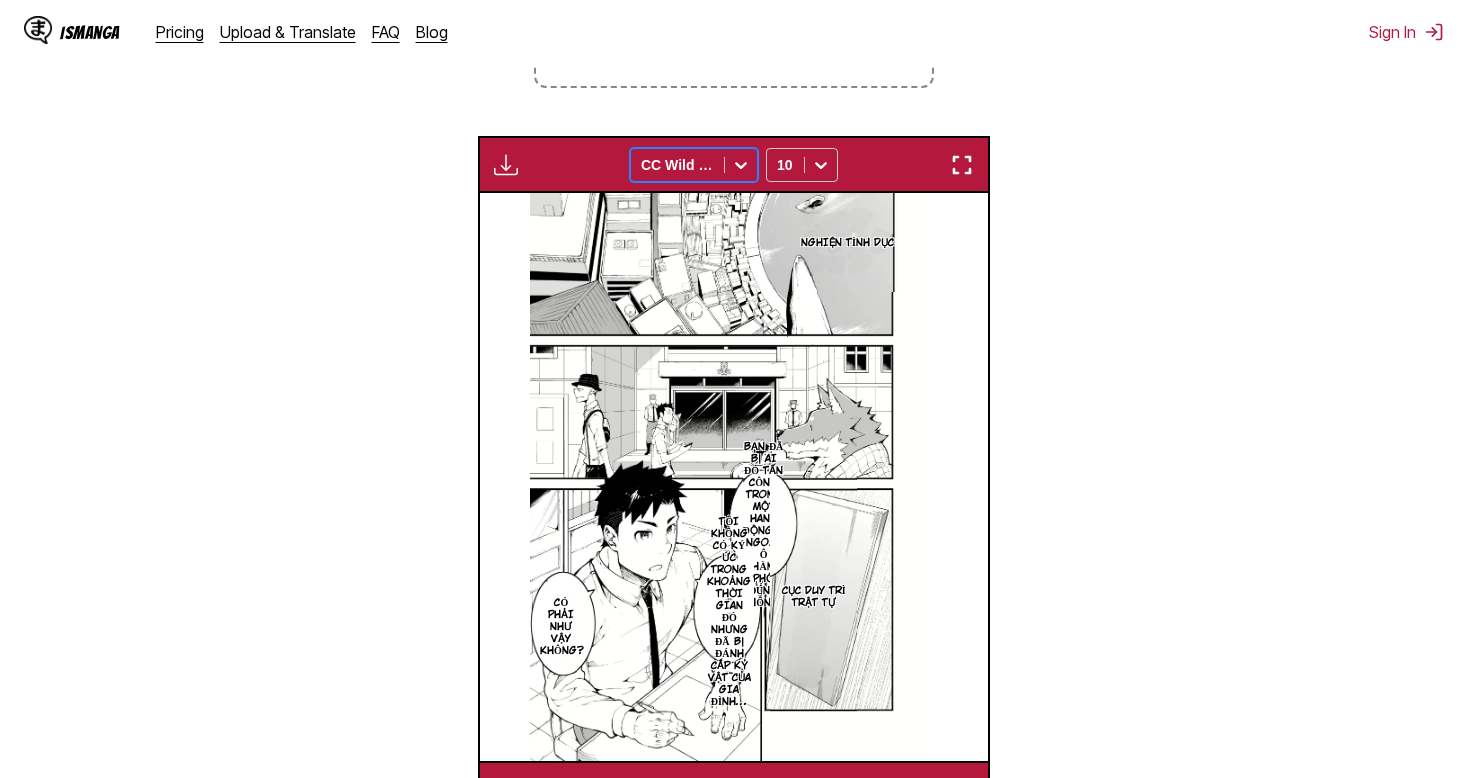click at bounding box center [677, 165] 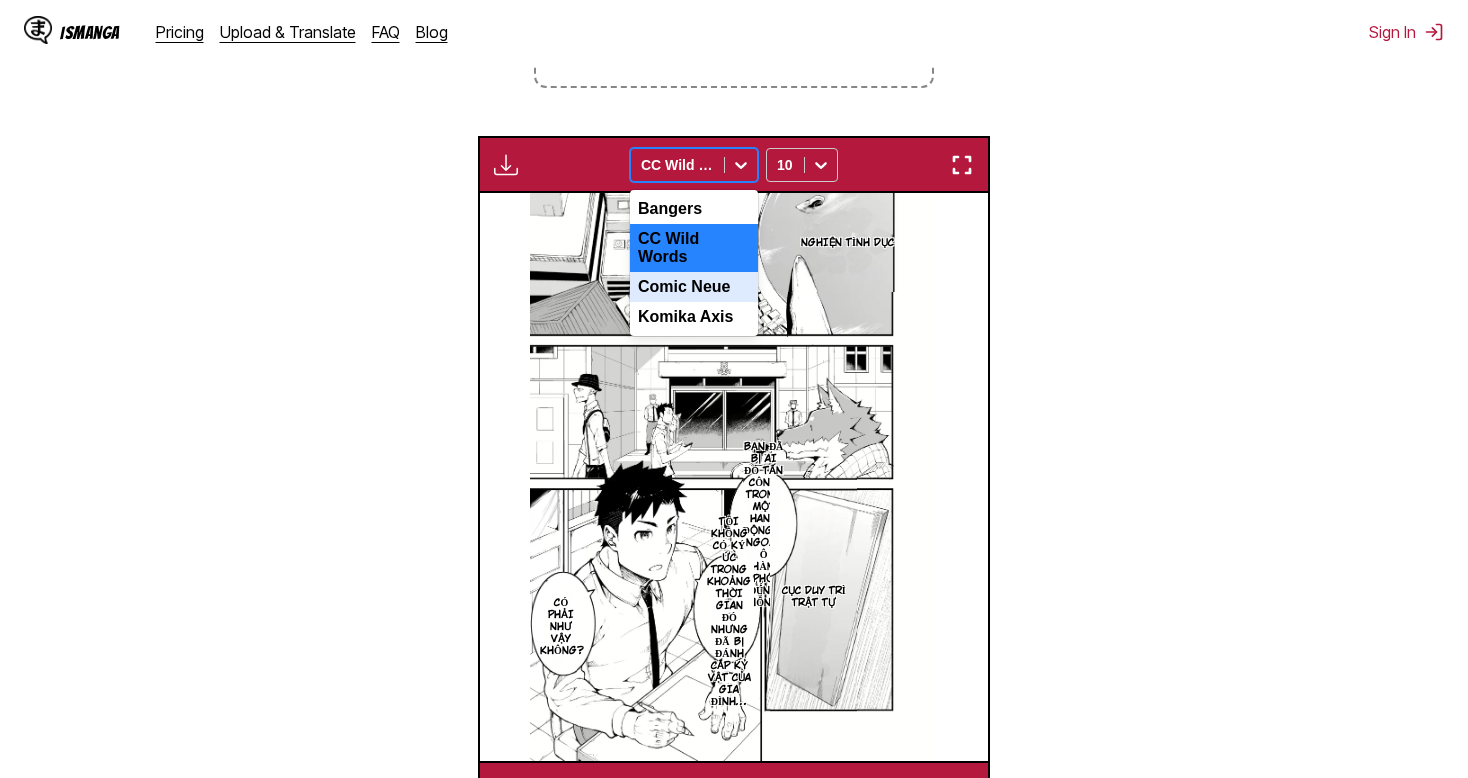 click on "Comic Neue" at bounding box center [694, 287] 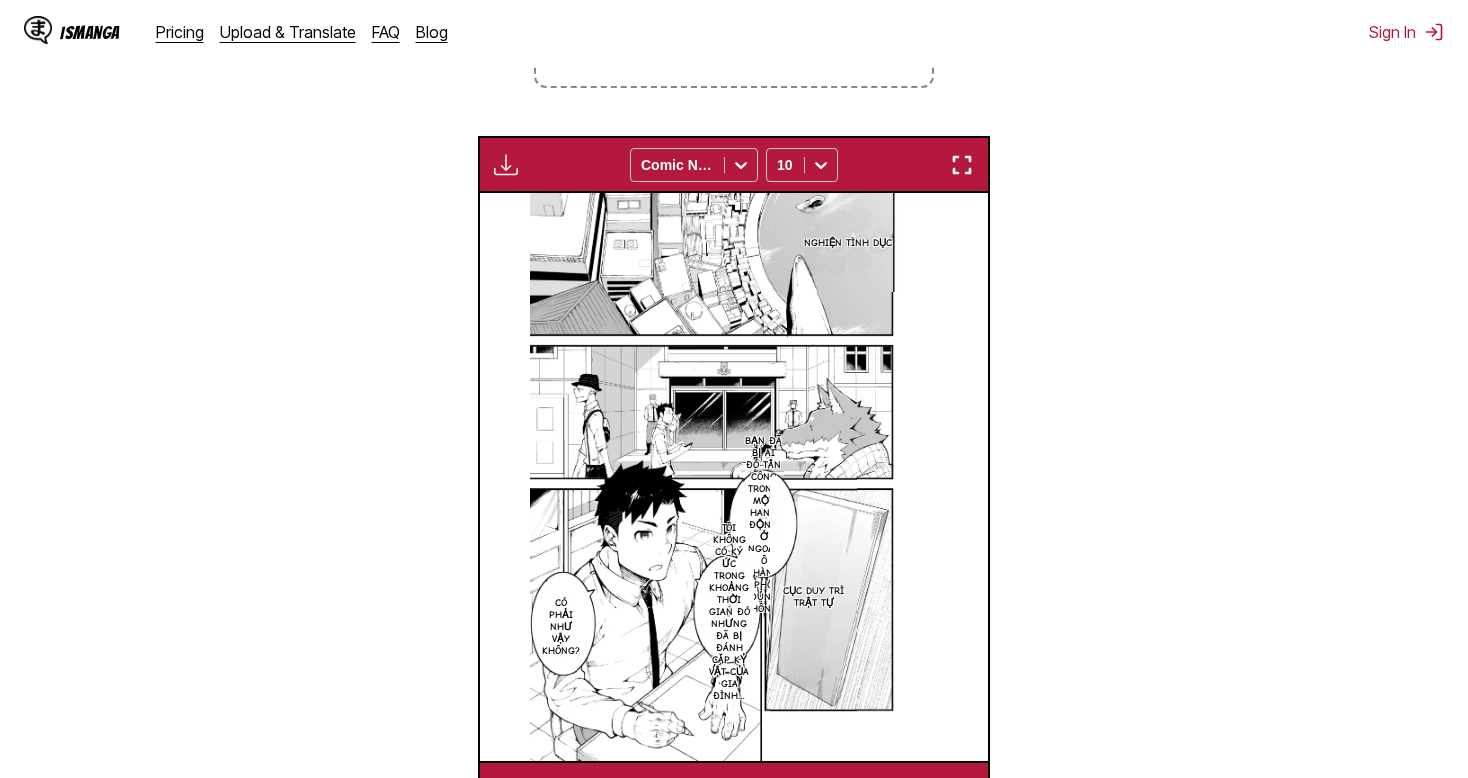 click on "Available for premium users only Comic Neue 10" at bounding box center (734, 164) 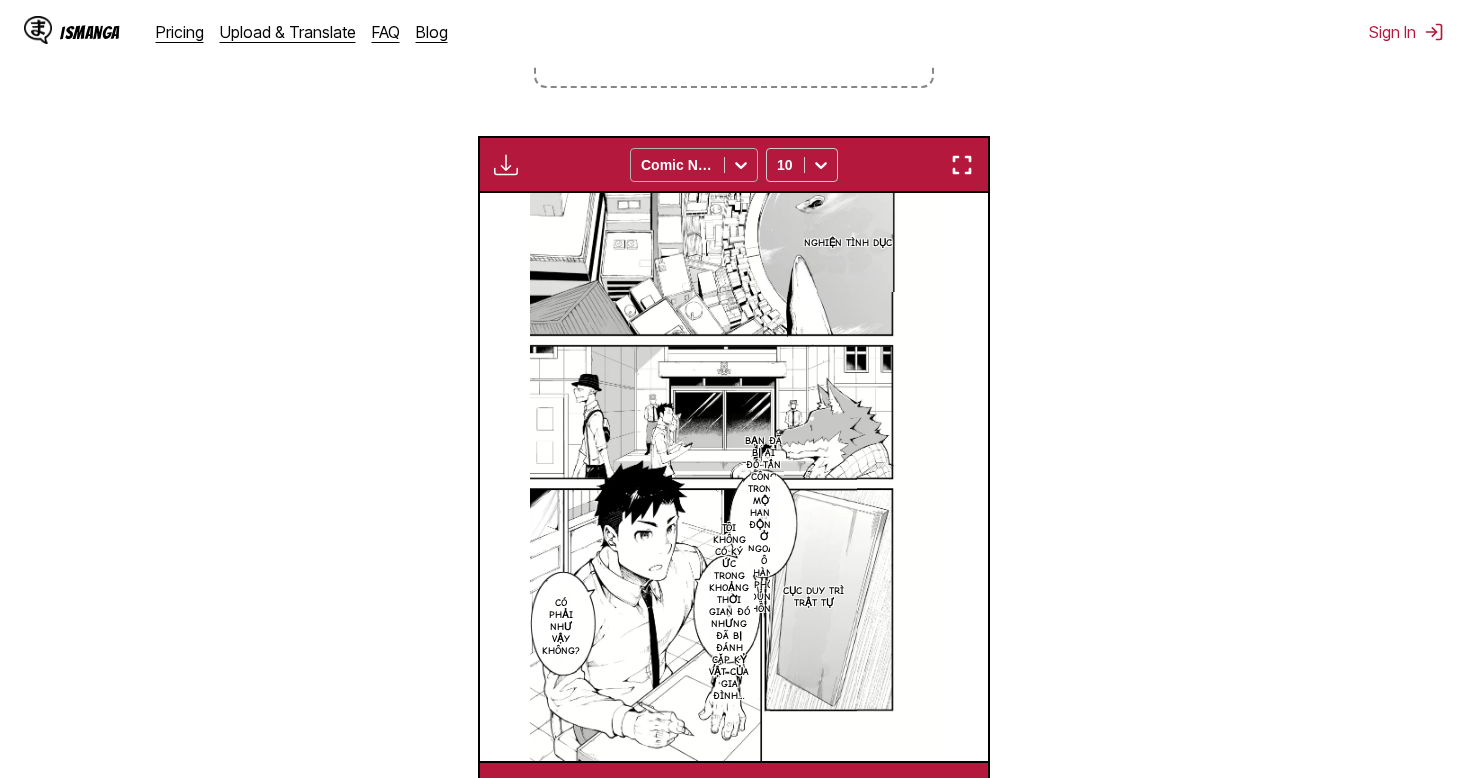 click at bounding box center [677, 165] 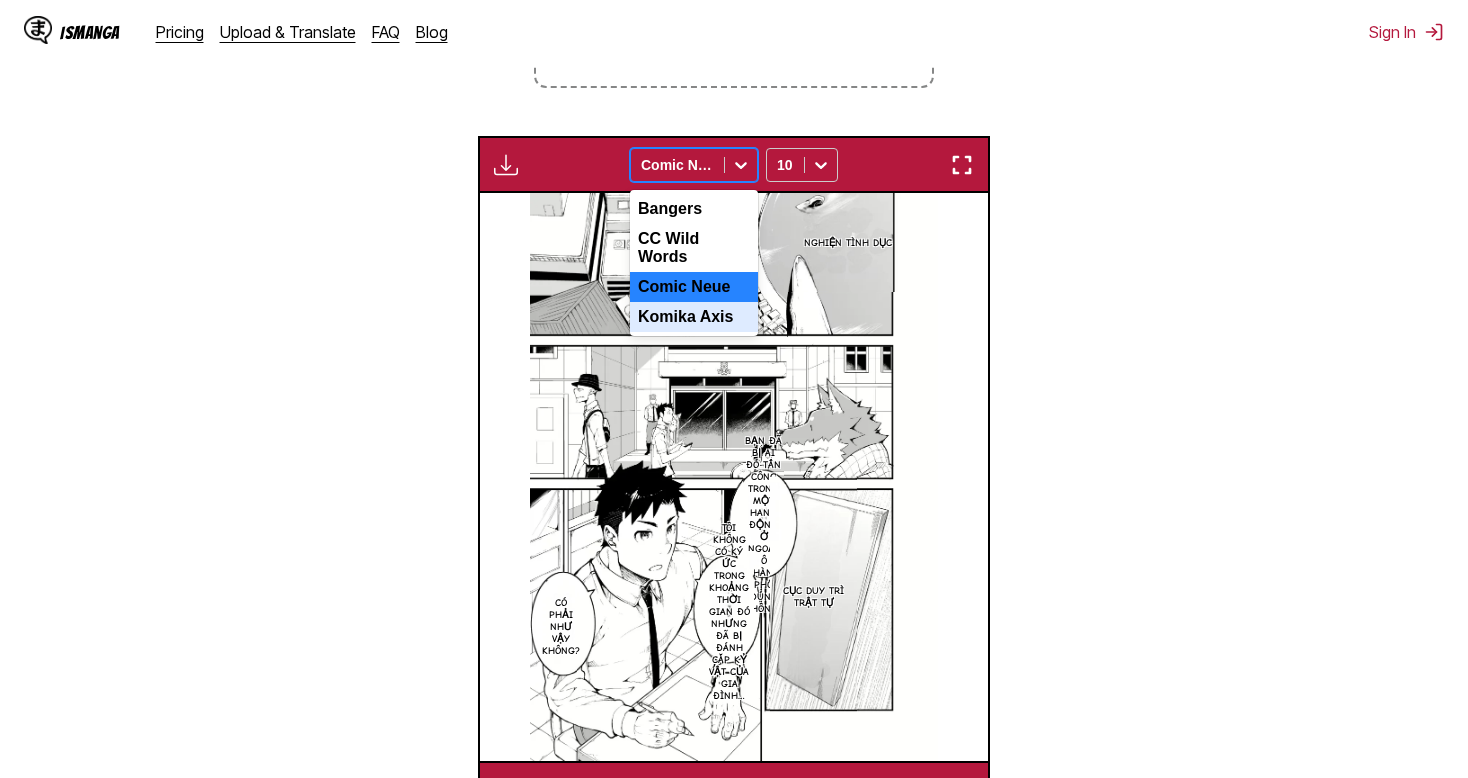 click on "Komika Axis" at bounding box center (694, 317) 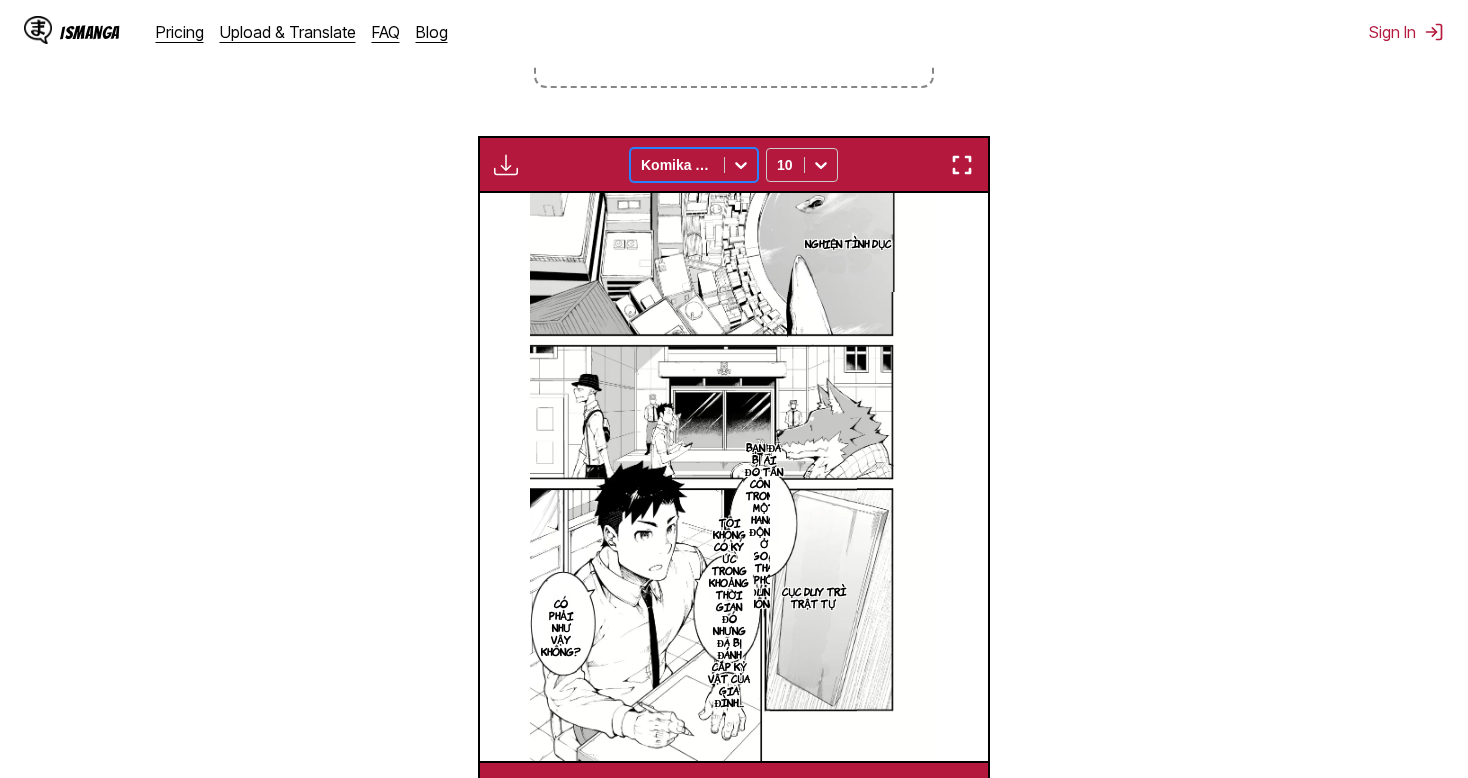 click at bounding box center (677, 165) 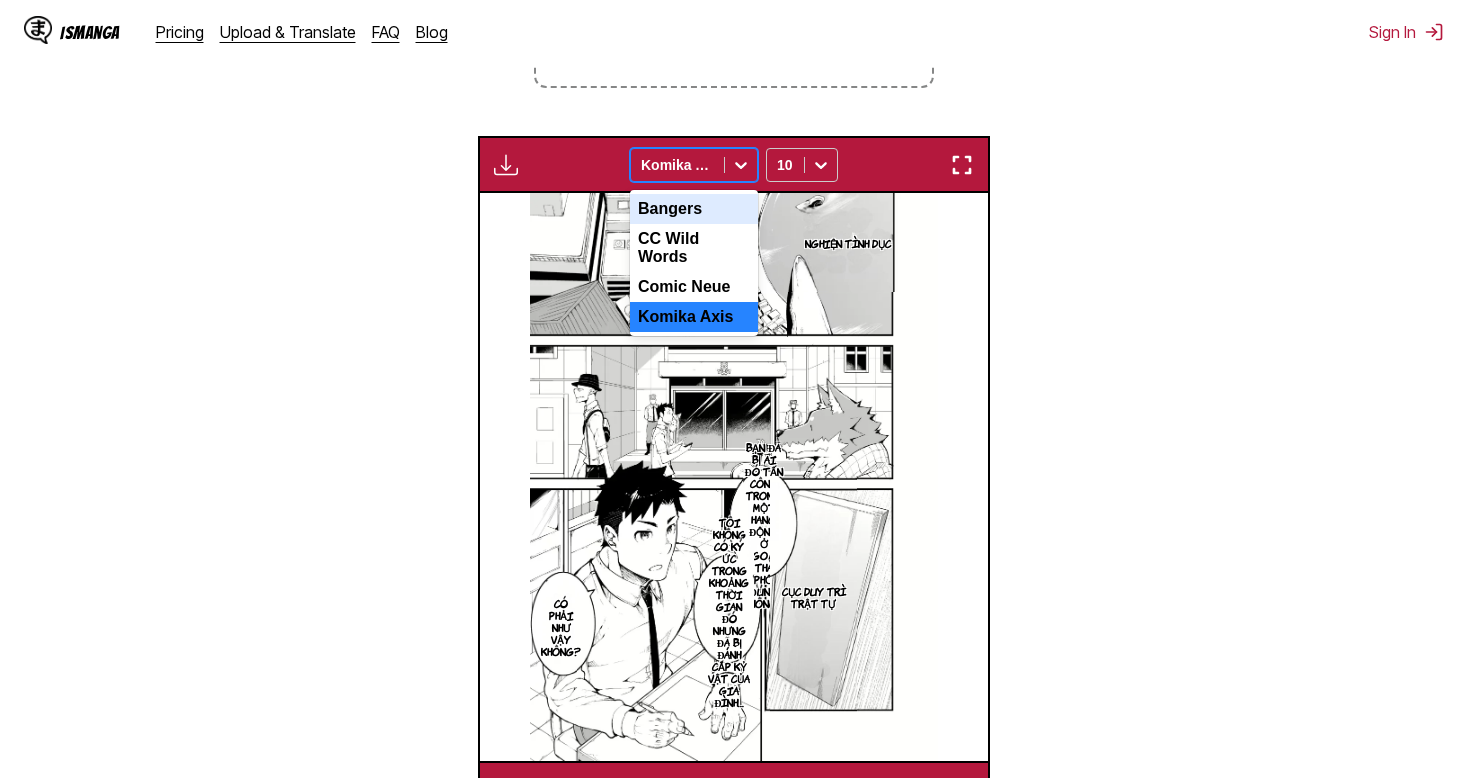 click on "Bangers" at bounding box center (694, 209) 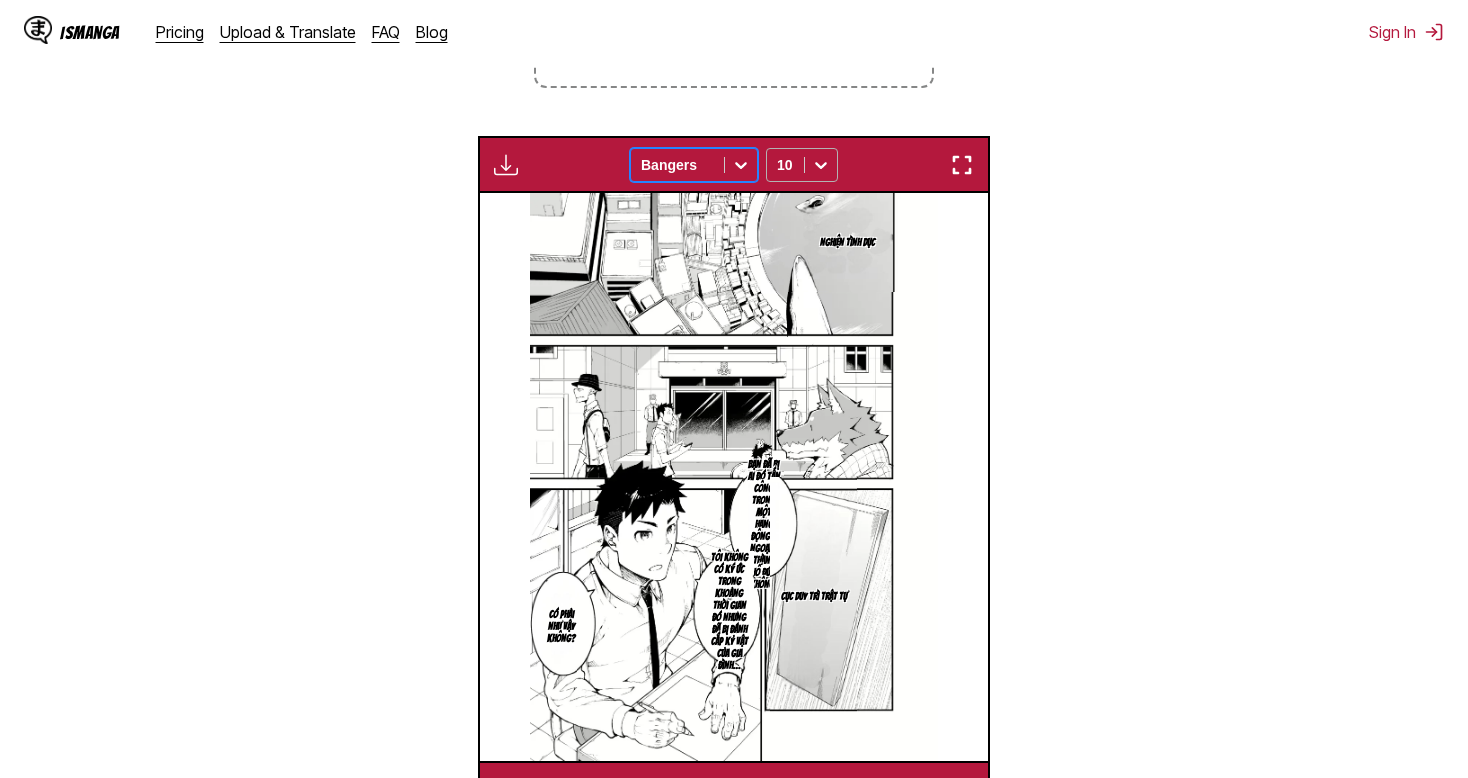click 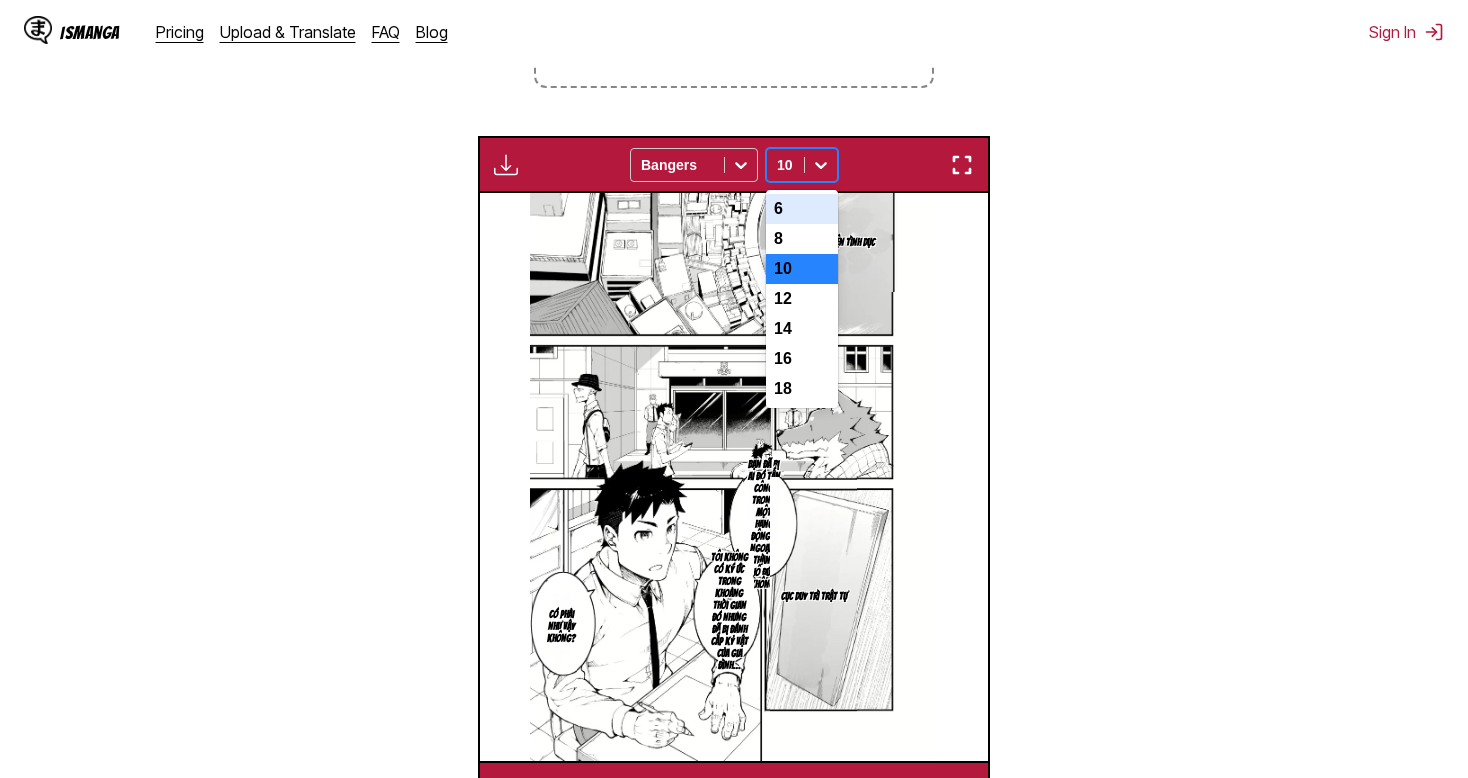 click on "6" at bounding box center [802, 209] 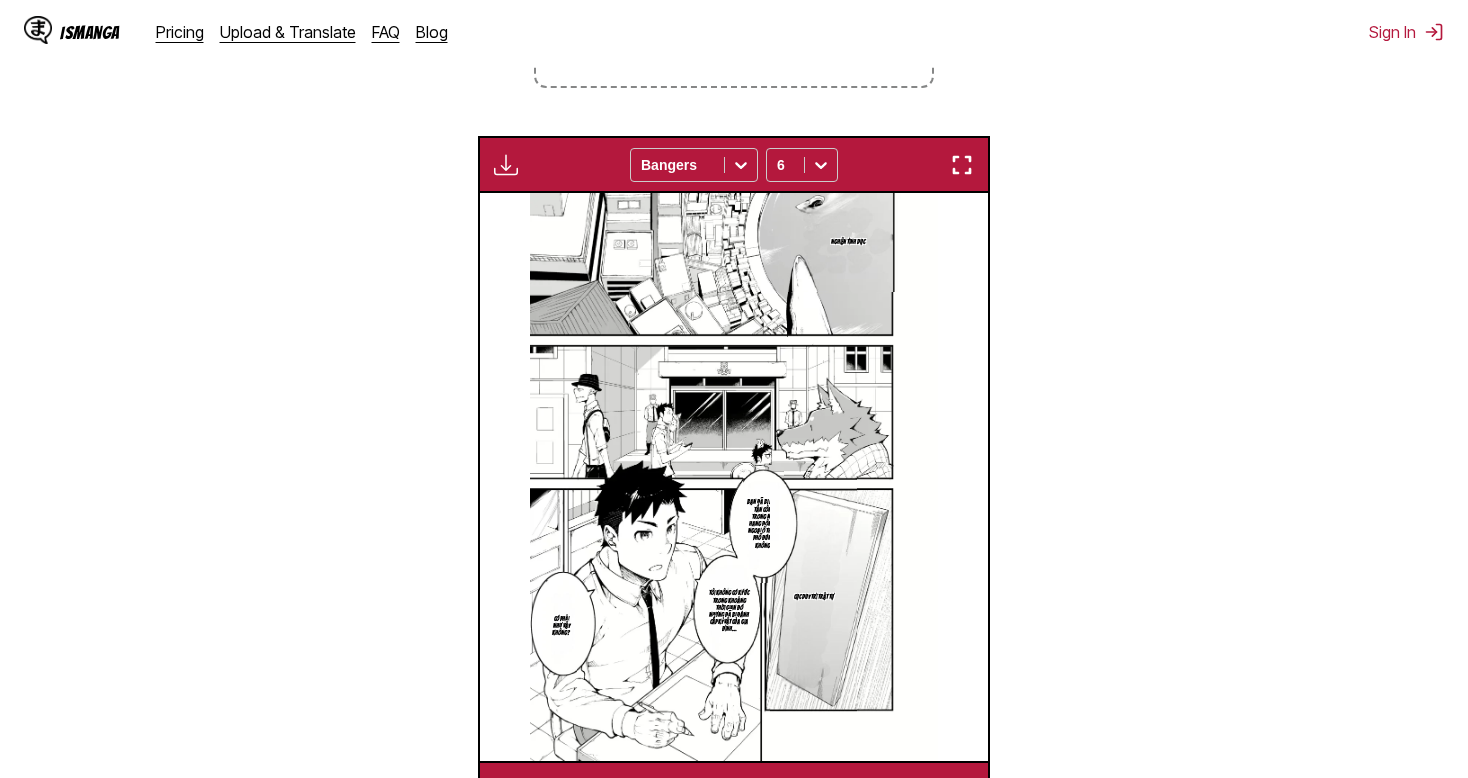 click at bounding box center (962, 165) 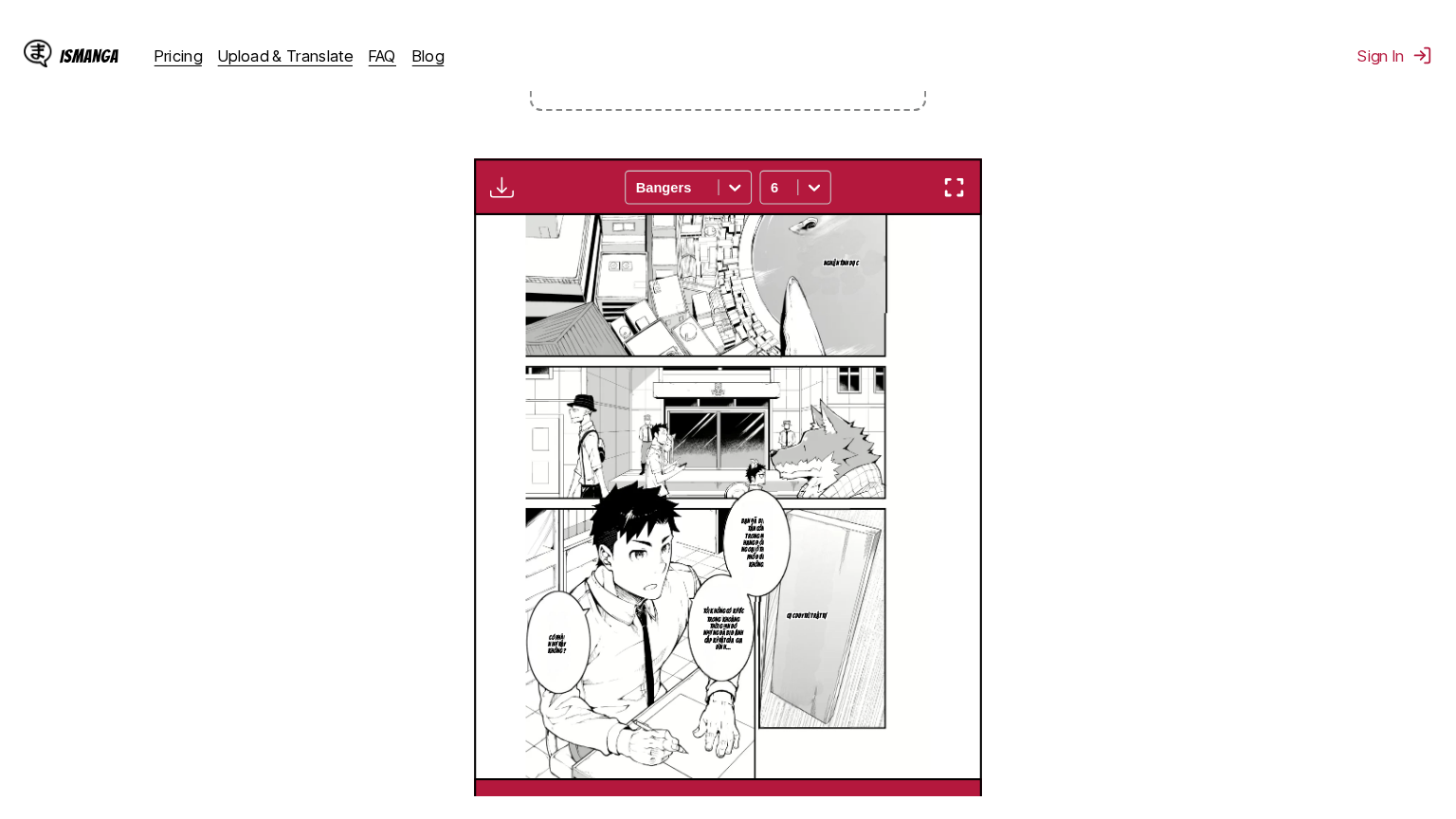scroll, scrollTop: 220, scrollLeft: 0, axis: vertical 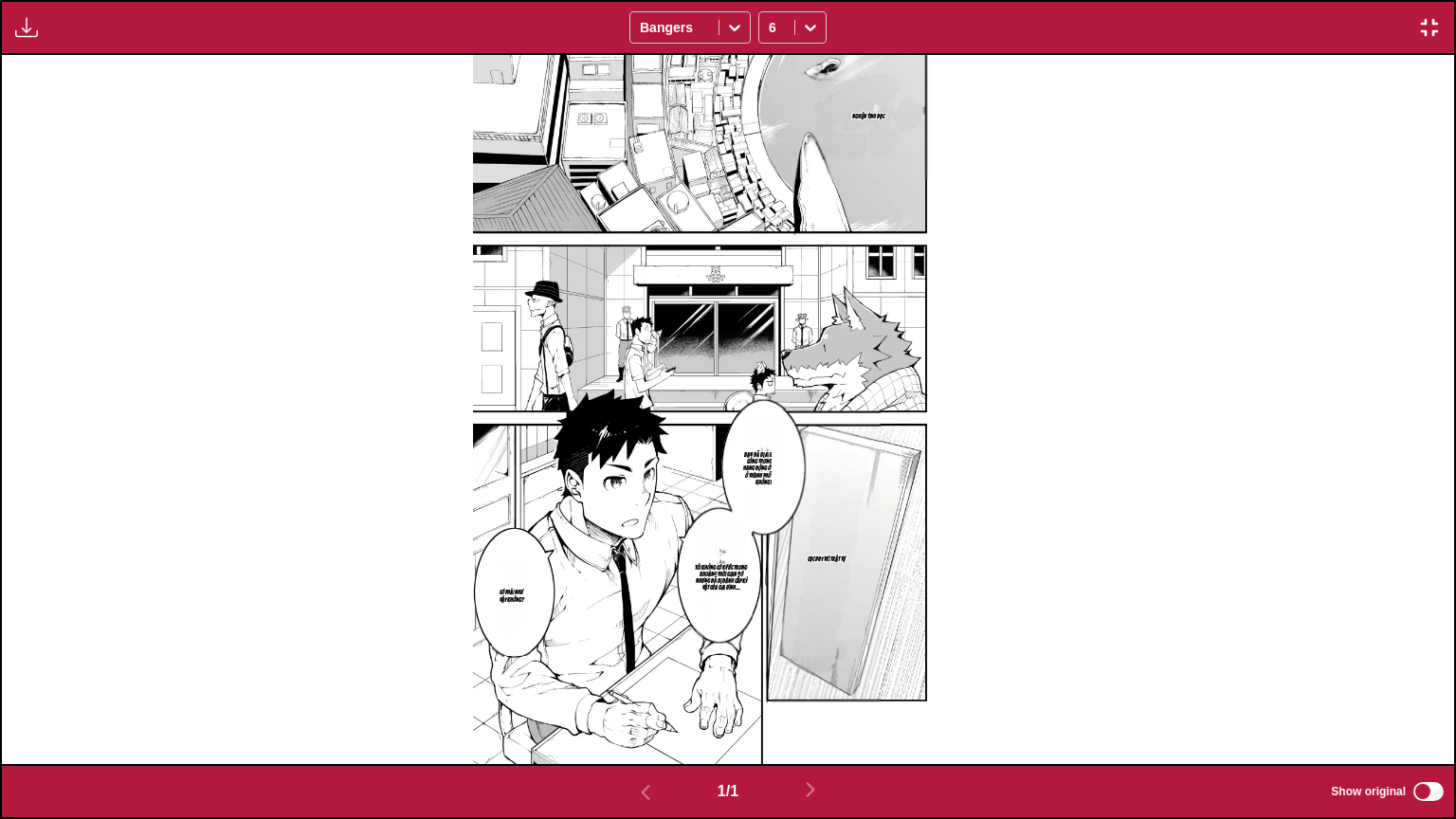 type 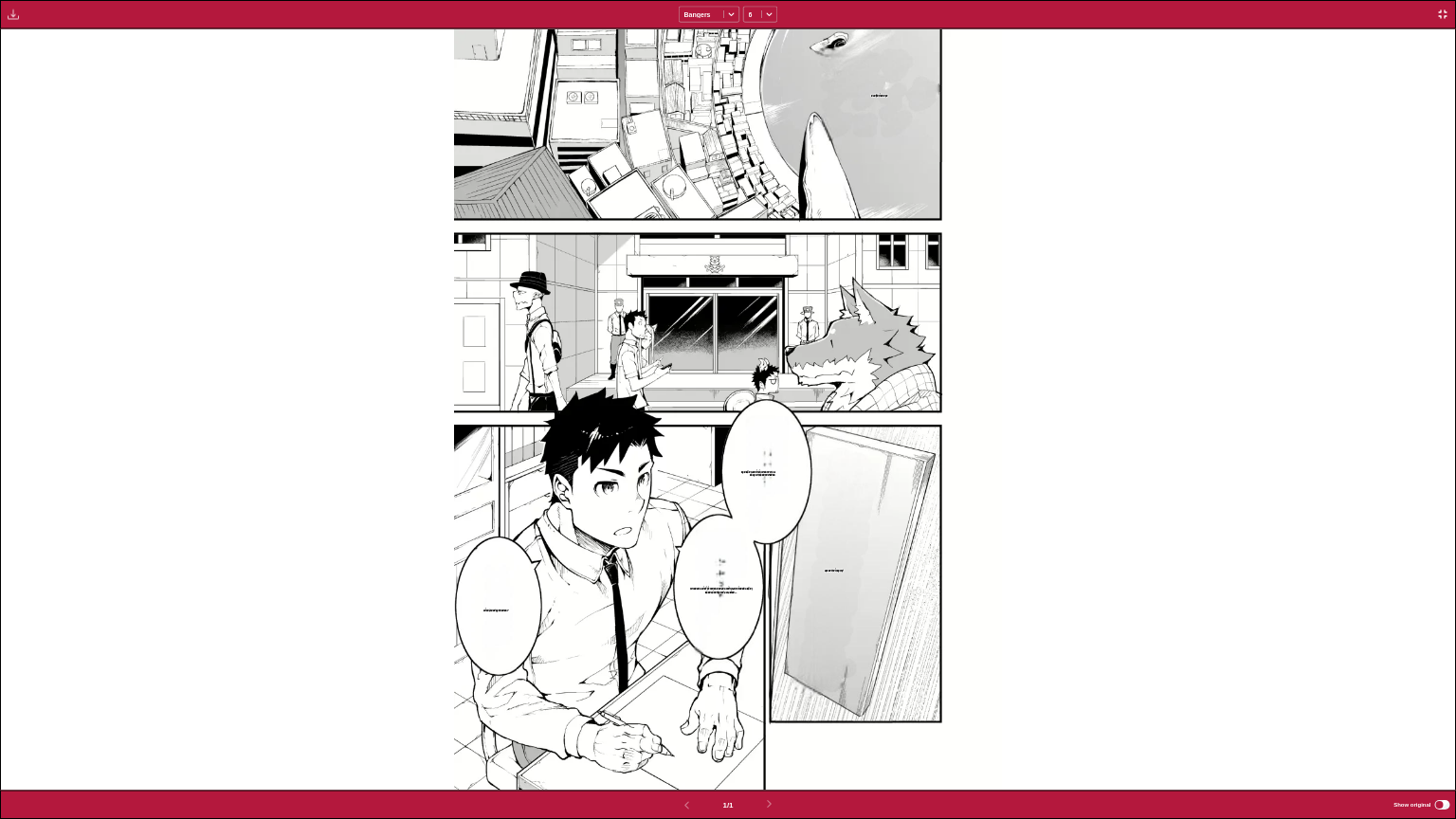 scroll, scrollTop: 0, scrollLeft: 0, axis: both 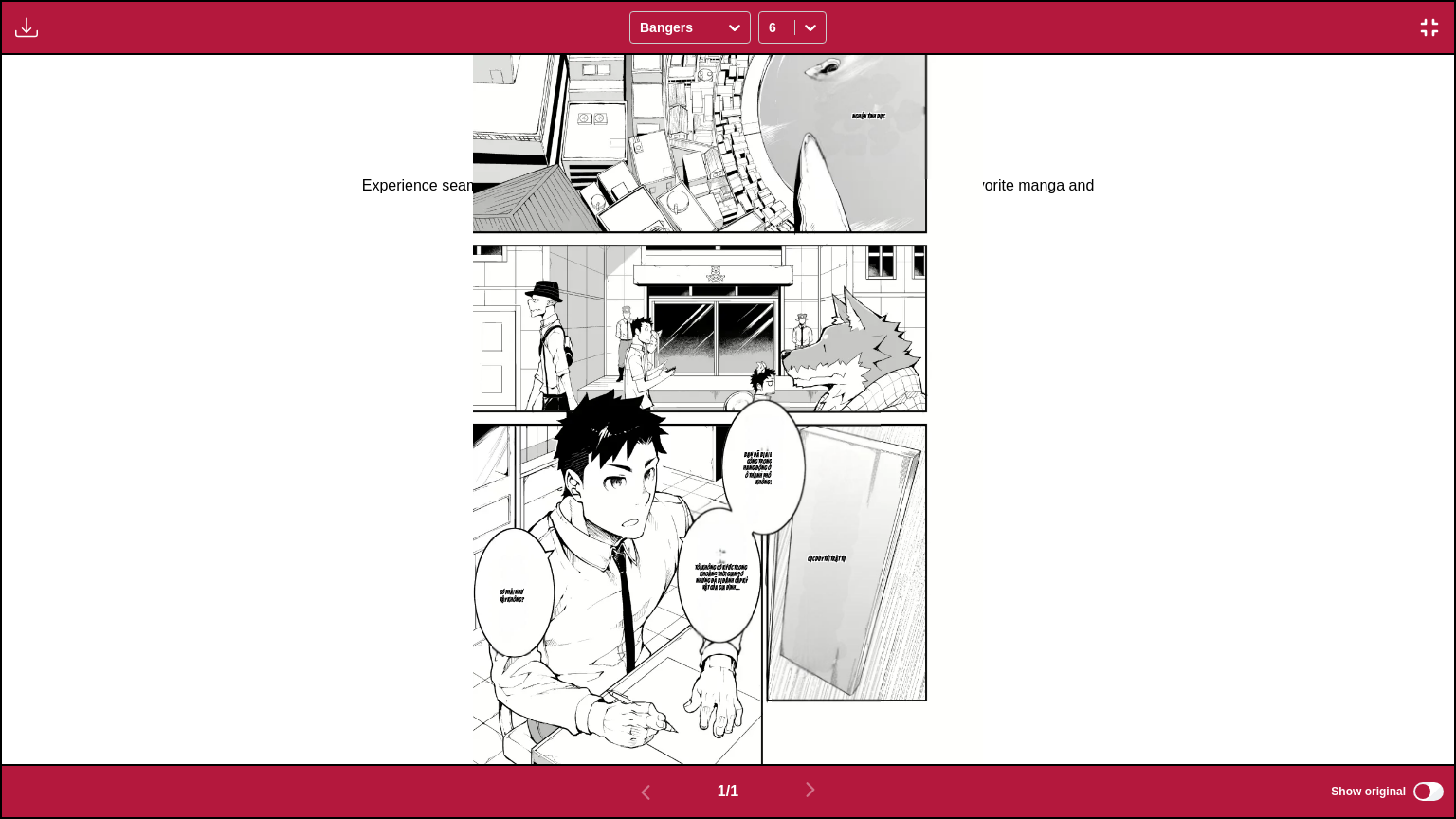 click on "Bạn đã bị ai đó tấn công trong một hang động ở ngoại ô thành phố đúng không?" at bounding box center [764, 469] 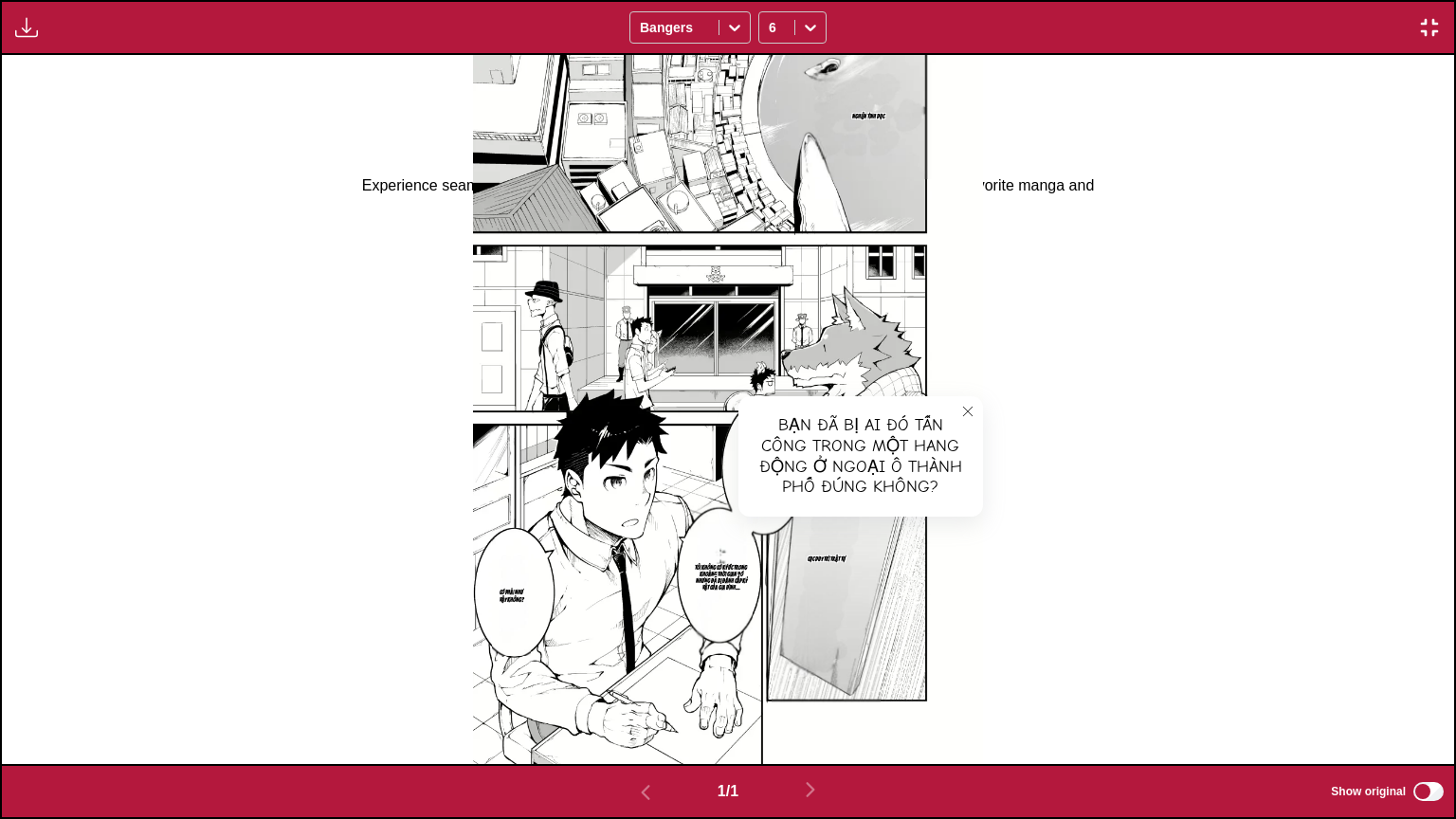 click on "Bạn đã bị ai đó tấn công trong một hang động ở ngoại ô thành phố đúng không?" at bounding box center [861, 456] 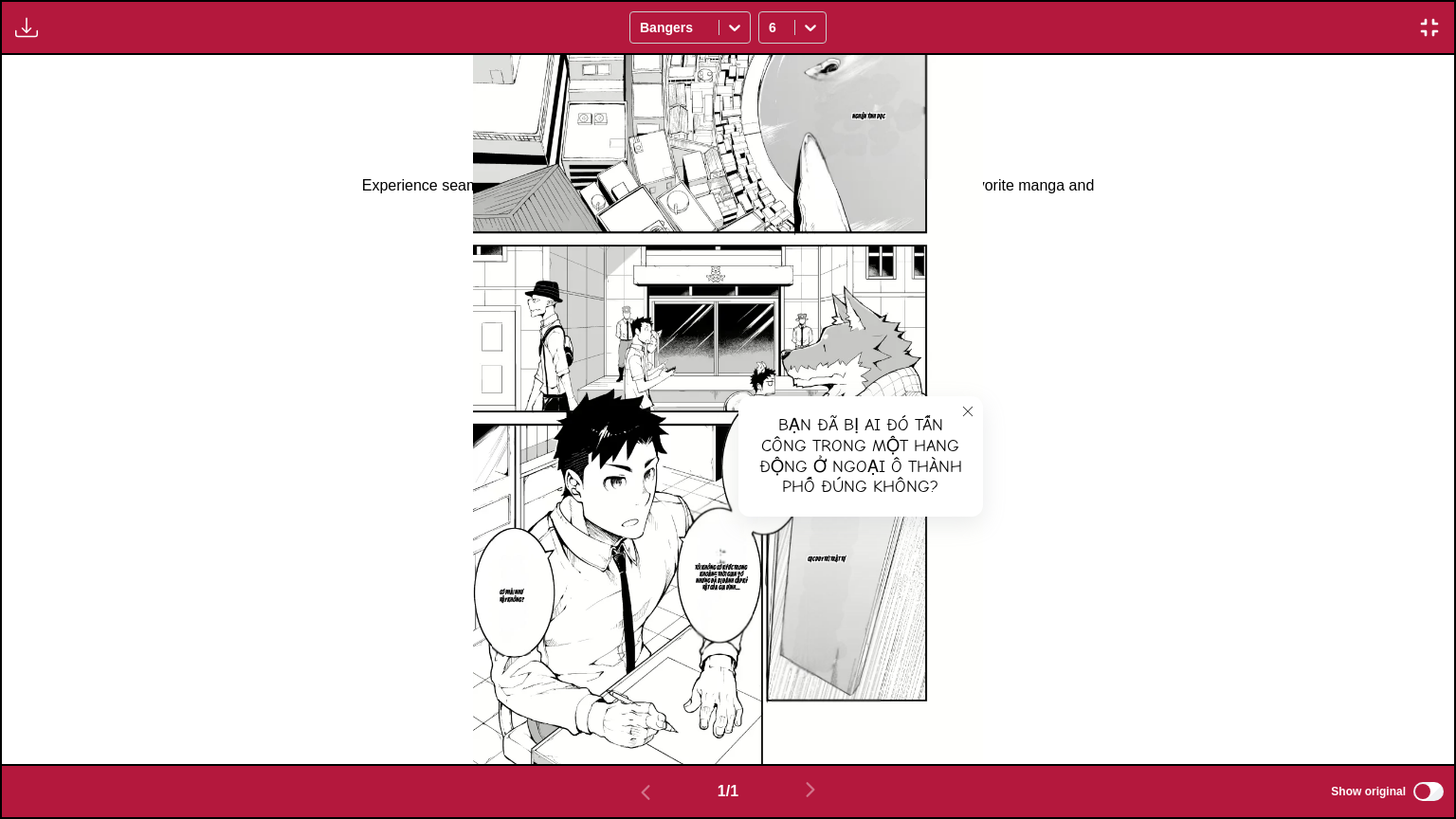 click at bounding box center (968, 411) 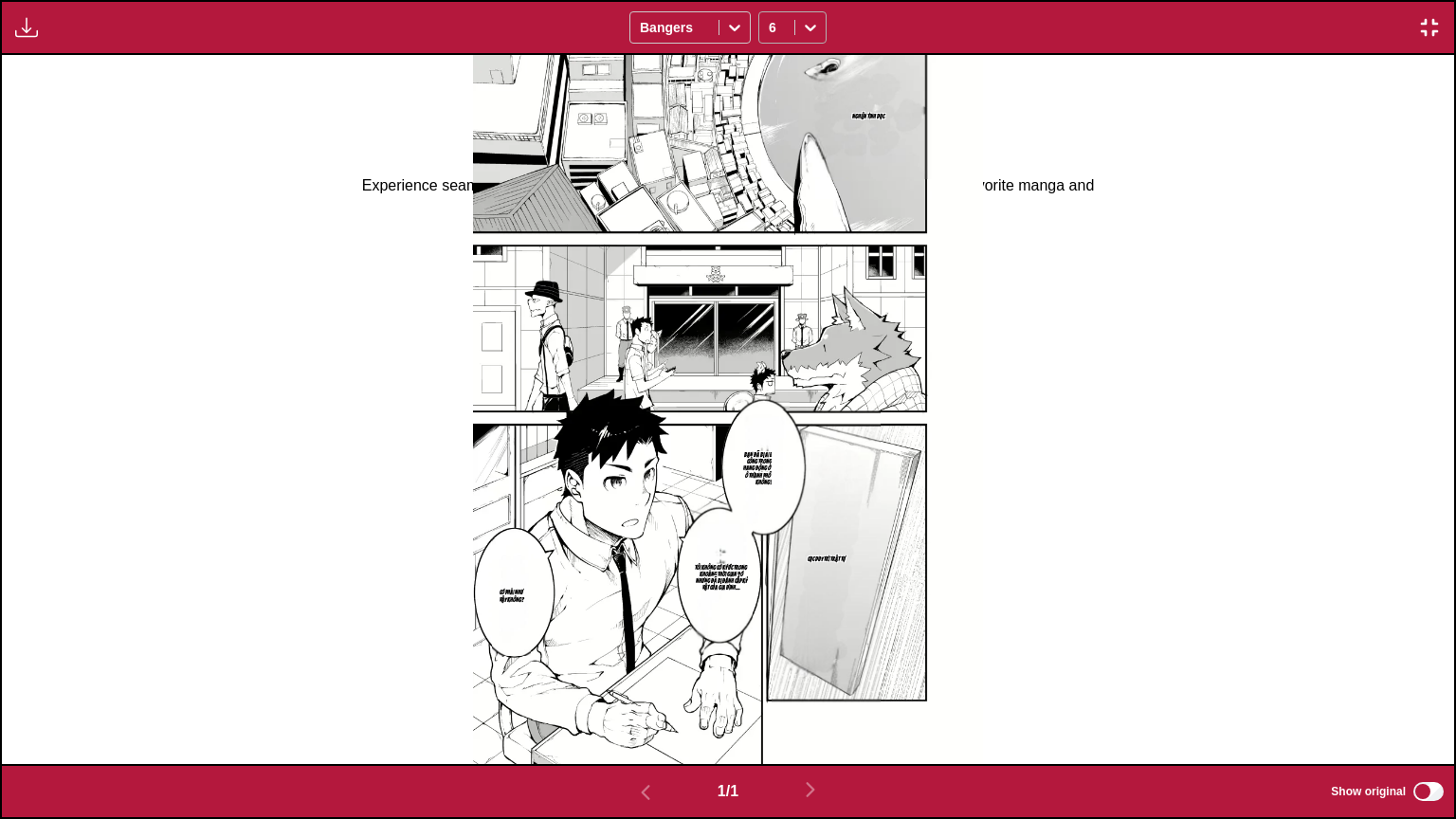 click 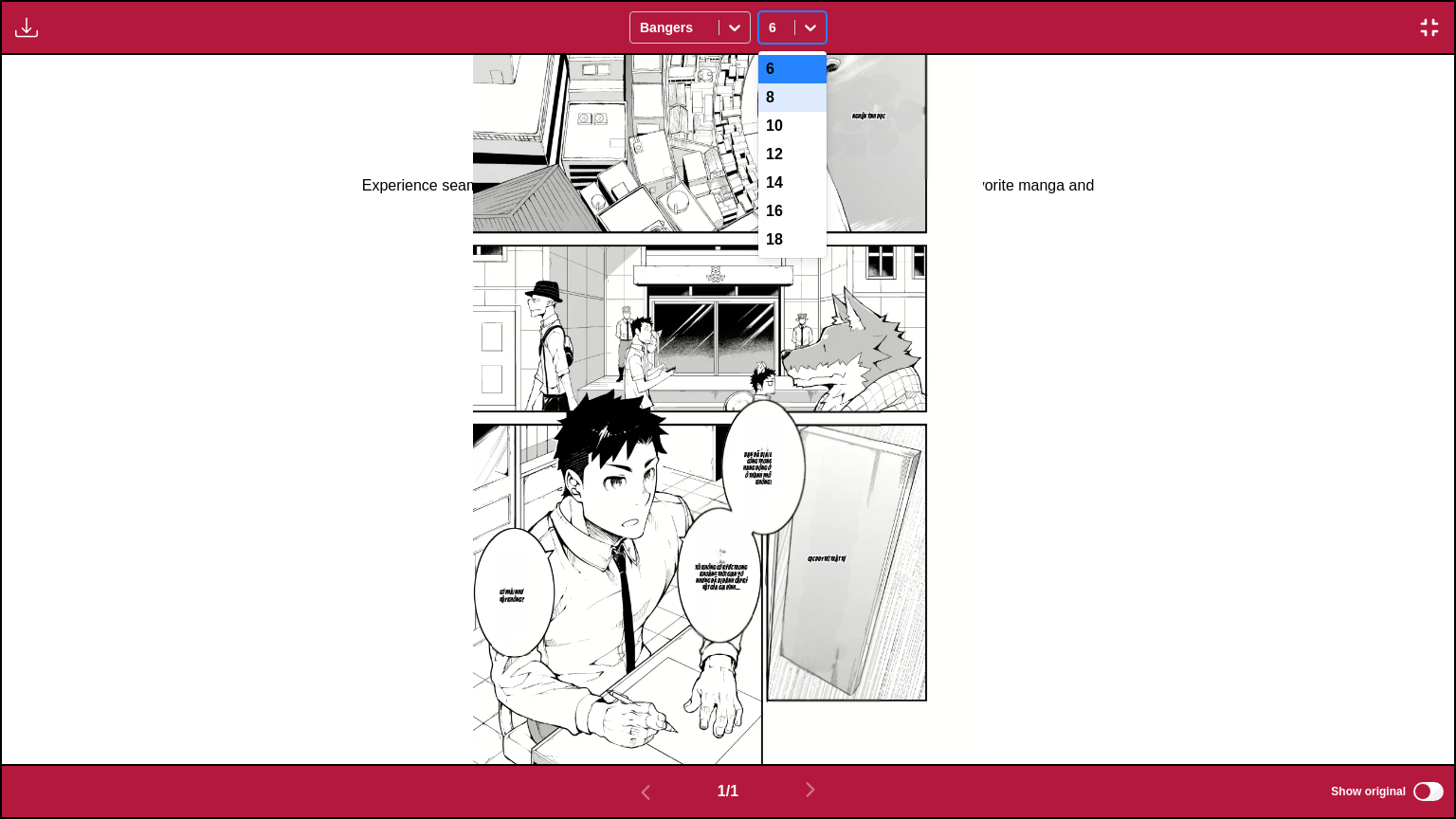 click on "8" at bounding box center (792, 98) 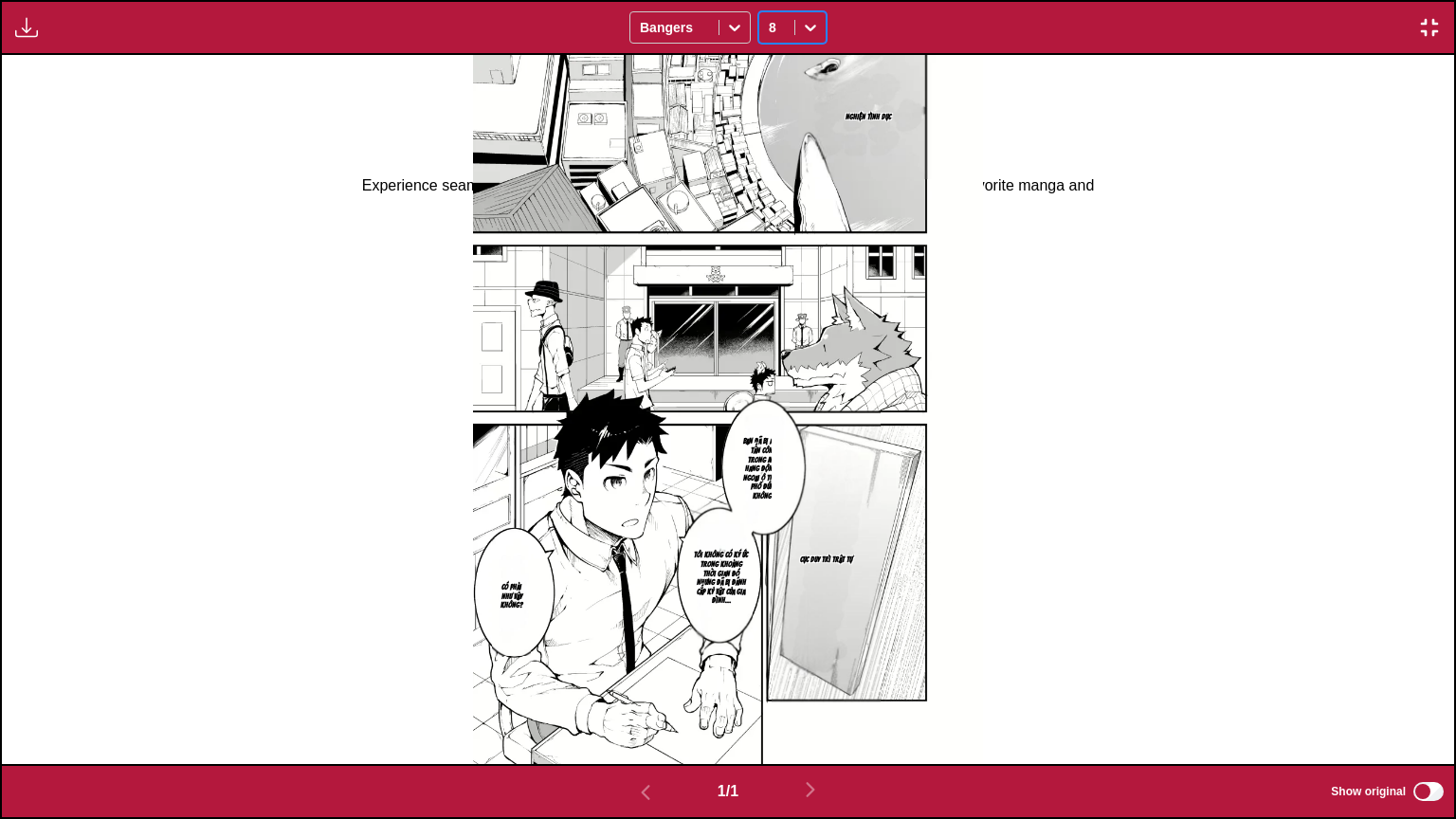 click 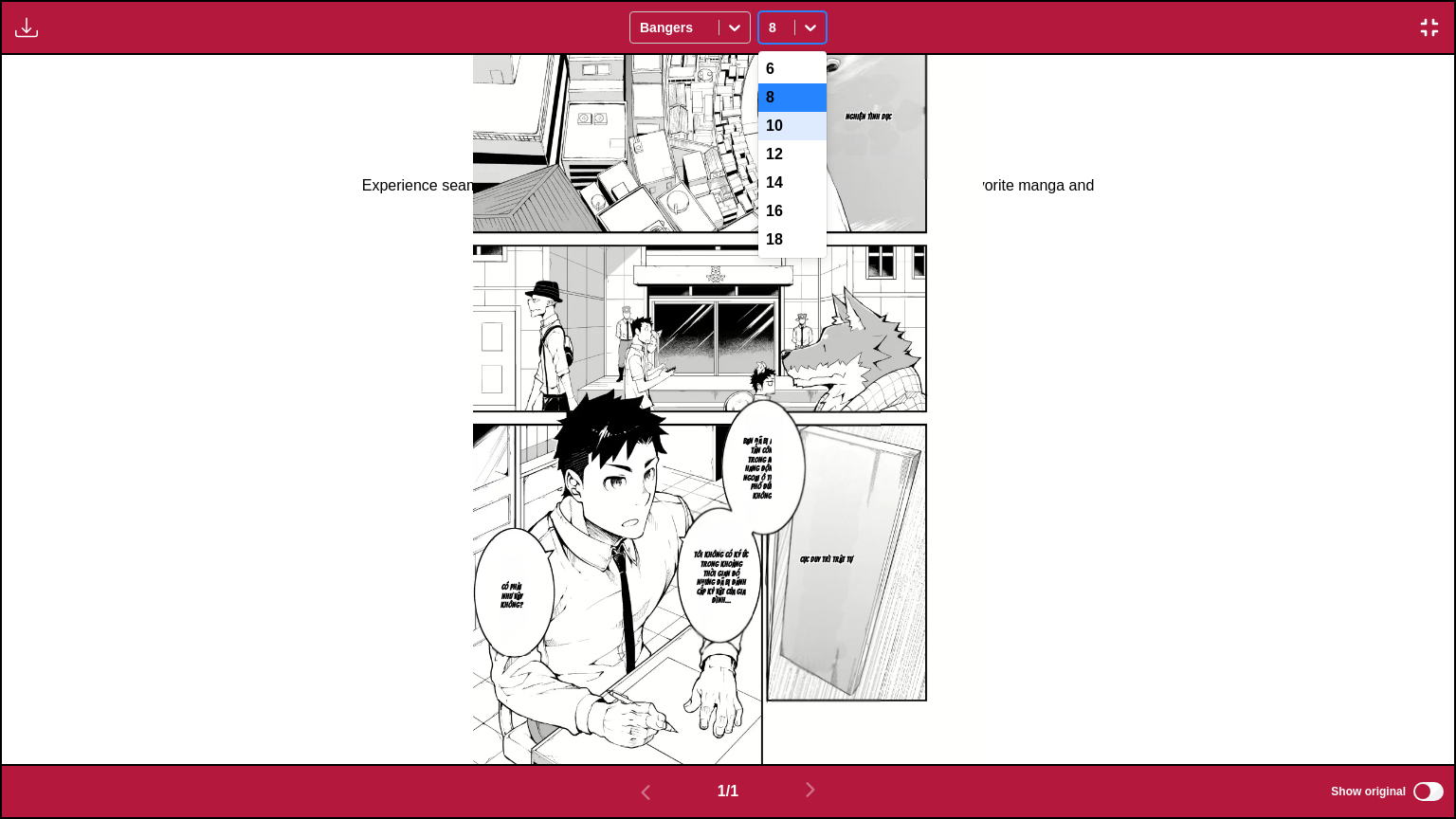 click on "10" at bounding box center (792, 126) 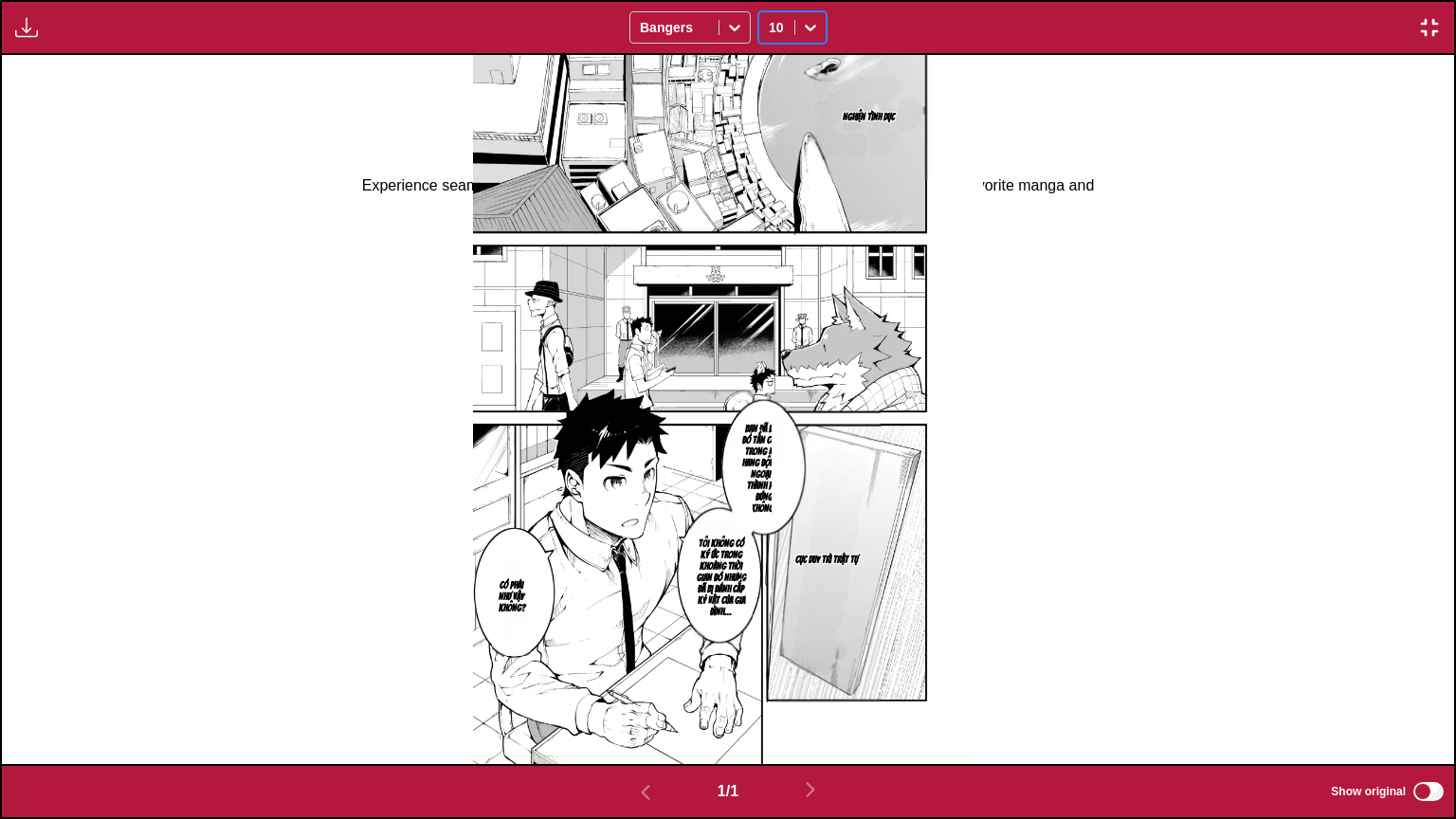 click on "Bạn đã bị ai đó tấn công trong một hang động ở ngoại ô thành phố đúng không?" at bounding box center (764, 469) 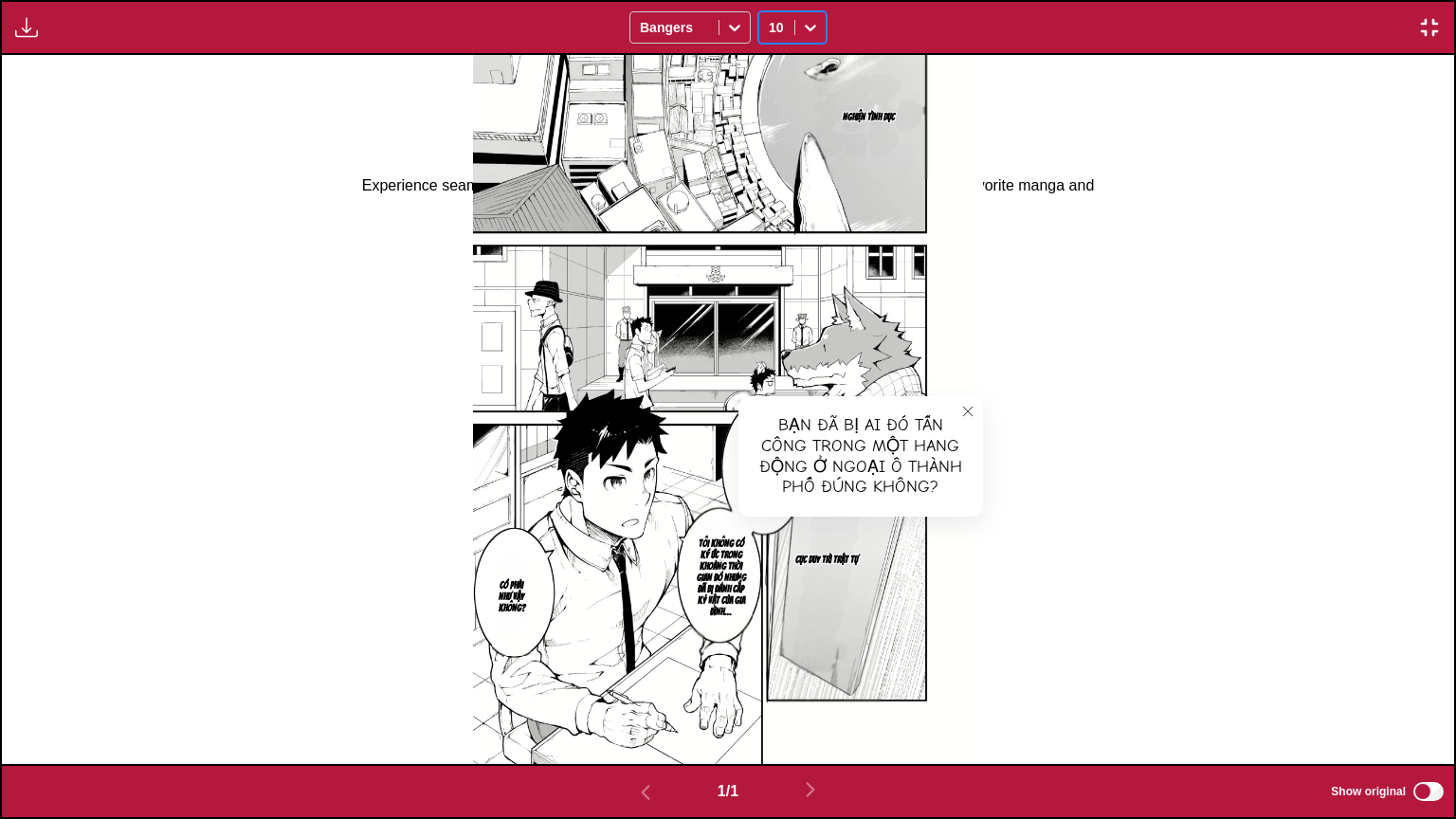 click 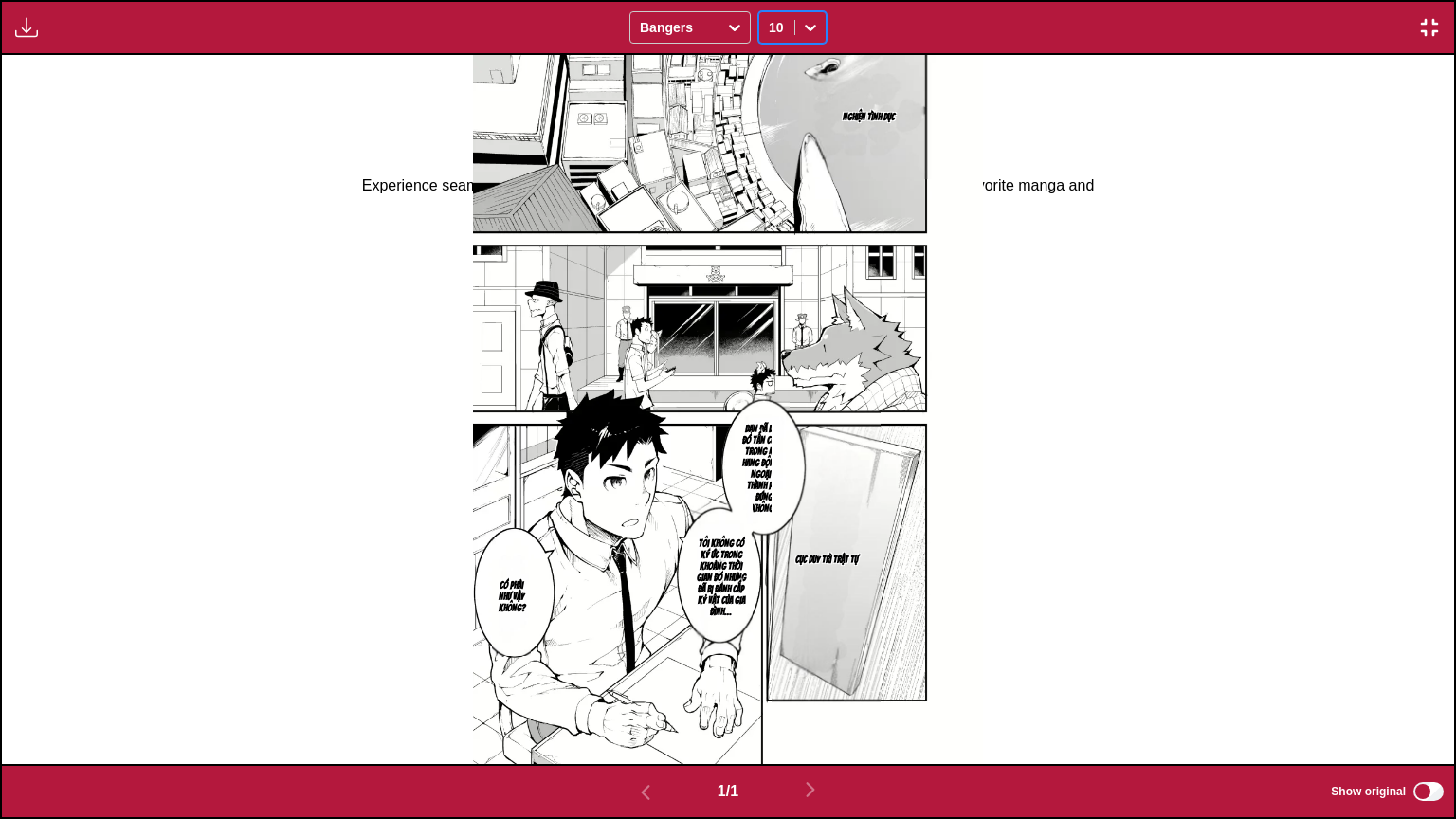click on "Tôi không có ký ức trong khoảng thời gian đó nhưng đã bị đánh cắp kỷ vật của gia đình…" at bounding box center [721, 578] 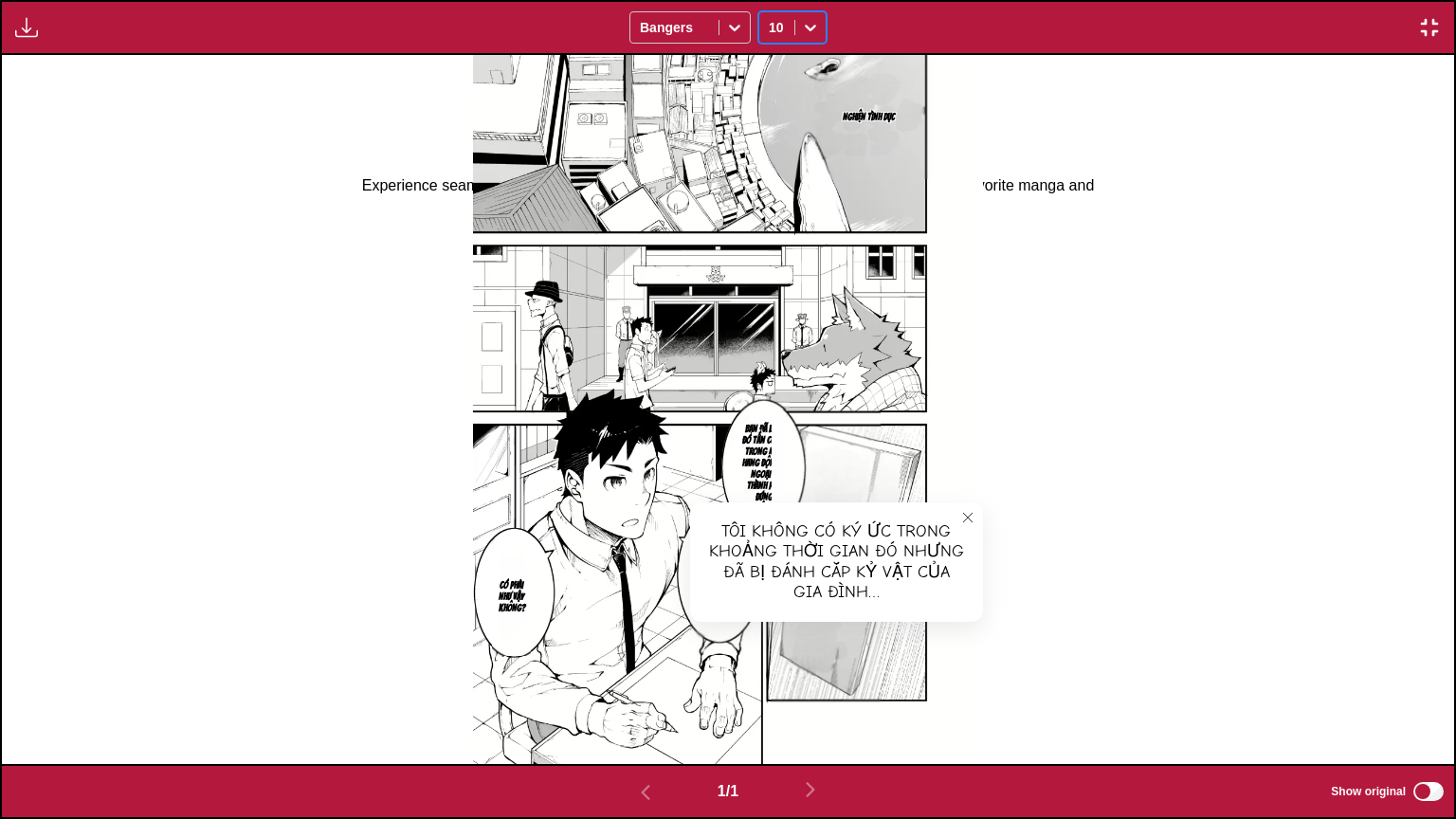 click at bounding box center (968, 518) 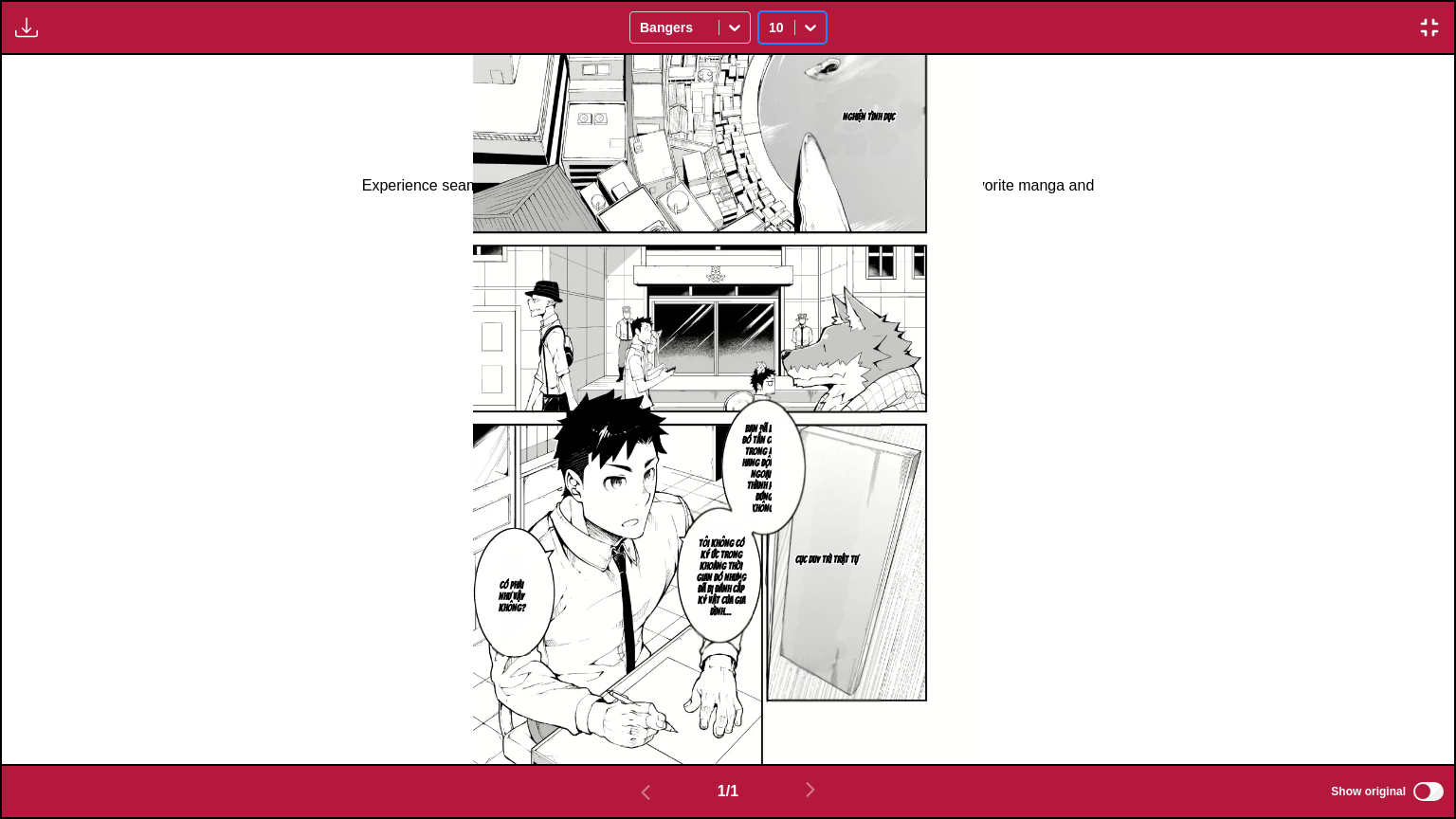 click on "Bạn đã bị ai đó tấn công trong một hang động ở ngoại ô thành phố đúng không?" at bounding box center [764, 469] 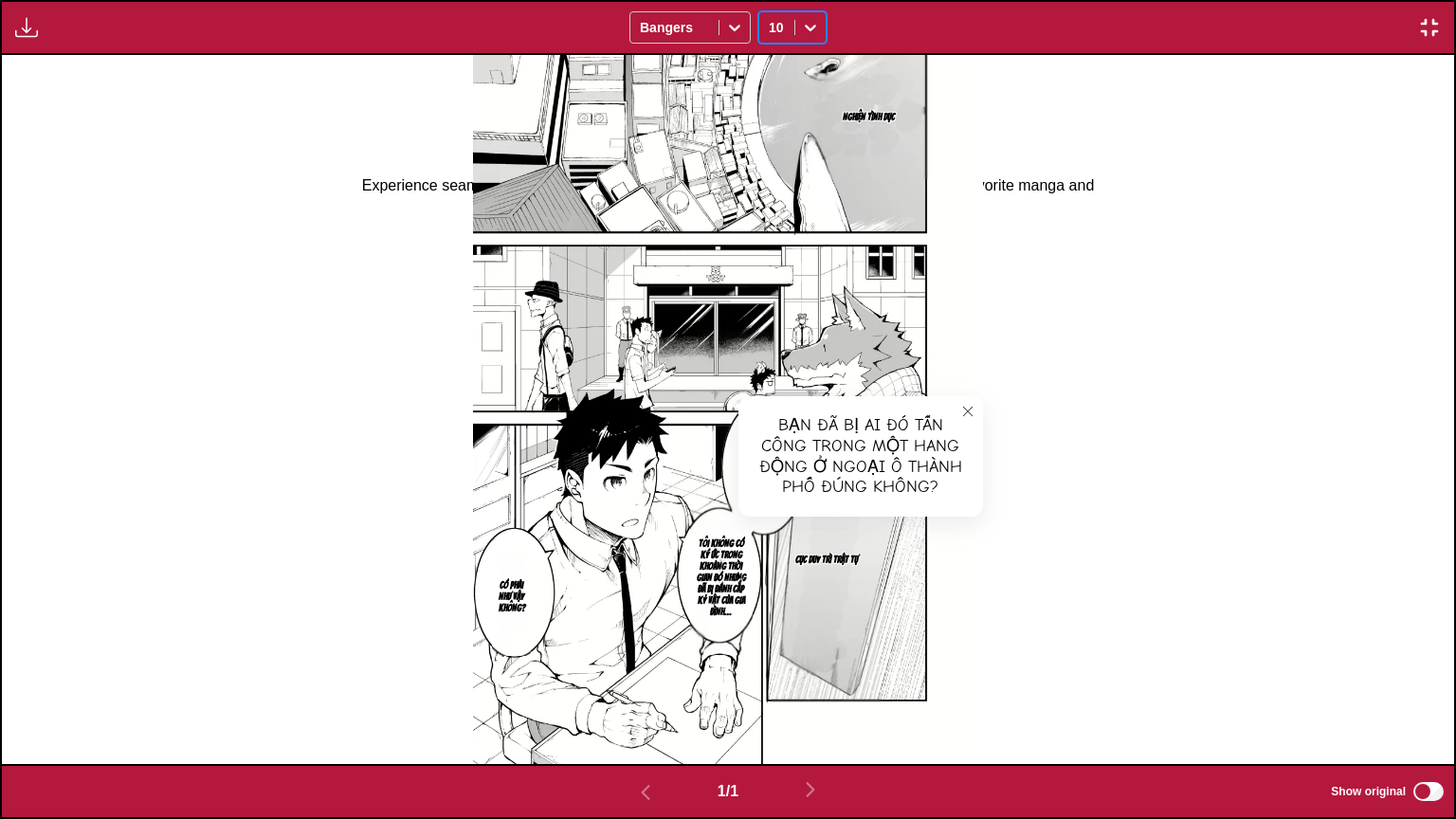 click on "Tôi không có ký ức trong khoảng thời gian đó nhưng đã bị đánh cắp kỷ vật của gia đình…" at bounding box center (721, 578) 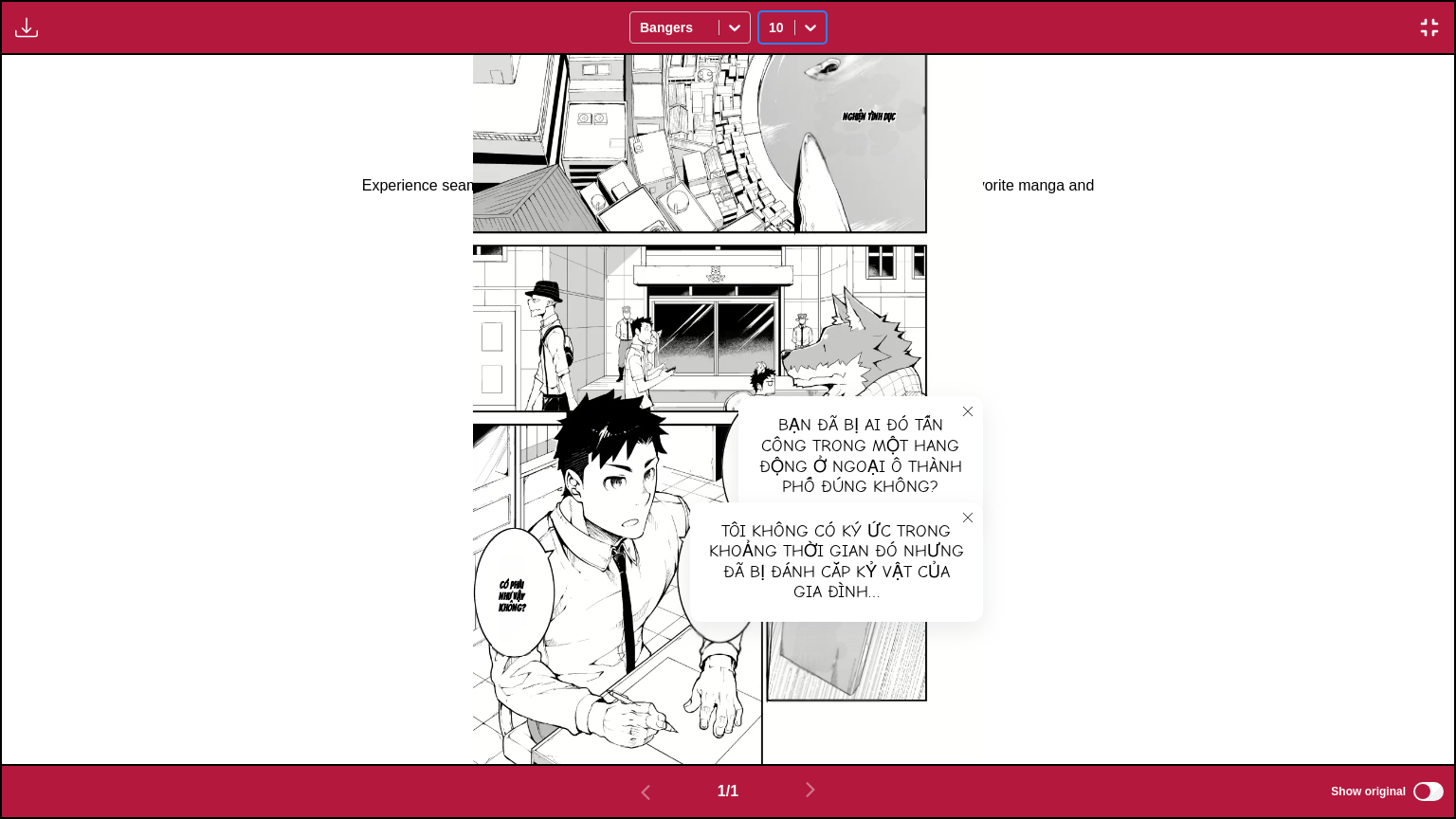 click on "Nghiện tình dục Bạn đã bị ai đó tấn công trong một hang động ở ngoại ô thành phố đúng không? Bạn đã bị ai đó tấn công trong một hang động ở ngoại ô thành phố đúng không? Cục duy trì trật tự Tôi không có ký ức trong khoảng thời gian đó nhưng đã bị đánh cắp kỷ vật của gia đình… Tôi không có ký ức trong khoảng thời gian đó nhưng đã bị đánh cắp kỷ vật của gia đình… Có phải như vậy không?" at bounding box center [728, 410] 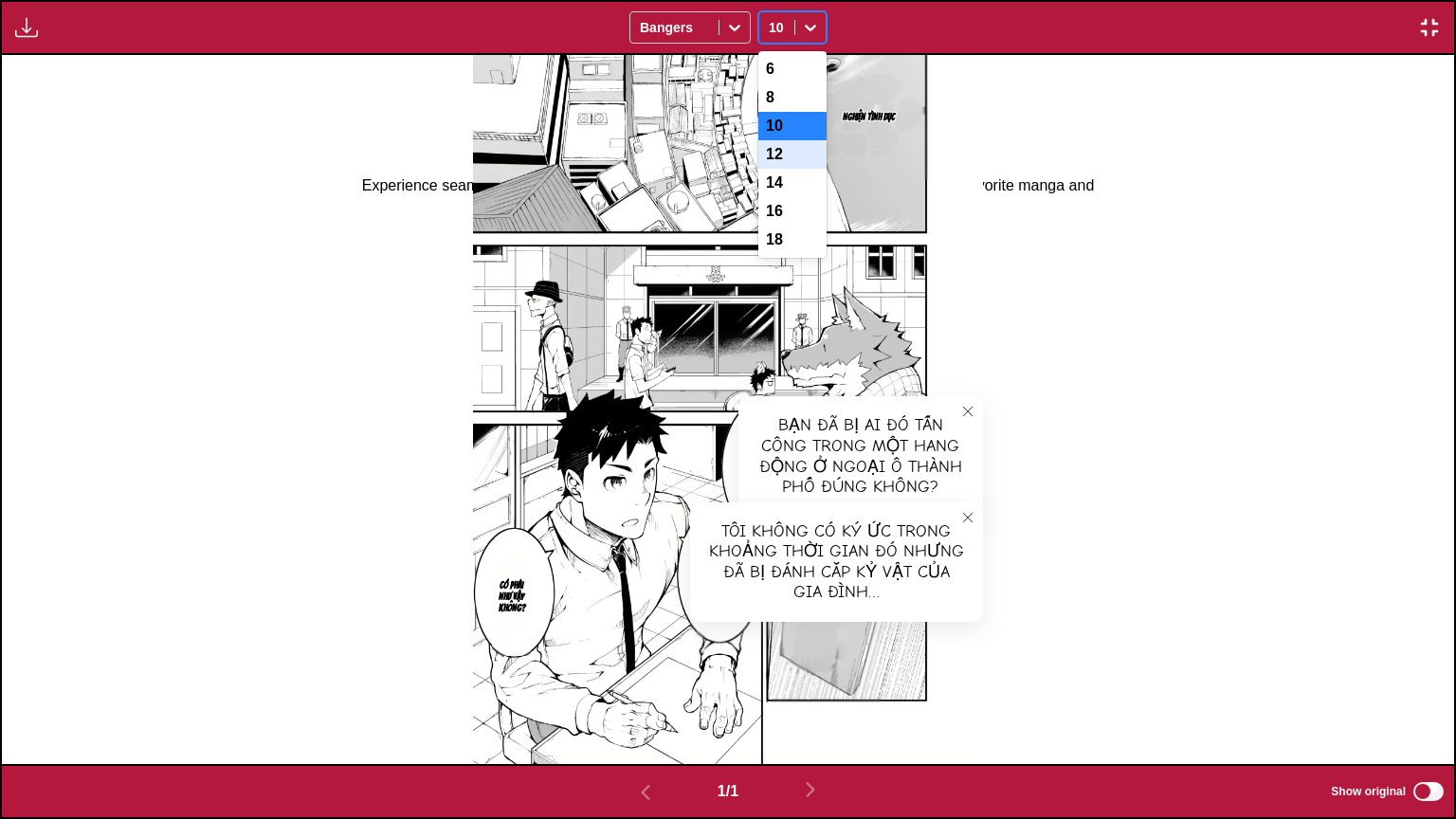 click on "12" at bounding box center (792, 155) 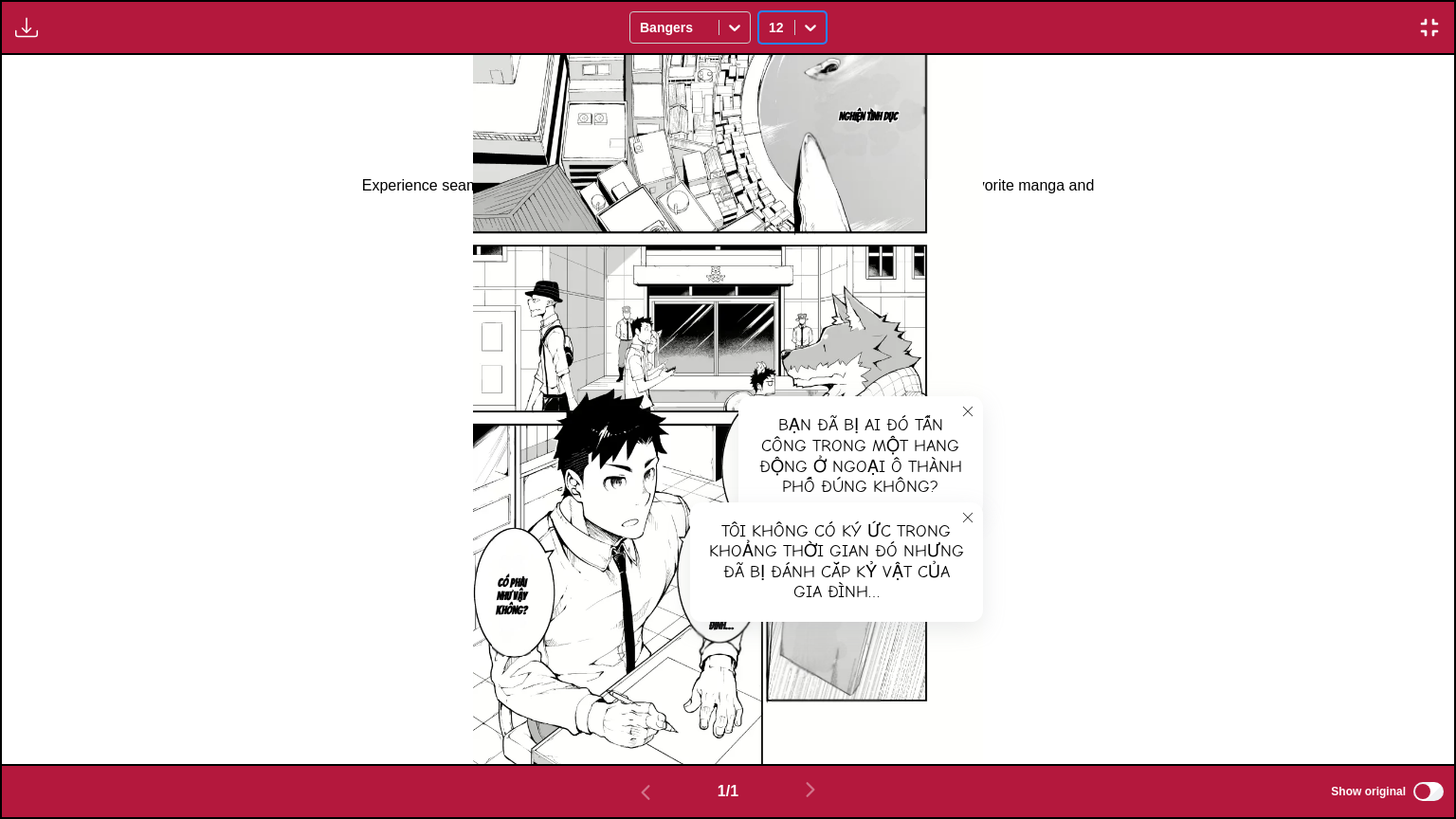 click at bounding box center [1429, 27] 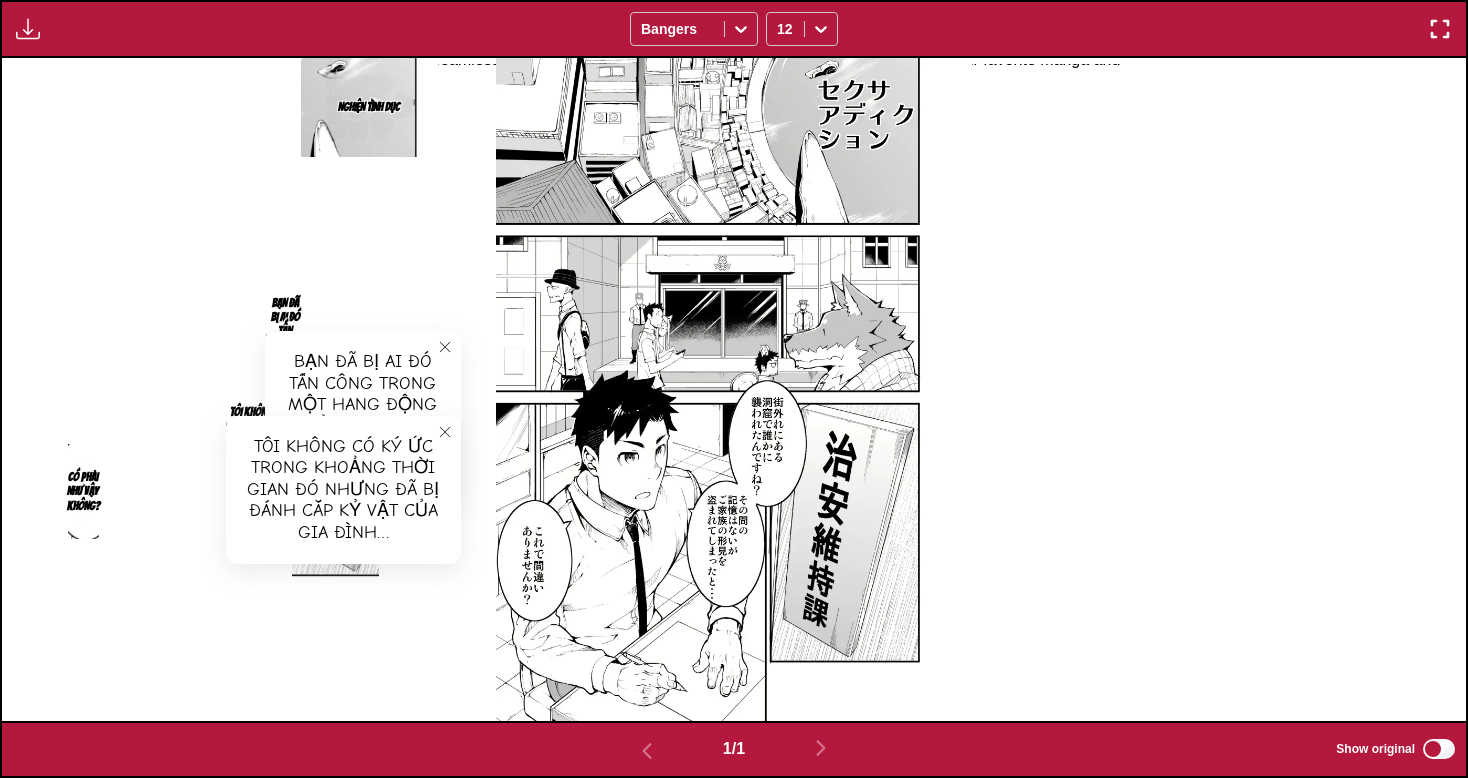 scroll, scrollTop: 121, scrollLeft: 0, axis: vertical 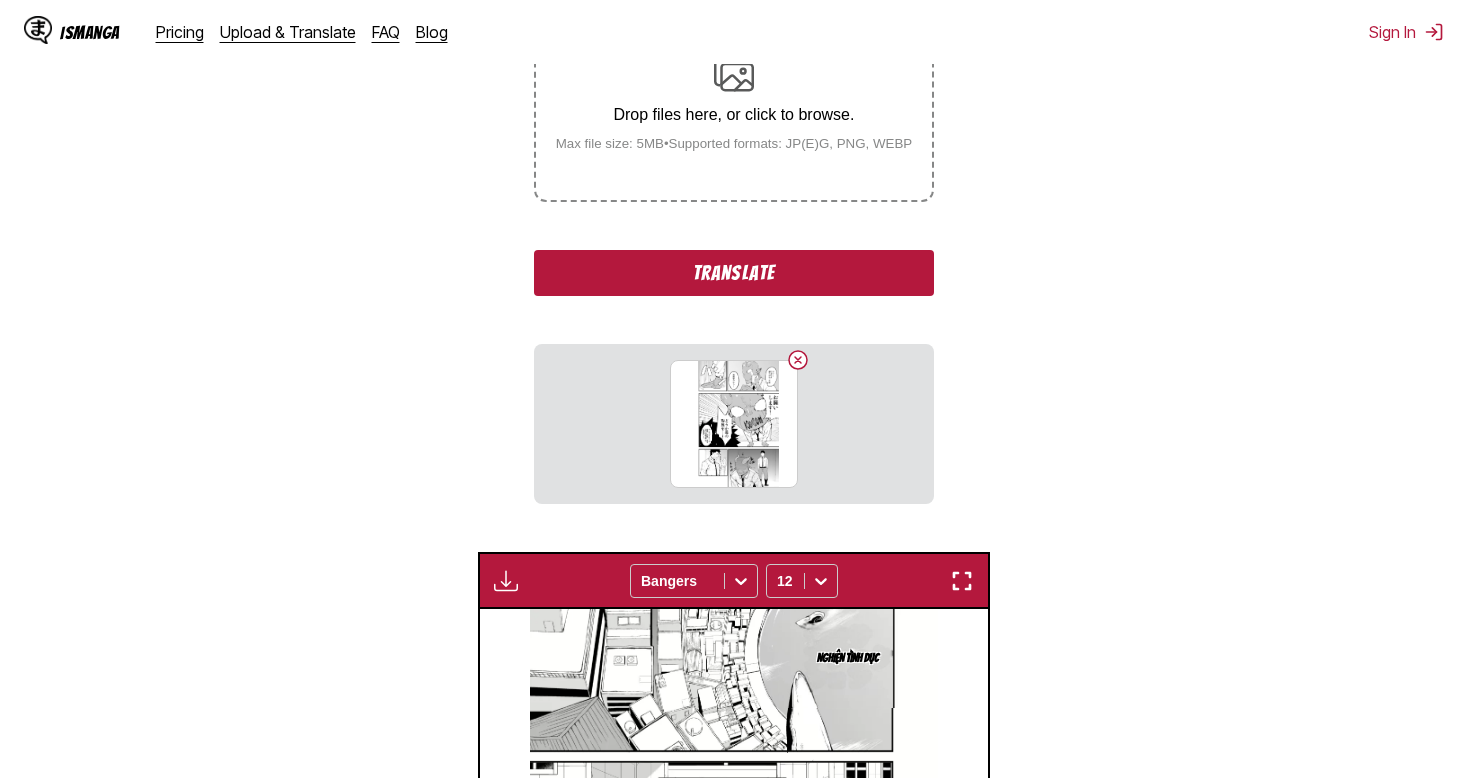 click on "Translate" at bounding box center (734, 273) 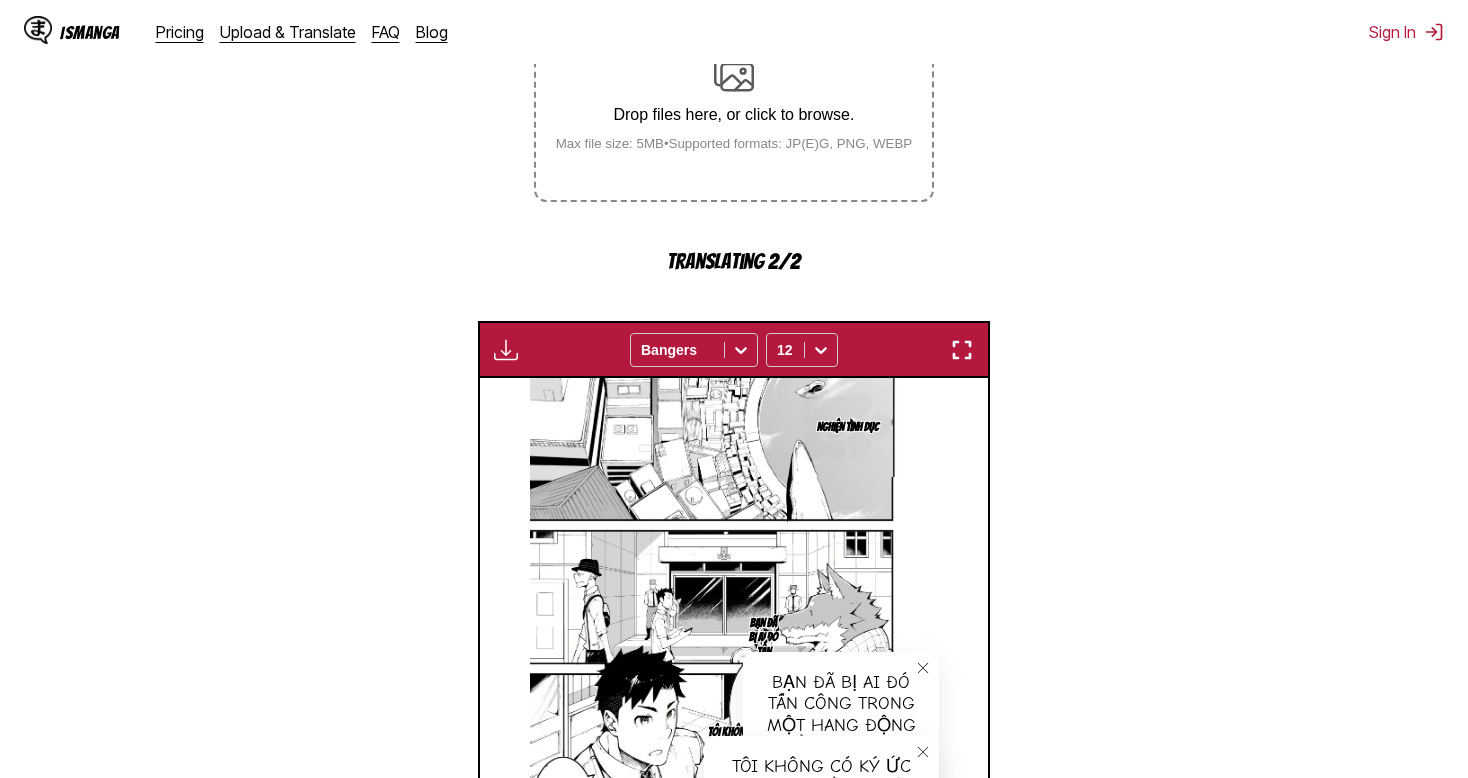 scroll, scrollTop: 835, scrollLeft: 0, axis: vertical 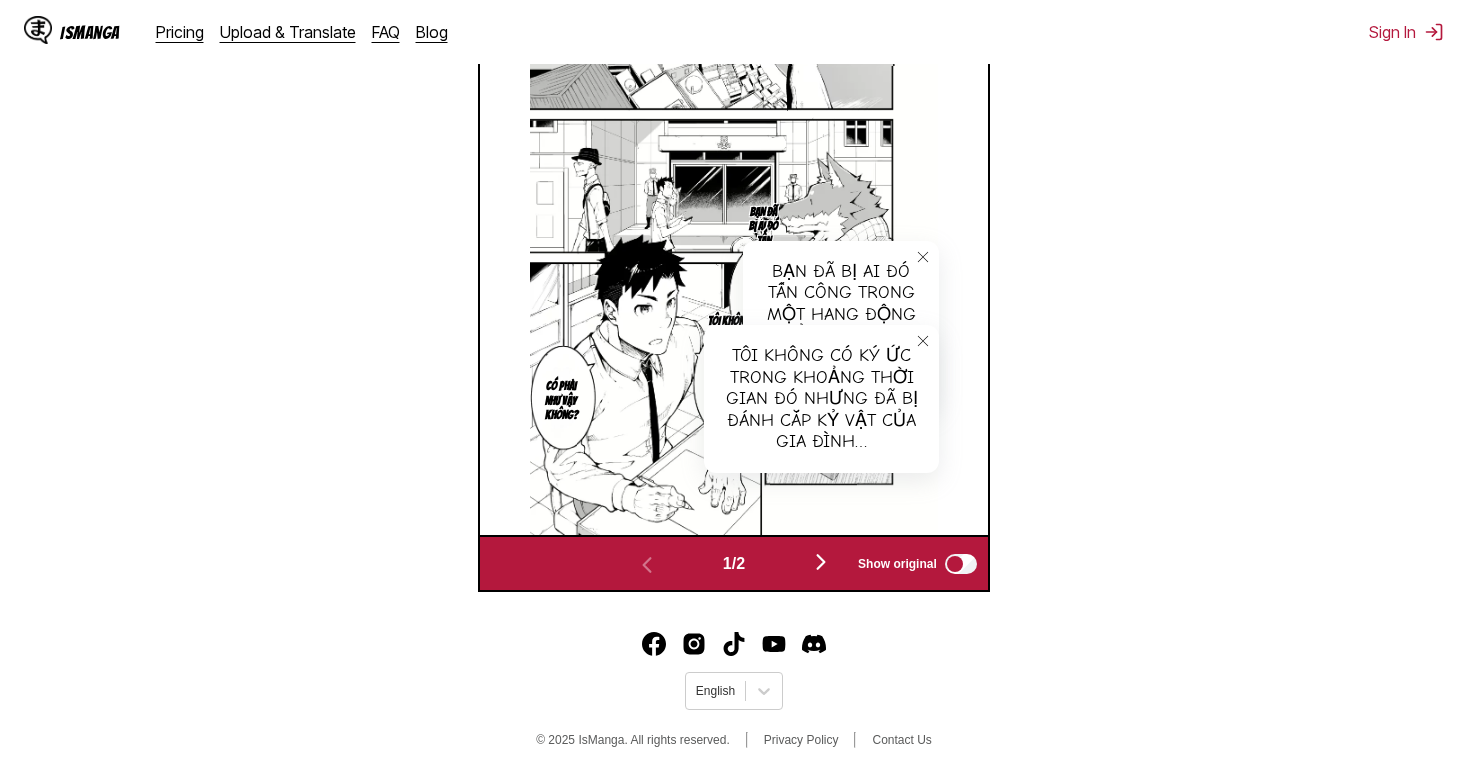 click at bounding box center (821, 562) 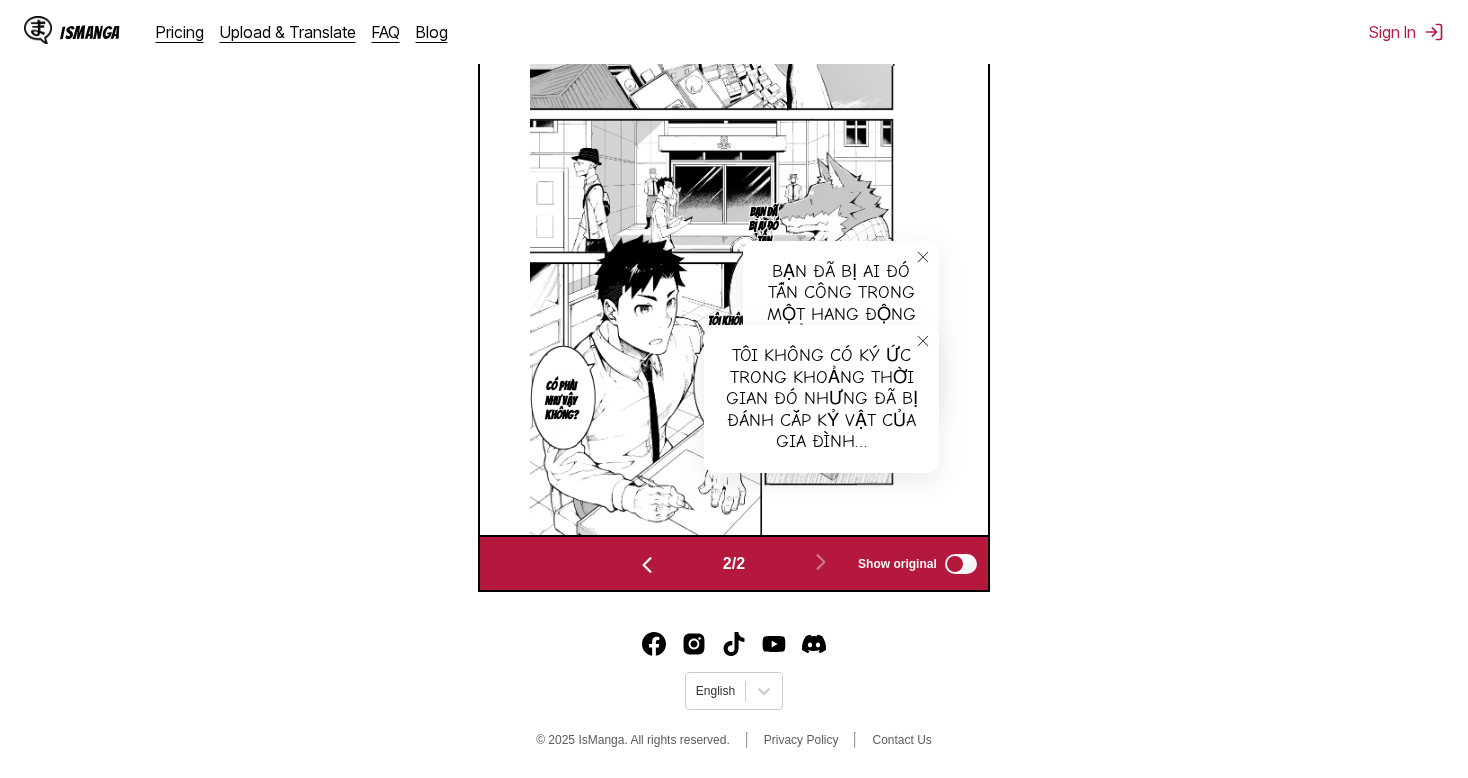 scroll, scrollTop: 801, scrollLeft: 0, axis: vertical 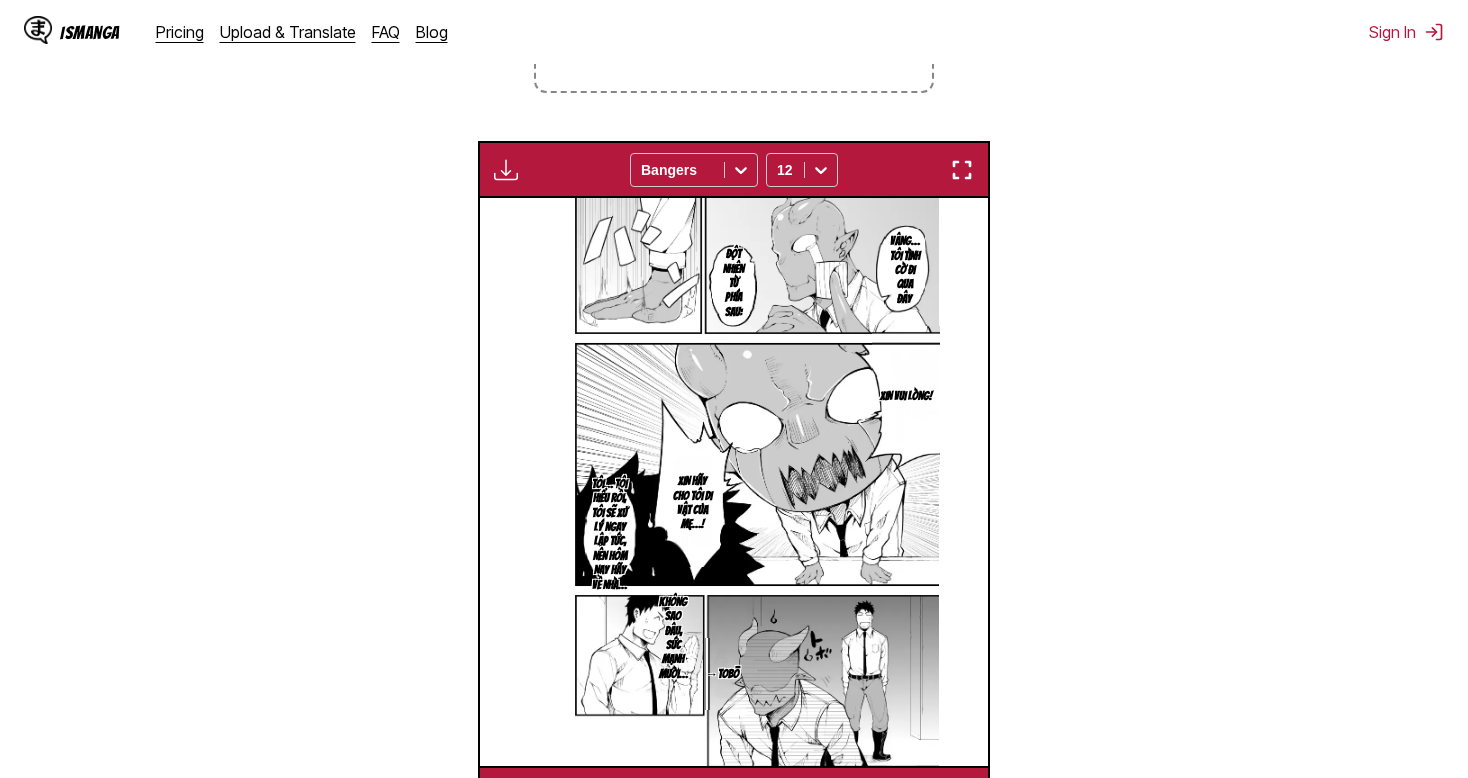 click on "From Japanese To Vietnamese Drop files here, or click to browse. Max file size: 5MB  •  Supported formats: JP(E)G, PNG, WEBP Available for premium users only Bangers 12 Nghiện tình dục Bạn đã bị ai đó tấn công trong một hang động ở ngoại ô thành phố đúng không? Bạn đã bị ai đó tấn công trong một hang động ở ngoại ô thành phố đúng không? Cục duy trì trật tự Tôi không có ký ức trong khoảng thời gian đó nhưng đã bị đánh cắp kỷ vật của gia đình… Tôi không có ký ức trong khoảng thời gian đó nhưng đã bị đánh cắp kỷ vật của gia đình… Có phải như vậy không? Vâng… tôi tình cờ đi qua đây Đột nhiên từ phía sau: Xin vui lòng! Xin hãy cho tôi di vật của mẹ…! Tôi… tôi hiểu rồi, tôi sẽ xử lý ngay lập tức, nên hôm nay hãy về nhà… Không sao đâu, sức mạnh mười… →Tobō 2  /  2 Show original" at bounding box center (734, 306) 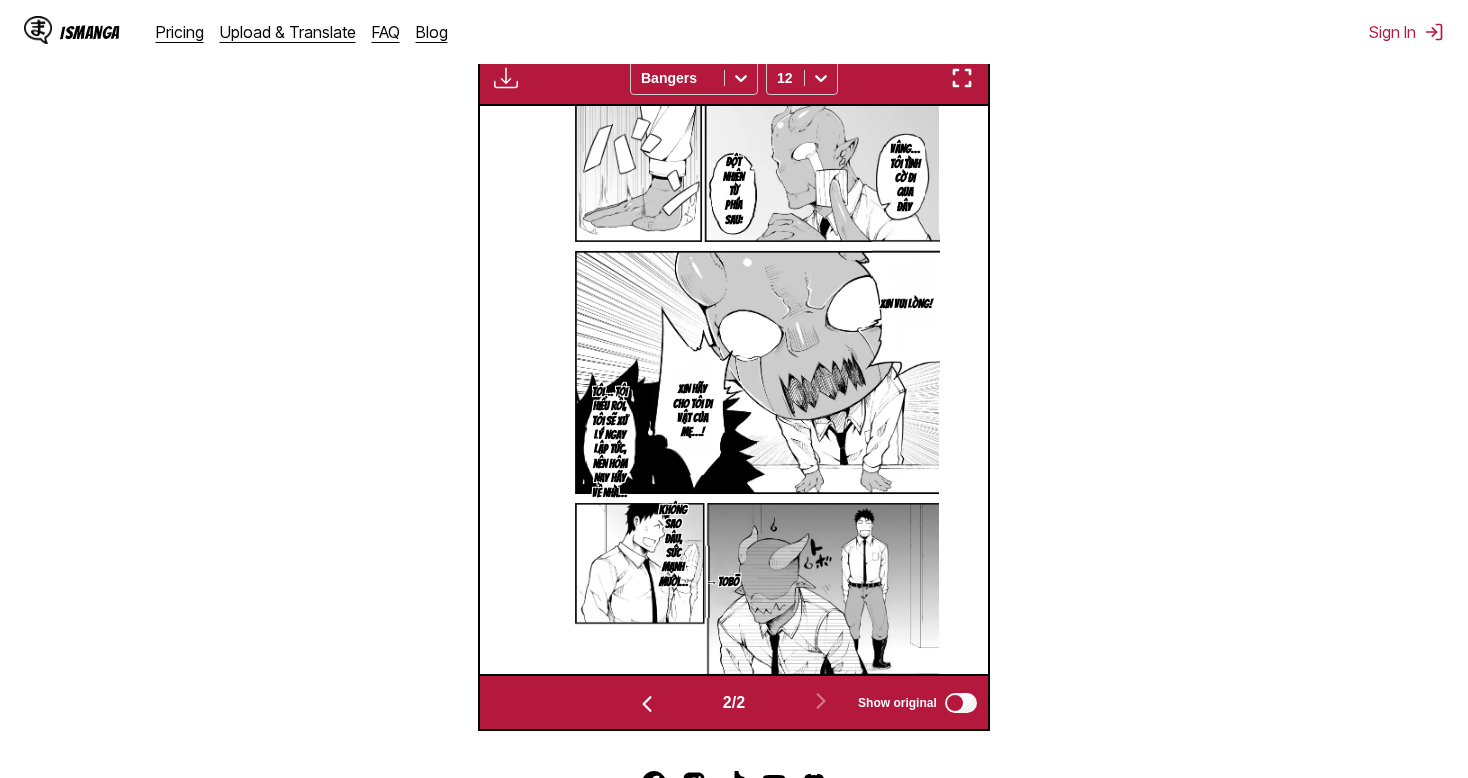 scroll, scrollTop: 630, scrollLeft: 0, axis: vertical 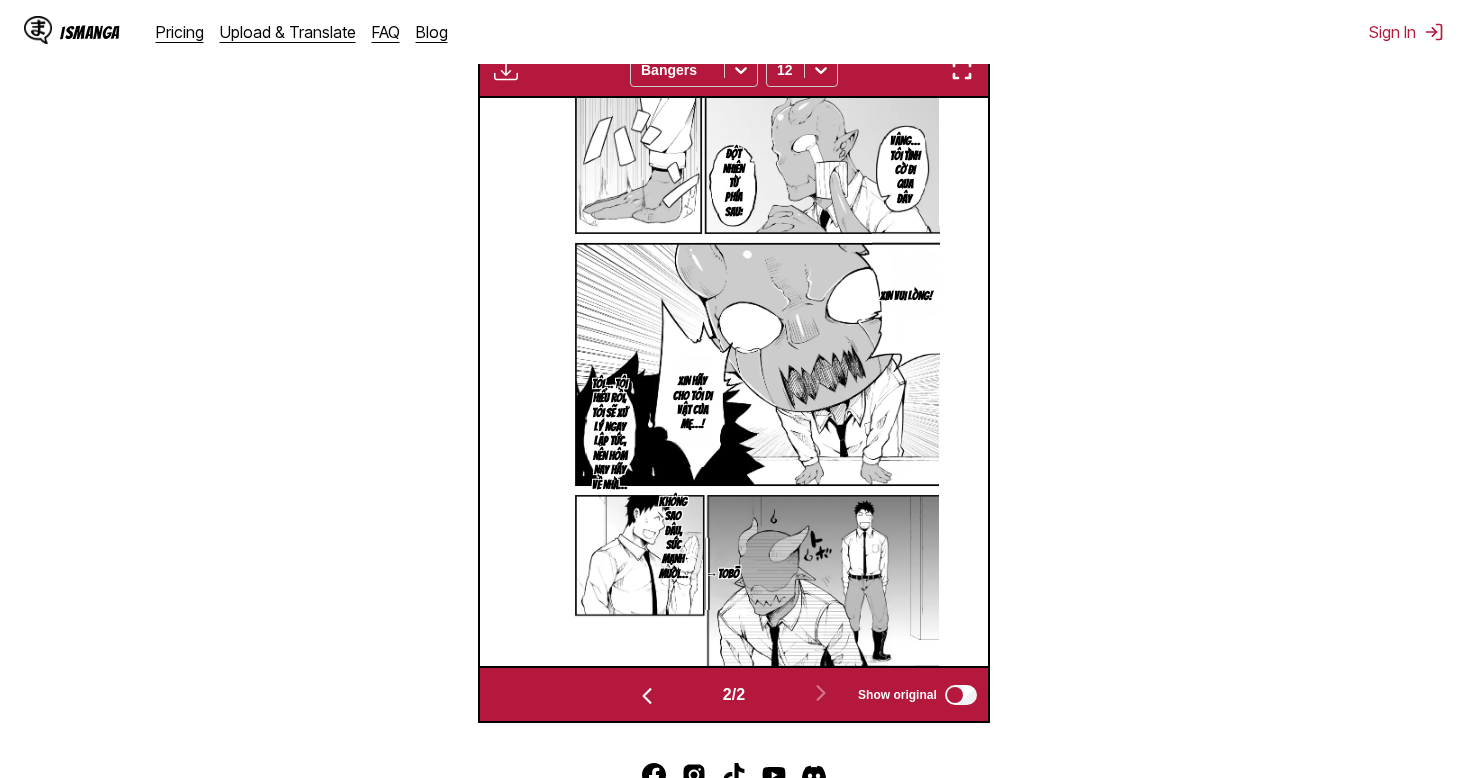 click at bounding box center [962, 70] 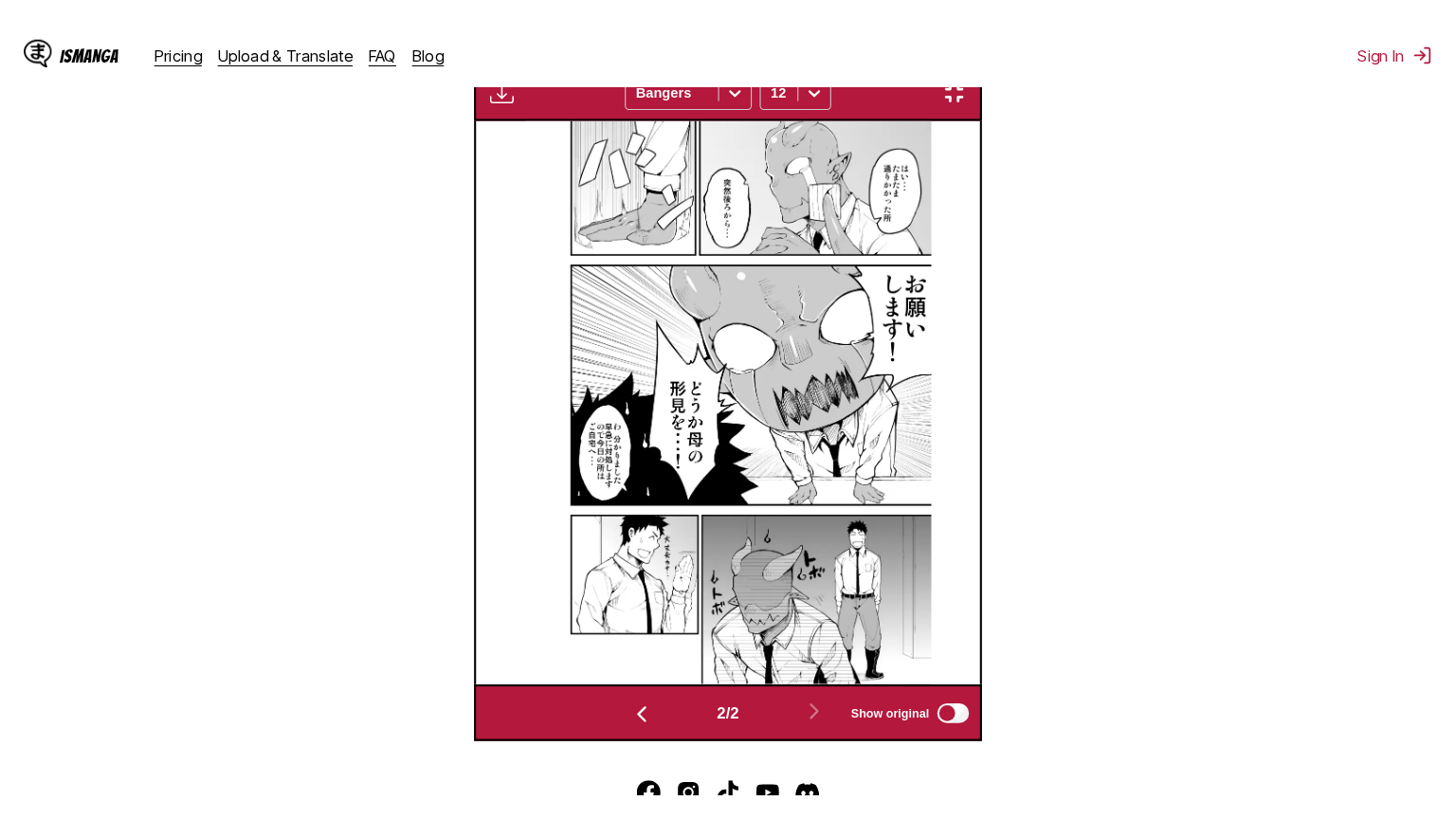 scroll, scrollTop: 220, scrollLeft: 0, axis: vertical 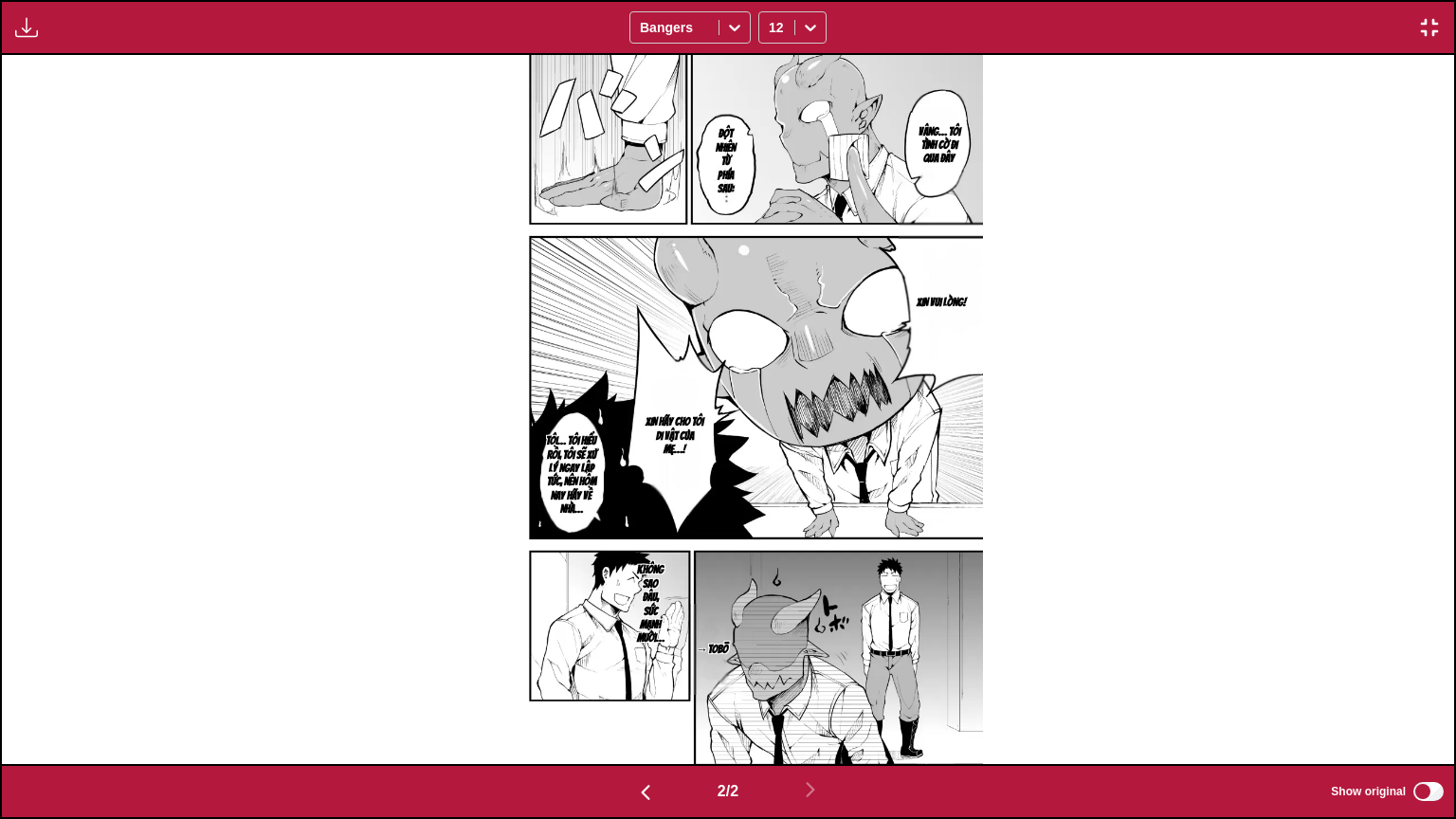 click on "Vâng… tôi tình cờ đi qua đây" at bounding box center (939, 145) 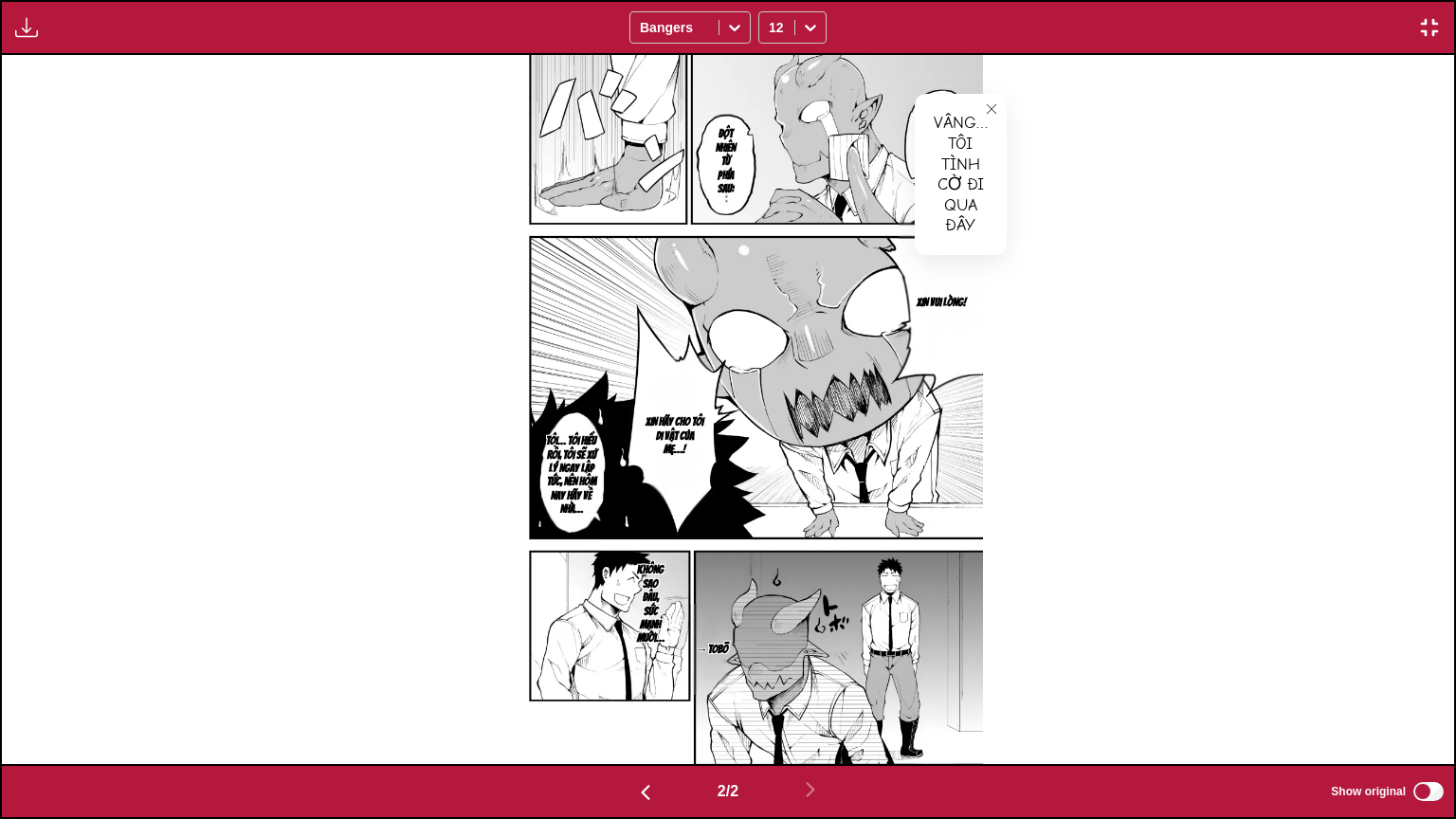 click at bounding box center [992, 109] 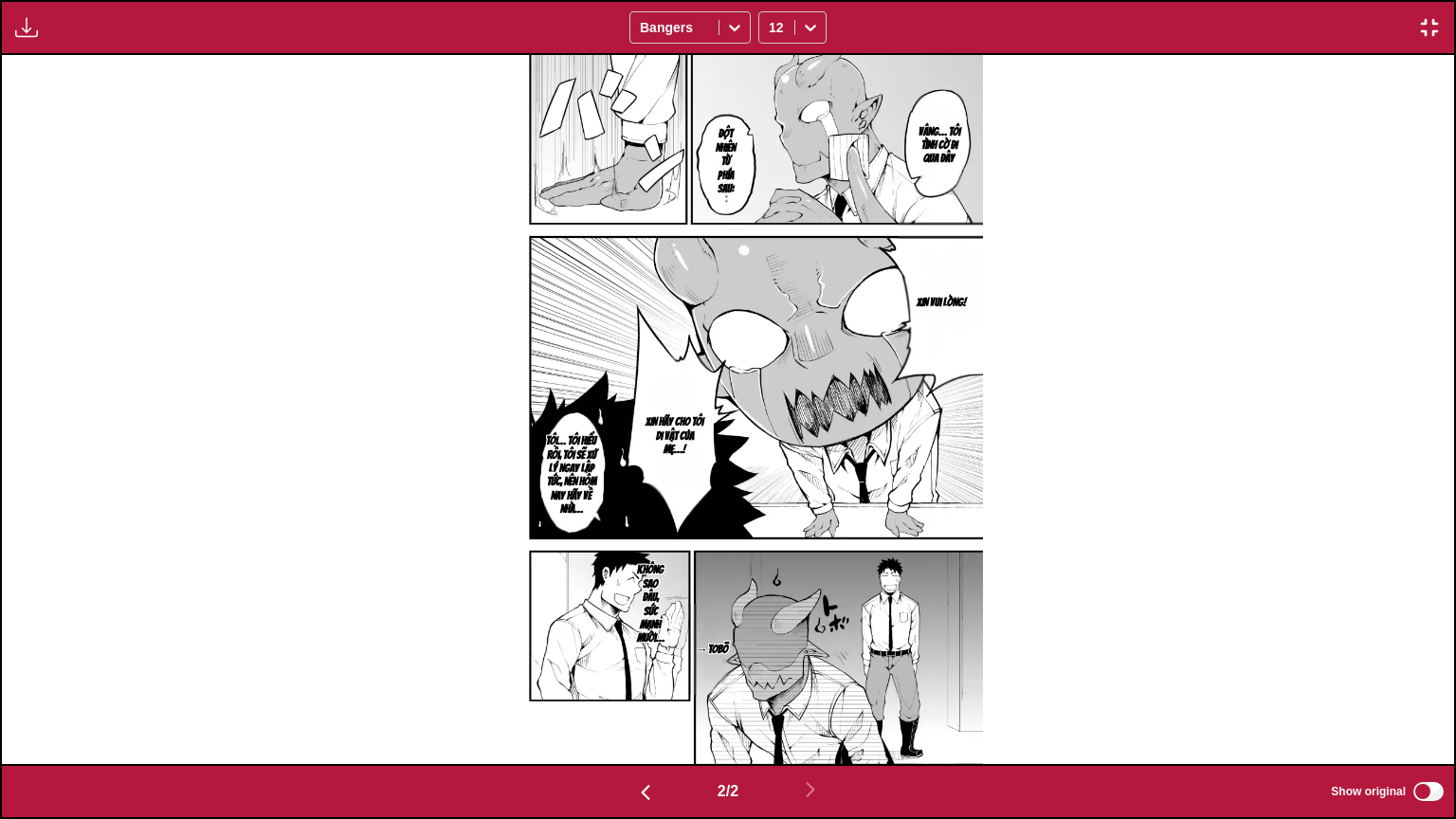 click on "Xin hãy cho tôi di vật của mẹ…!" at bounding box center [675, 436] 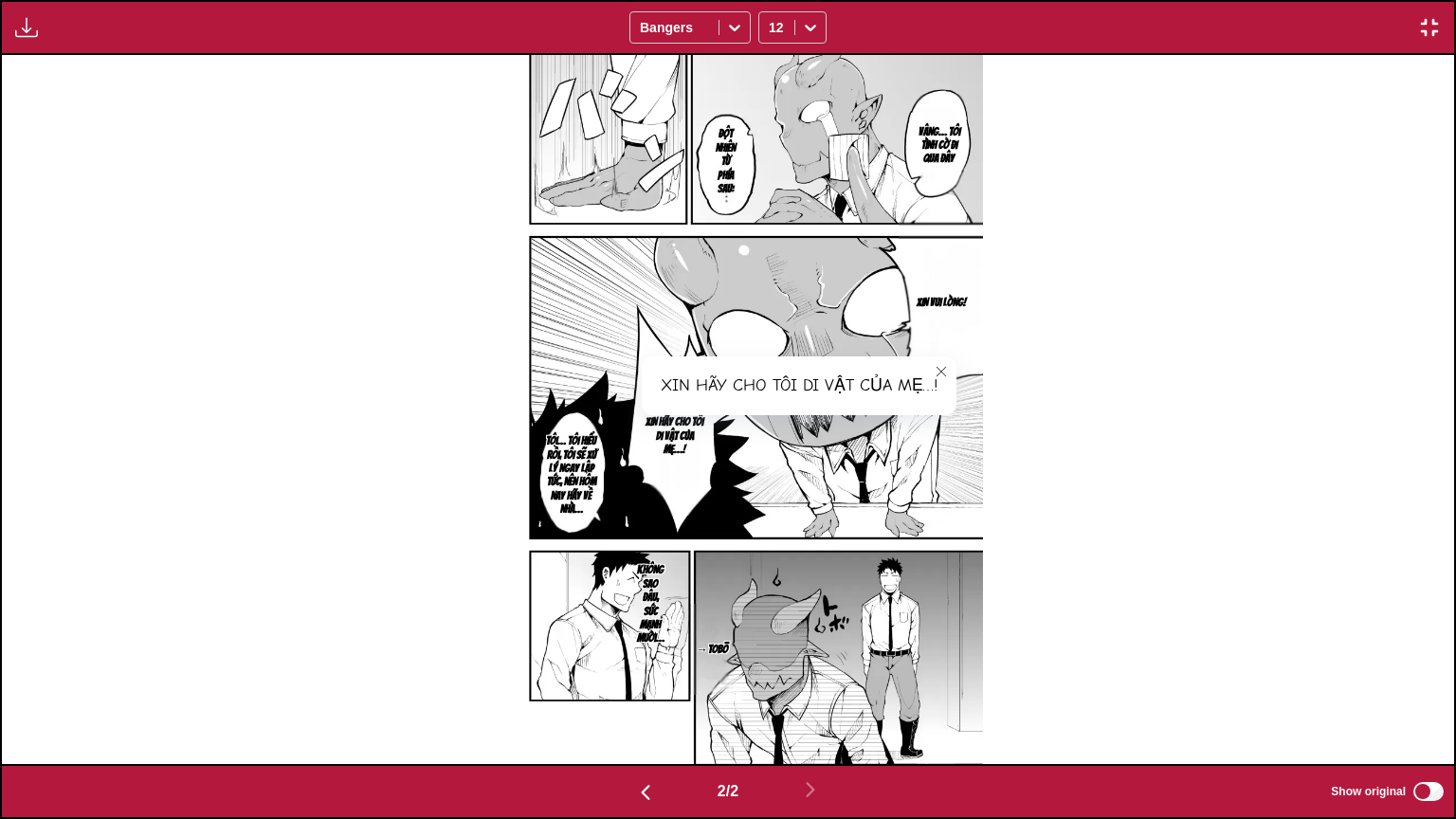 click 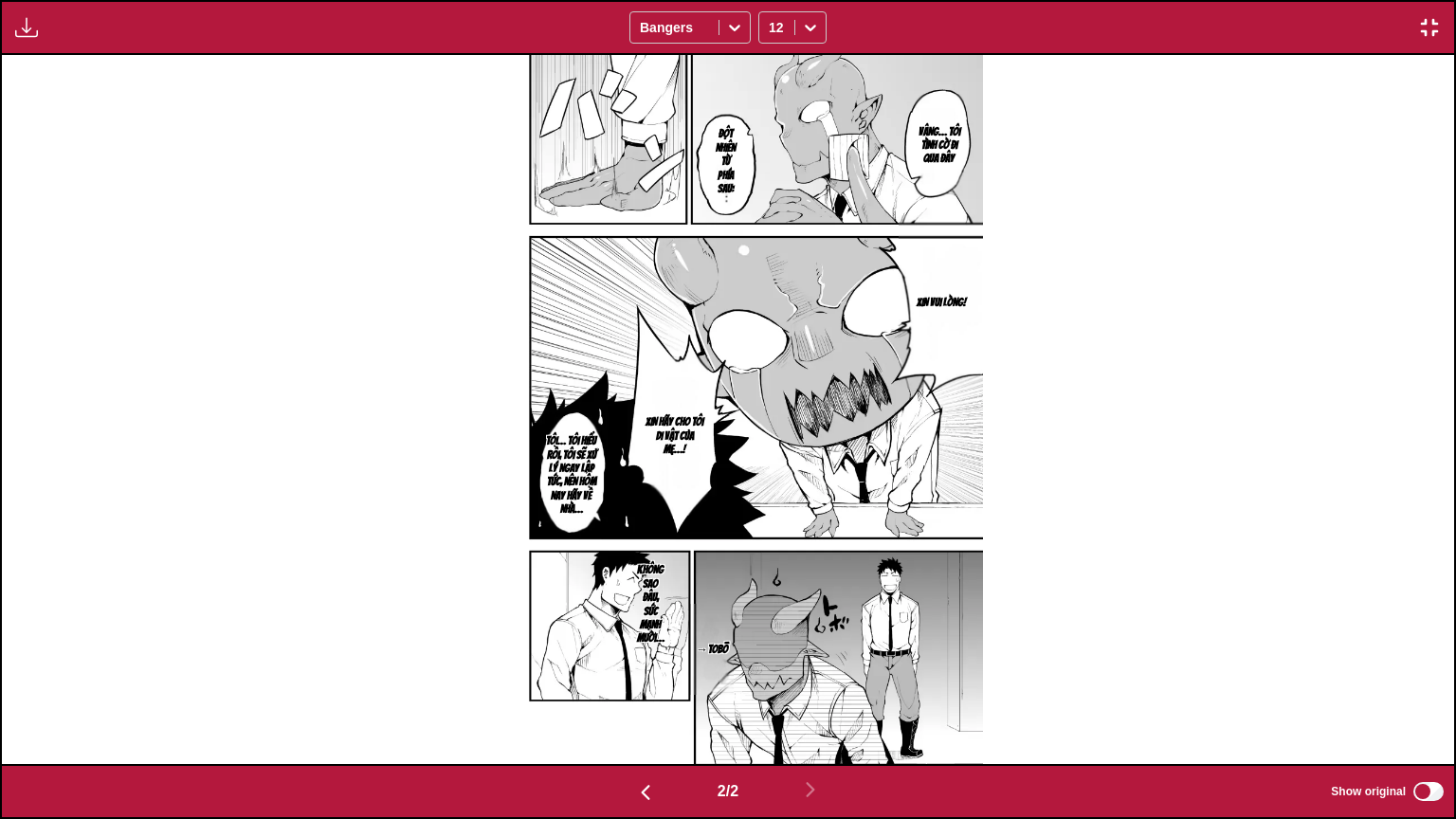click at bounding box center (728, 410) 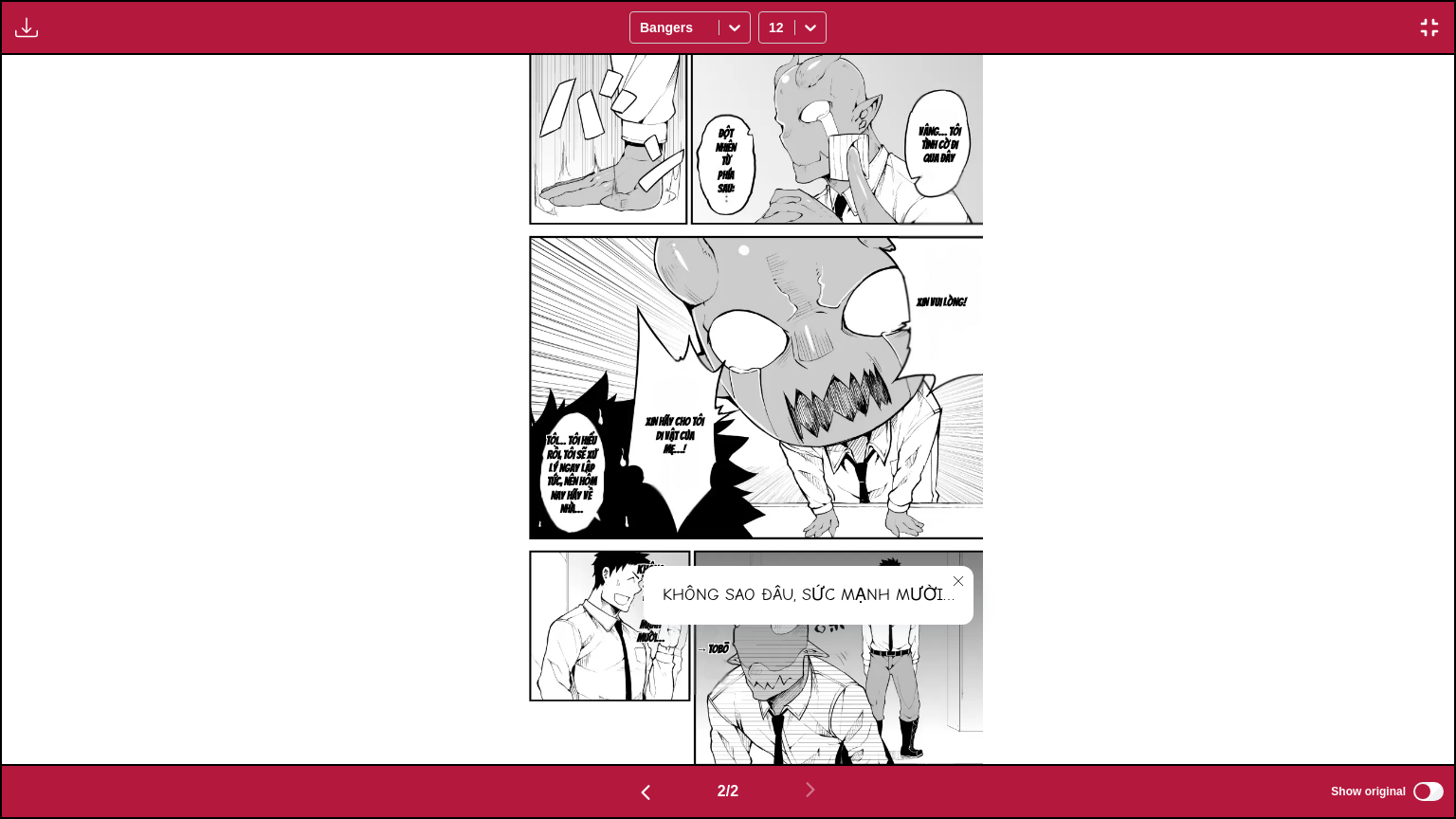 click 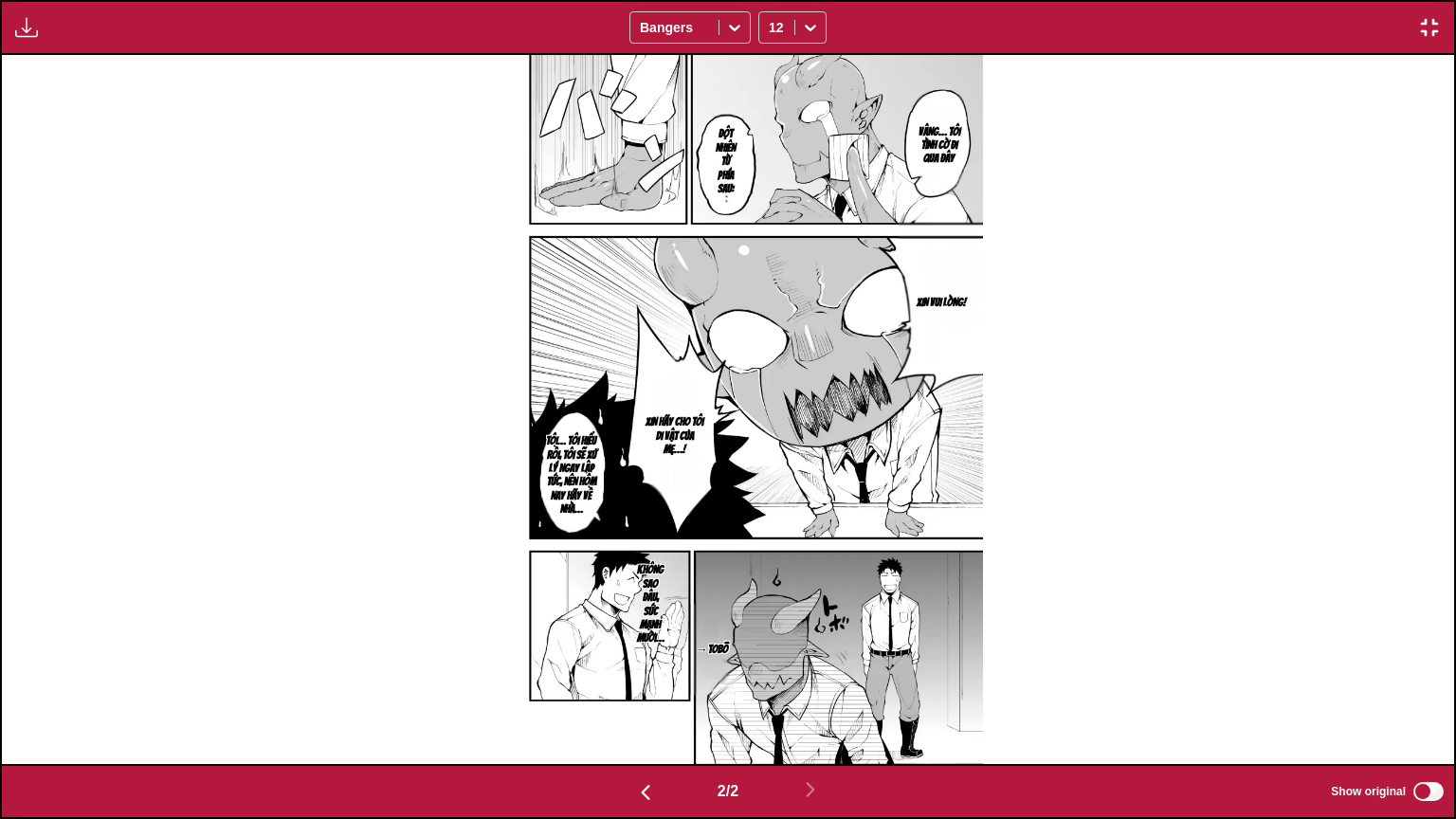 click at bounding box center (1429, 27) 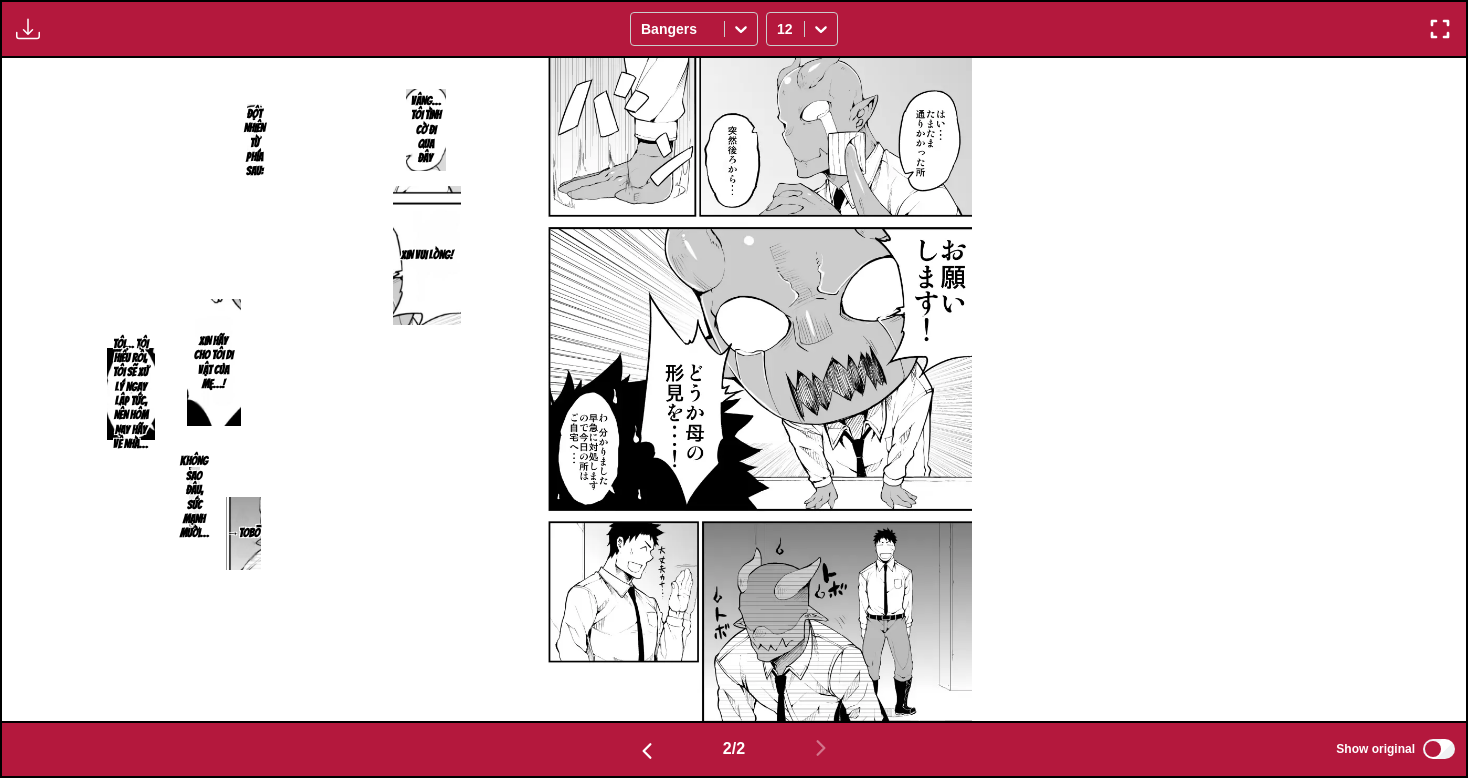 scroll, scrollTop: 521, scrollLeft: 0, axis: vertical 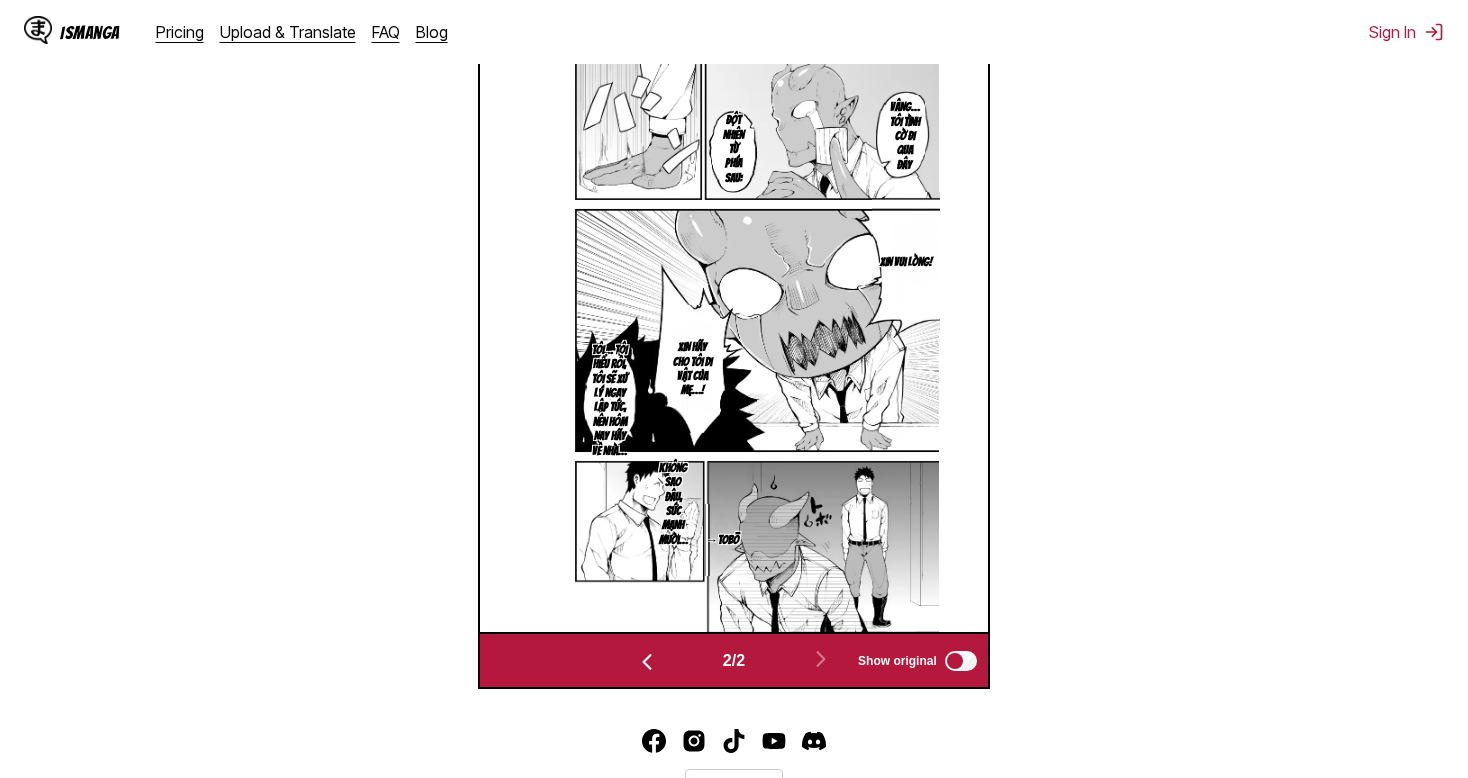 click on "2  /  2 Show original" at bounding box center [734, 660] 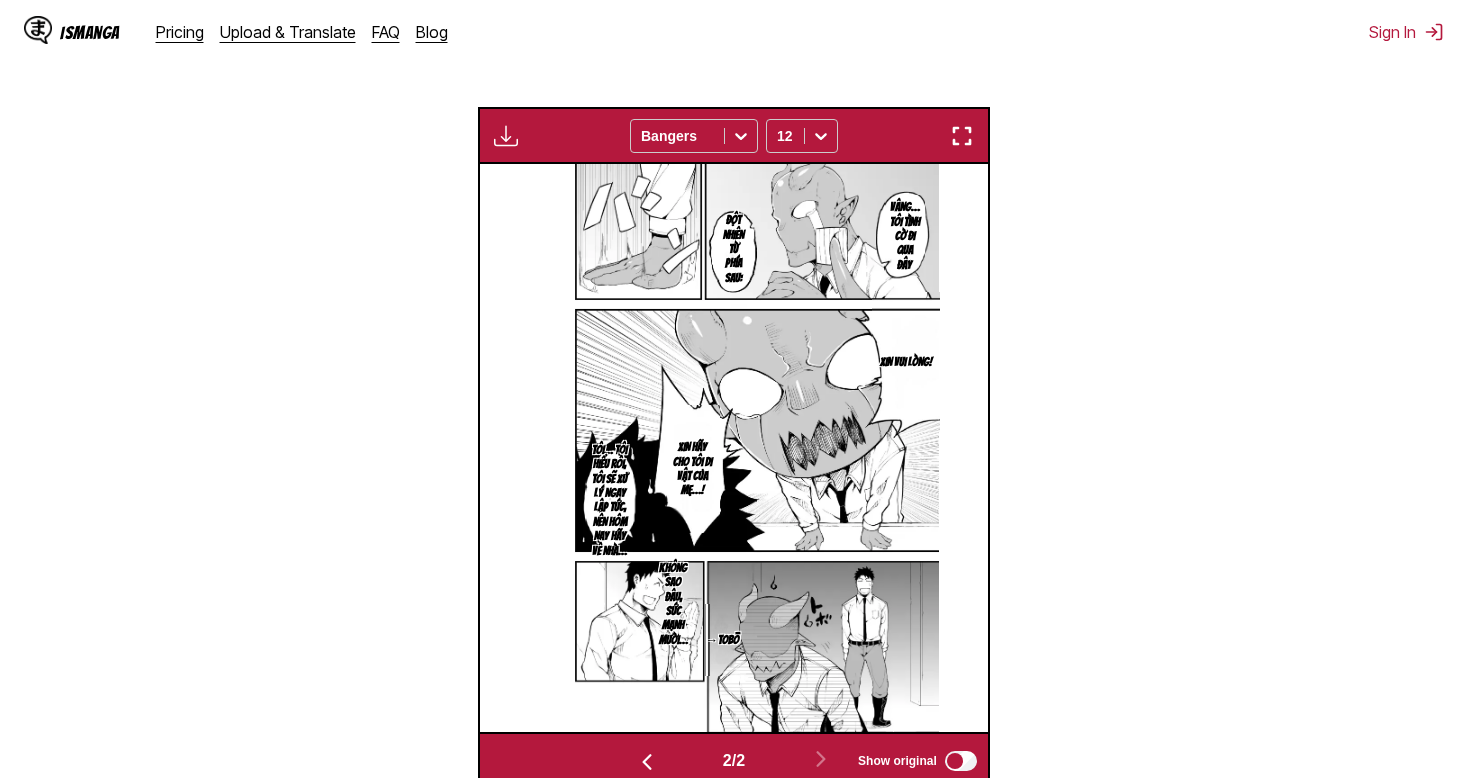 click at bounding box center (962, 136) 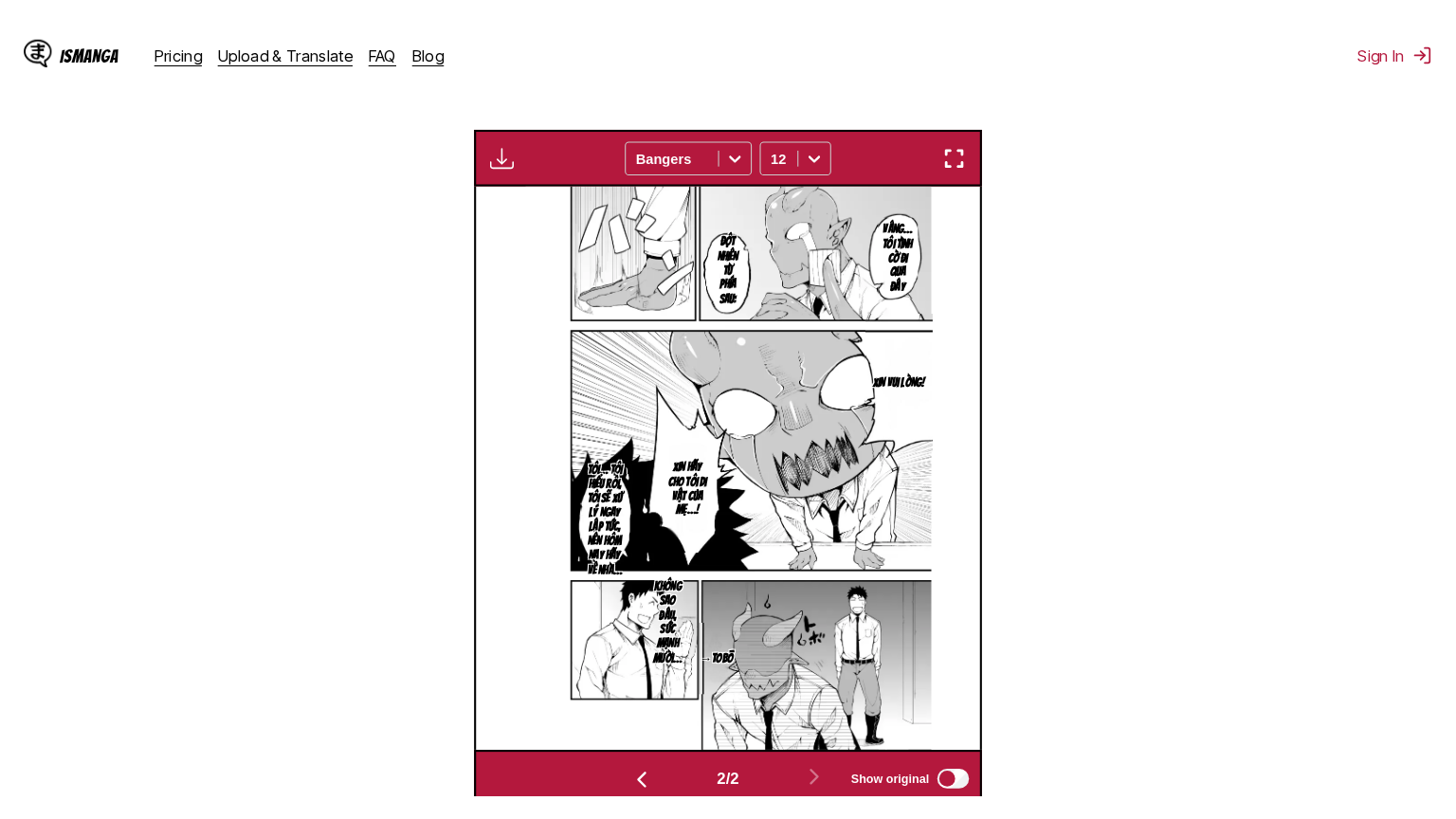 scroll, scrollTop: 220, scrollLeft: 0, axis: vertical 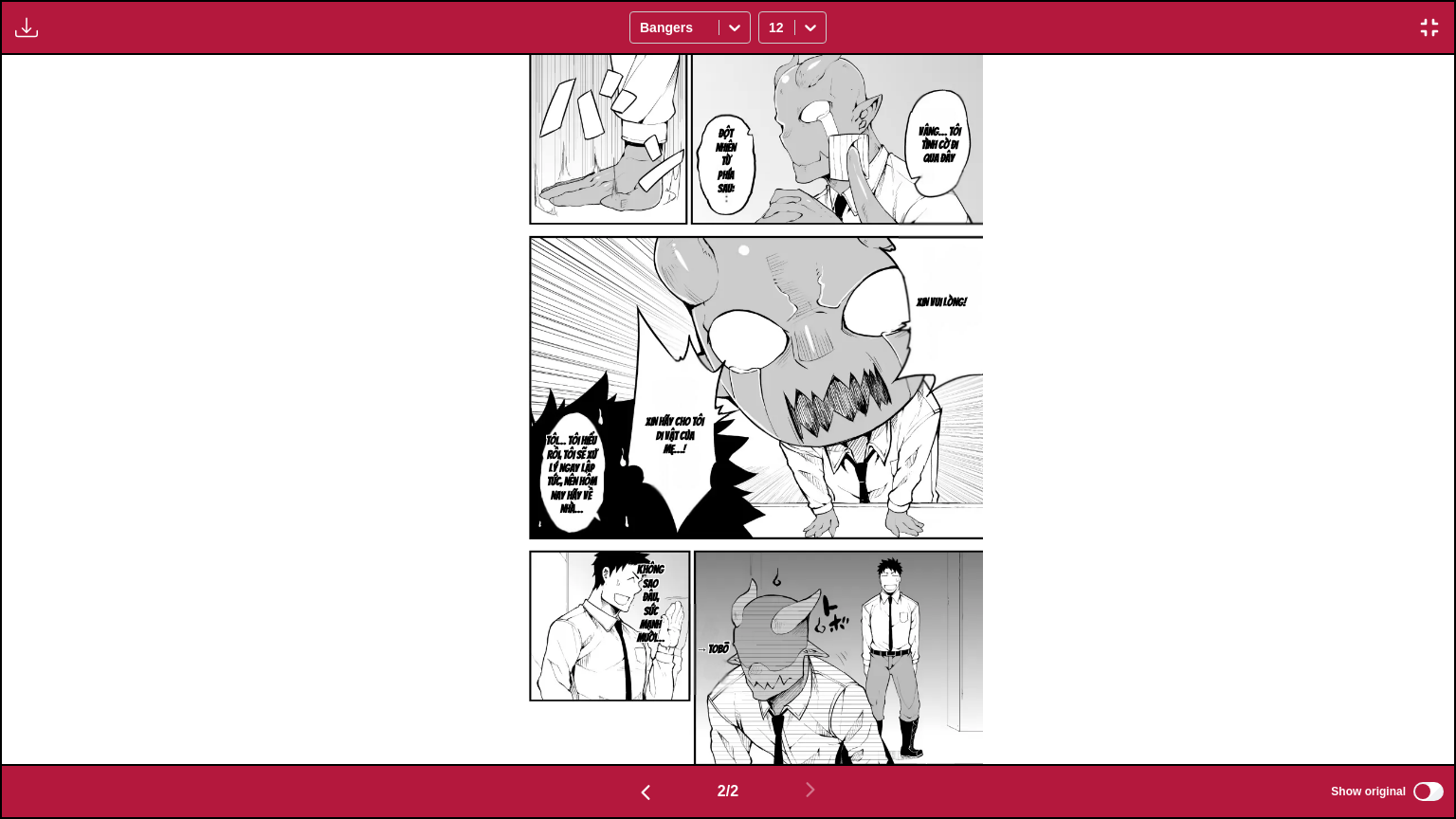 click on "Không sao đâu, sức mạnh mười…" at bounding box center [650, 604] 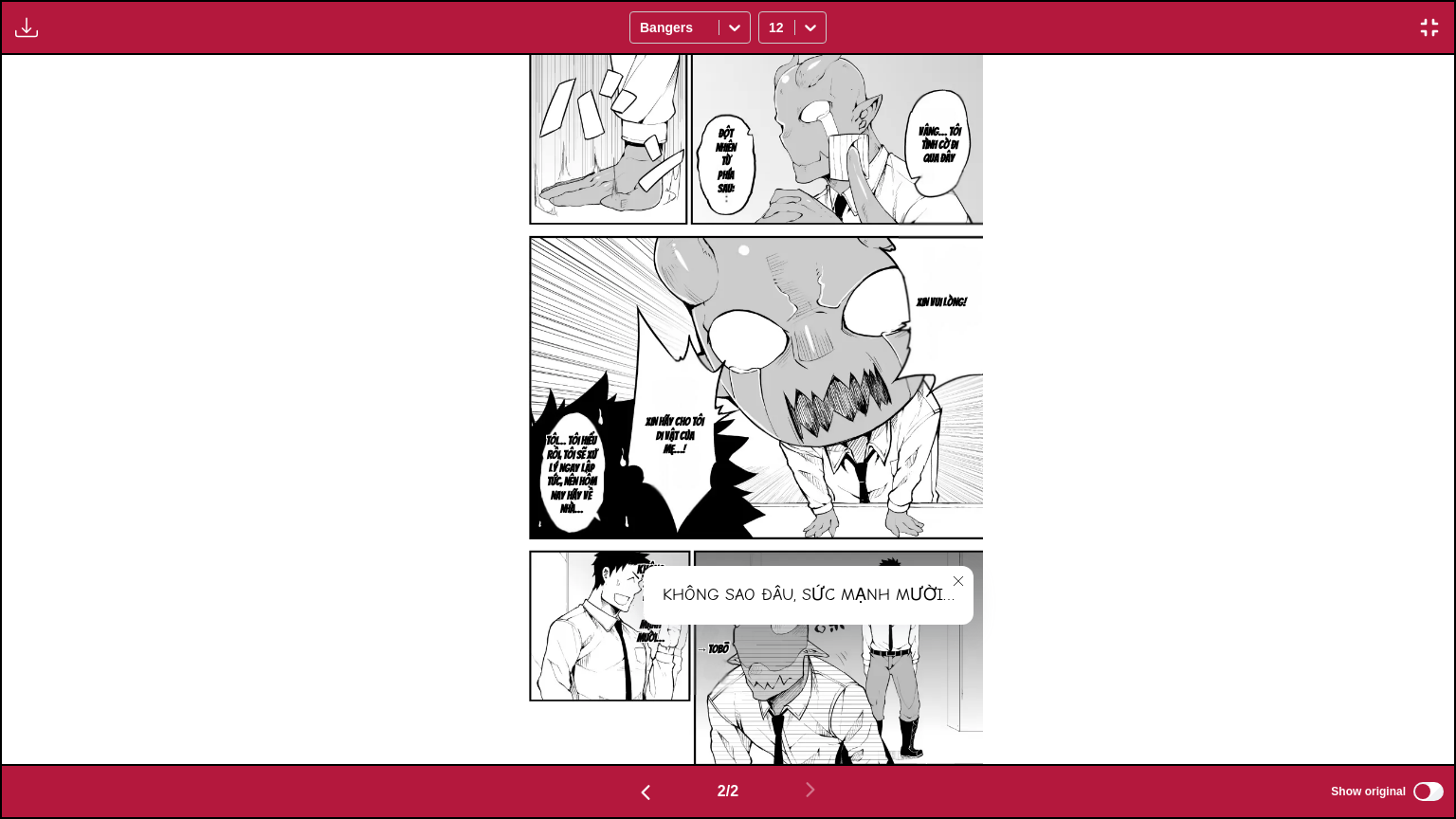 click 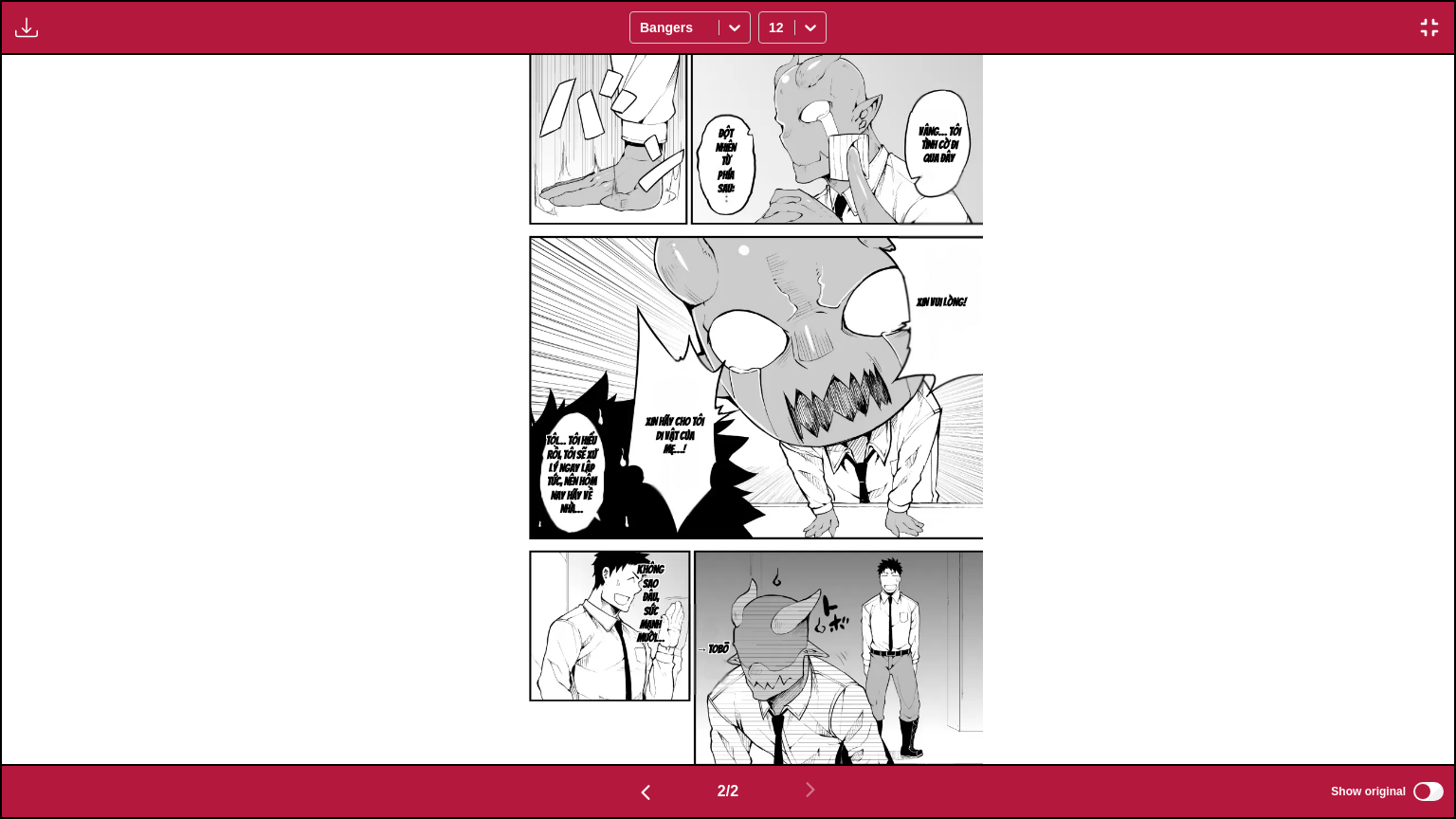 click at bounding box center (1429, 27) 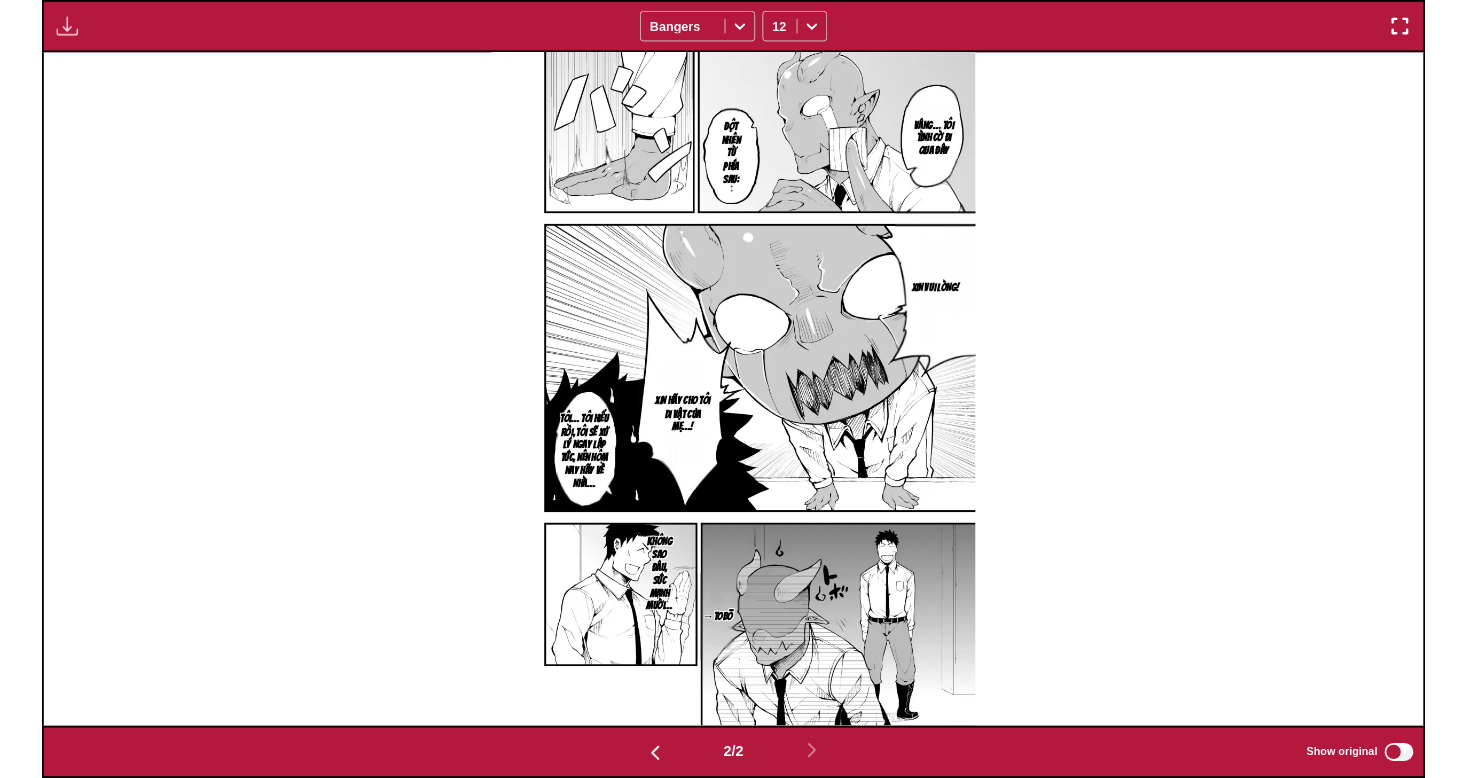 scroll, scrollTop: 521, scrollLeft: 0, axis: vertical 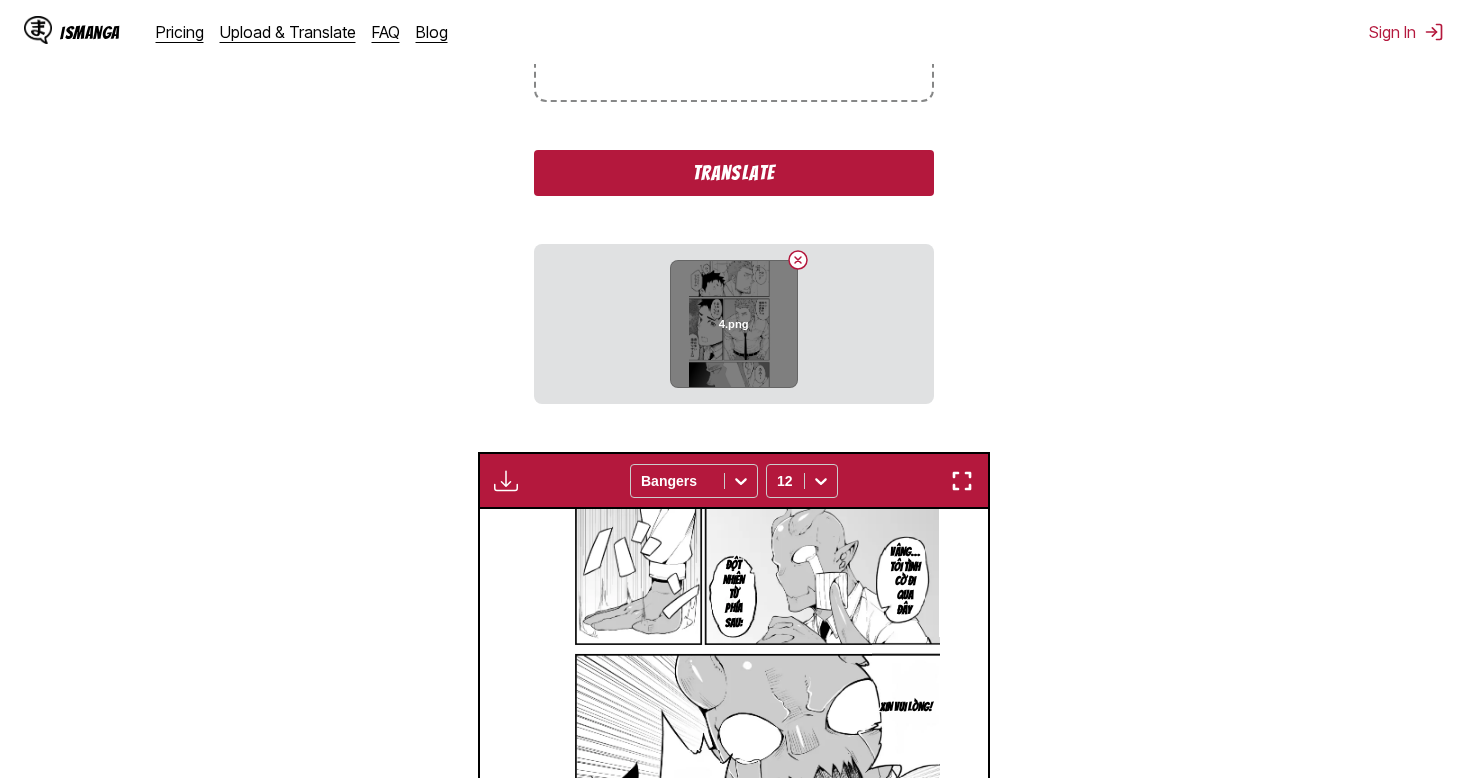 click at bounding box center [798, 260] 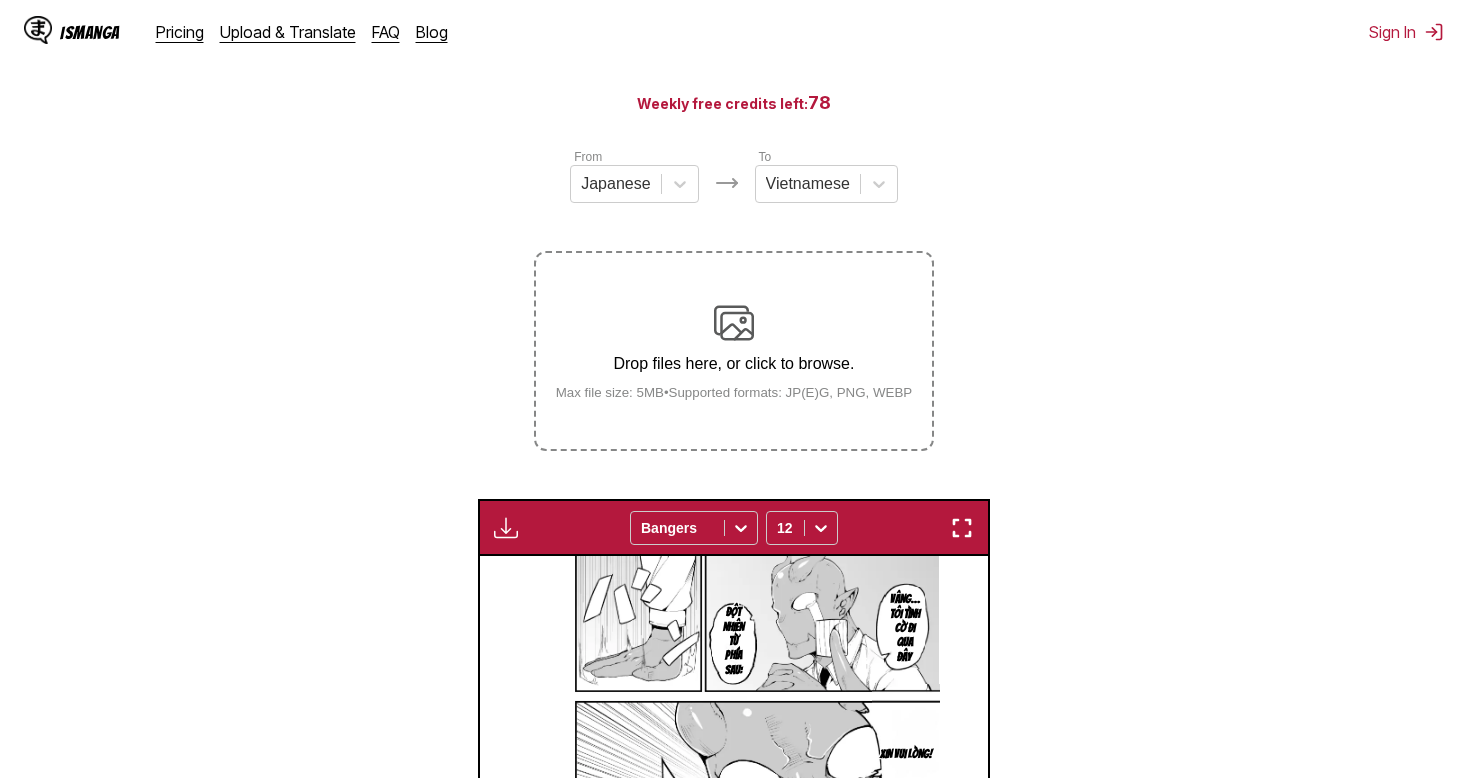 scroll, scrollTop: 164, scrollLeft: 0, axis: vertical 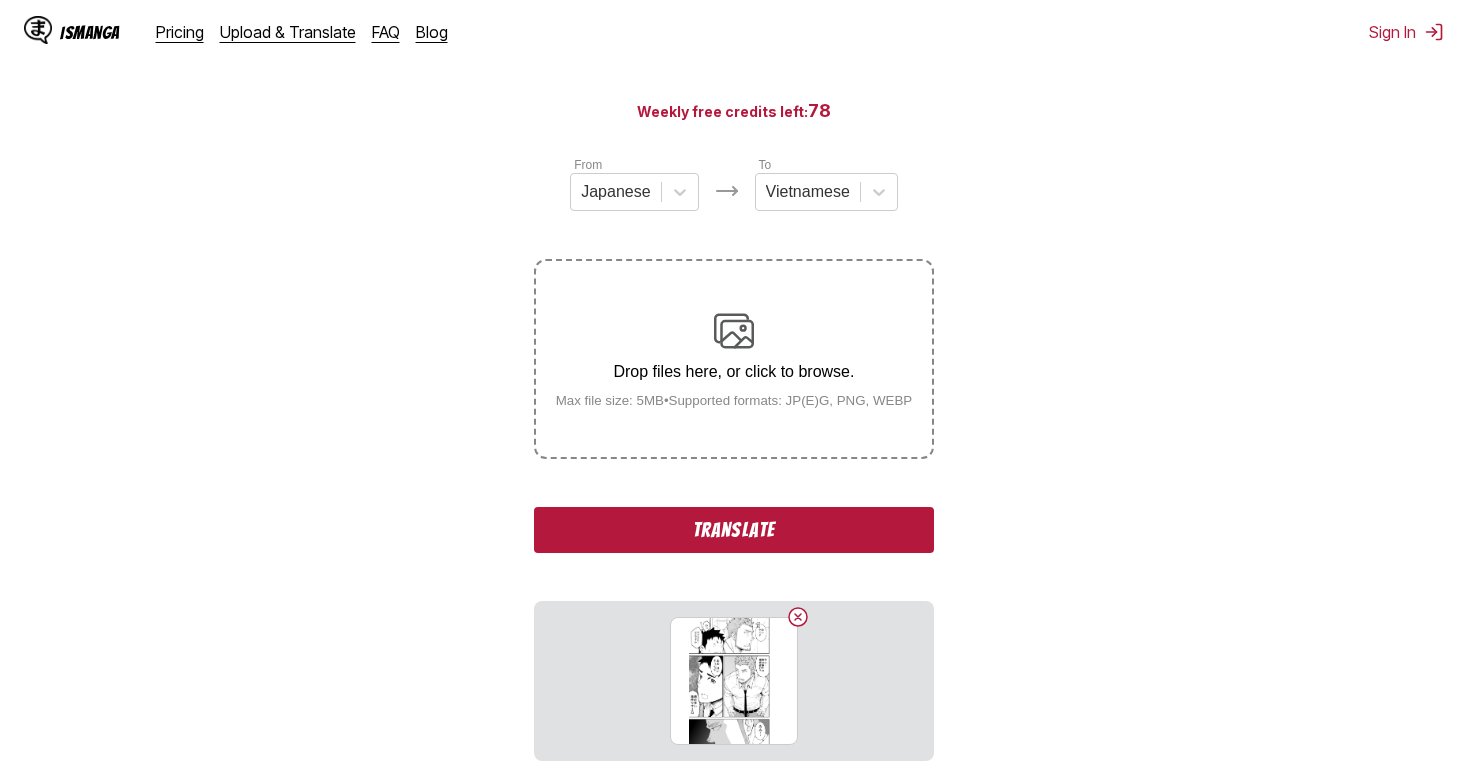 click on "Translate" at bounding box center [734, 530] 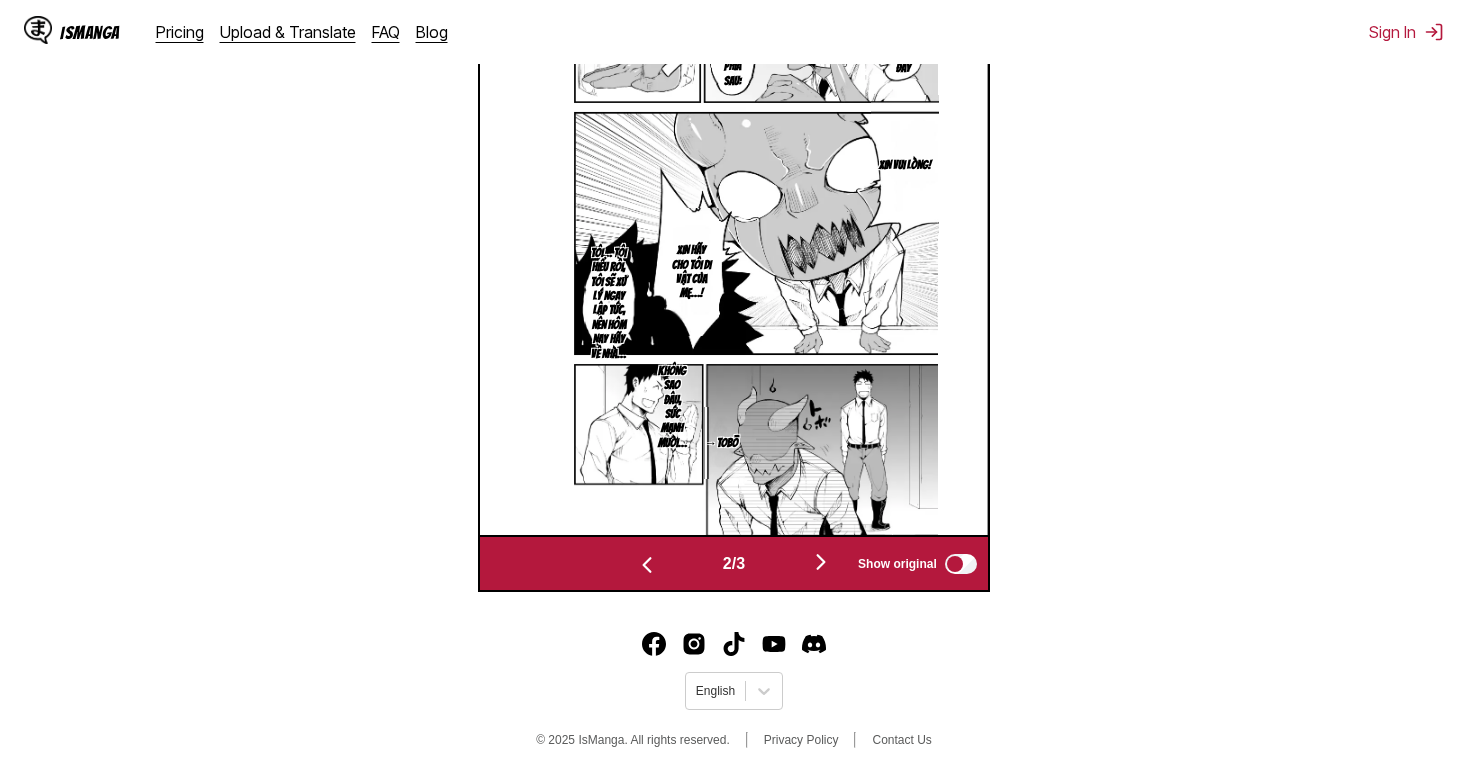 scroll, scrollTop: 835, scrollLeft: 0, axis: vertical 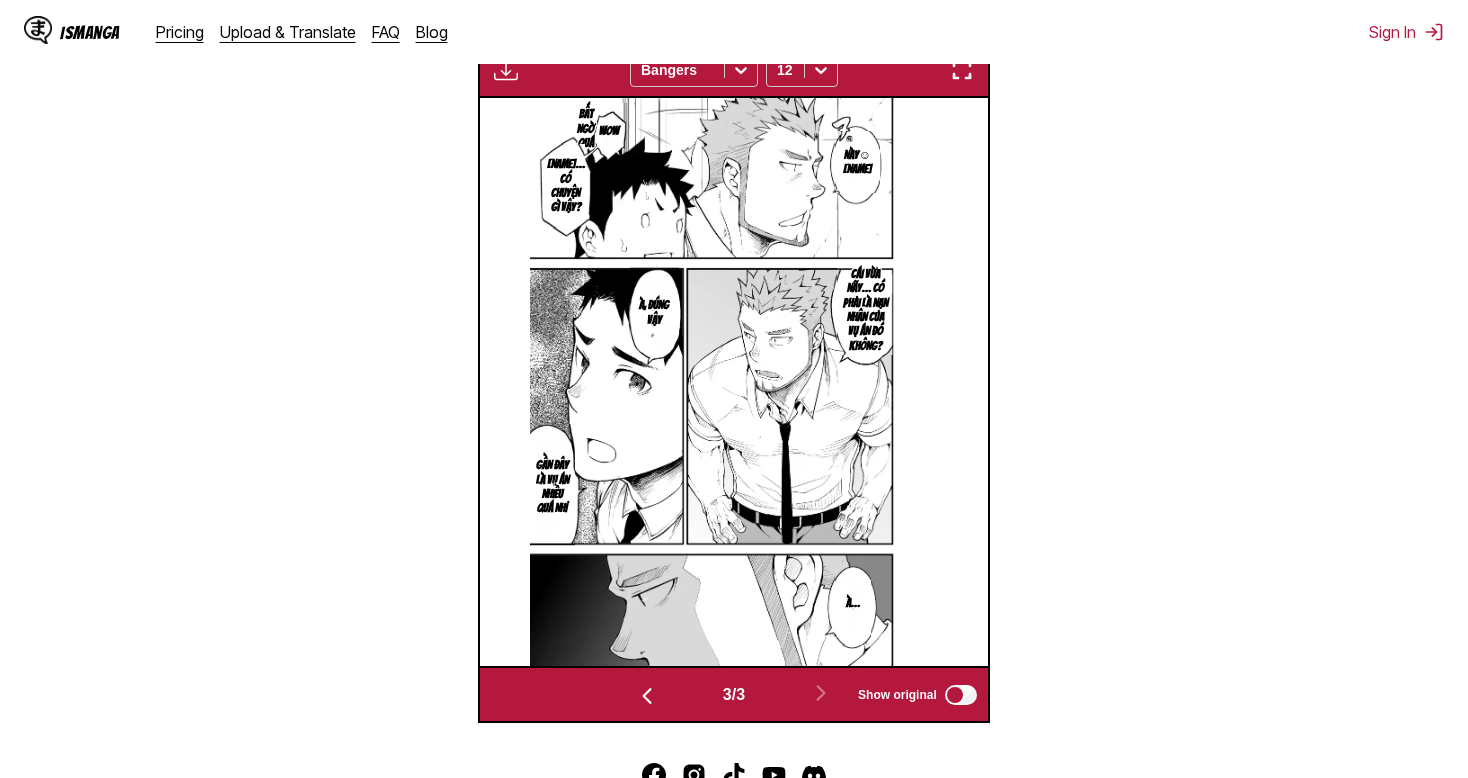 click on "Này☺ [NAME]" at bounding box center [857, 162] 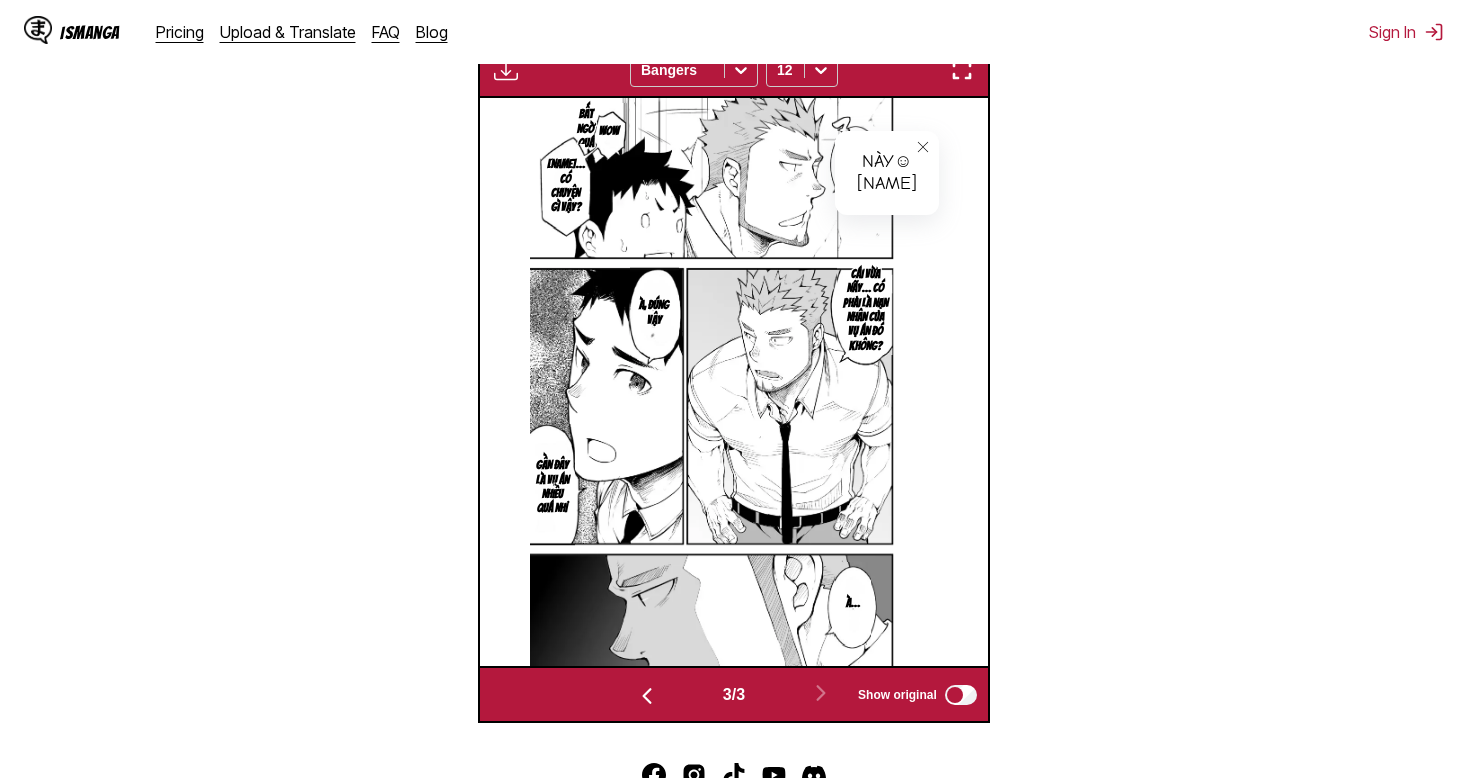 click at bounding box center (923, 147) 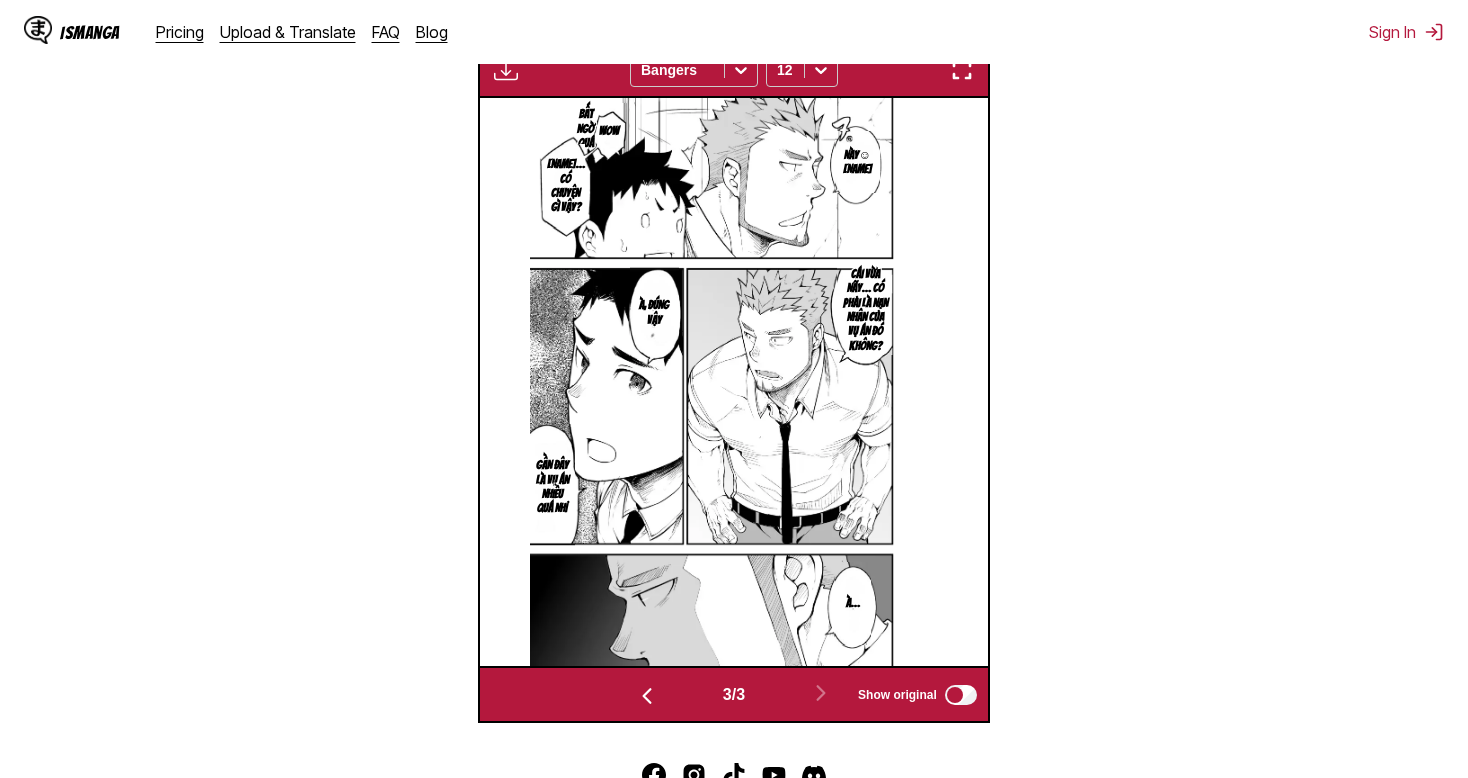 click on "Bất ngờ quá" at bounding box center [585, 128] 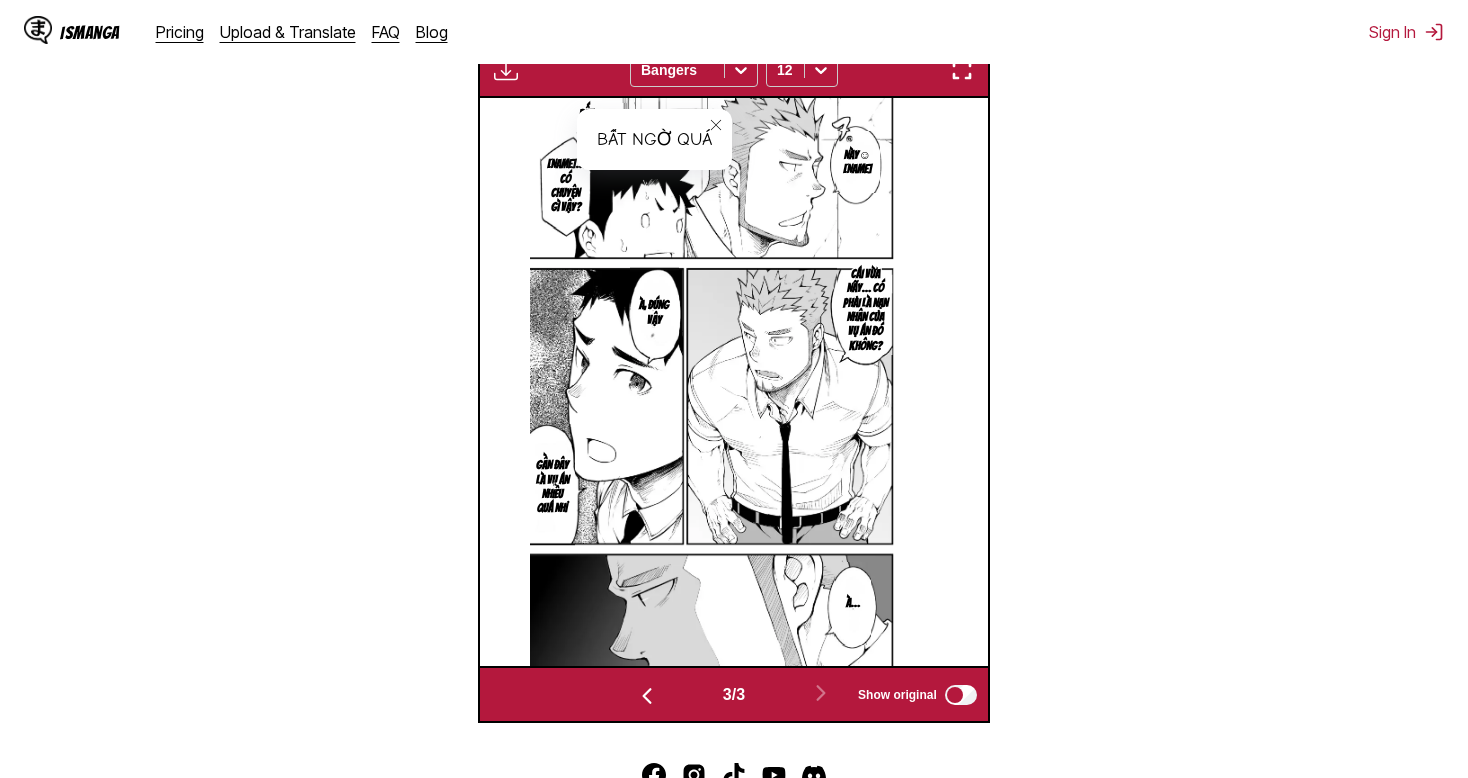 click 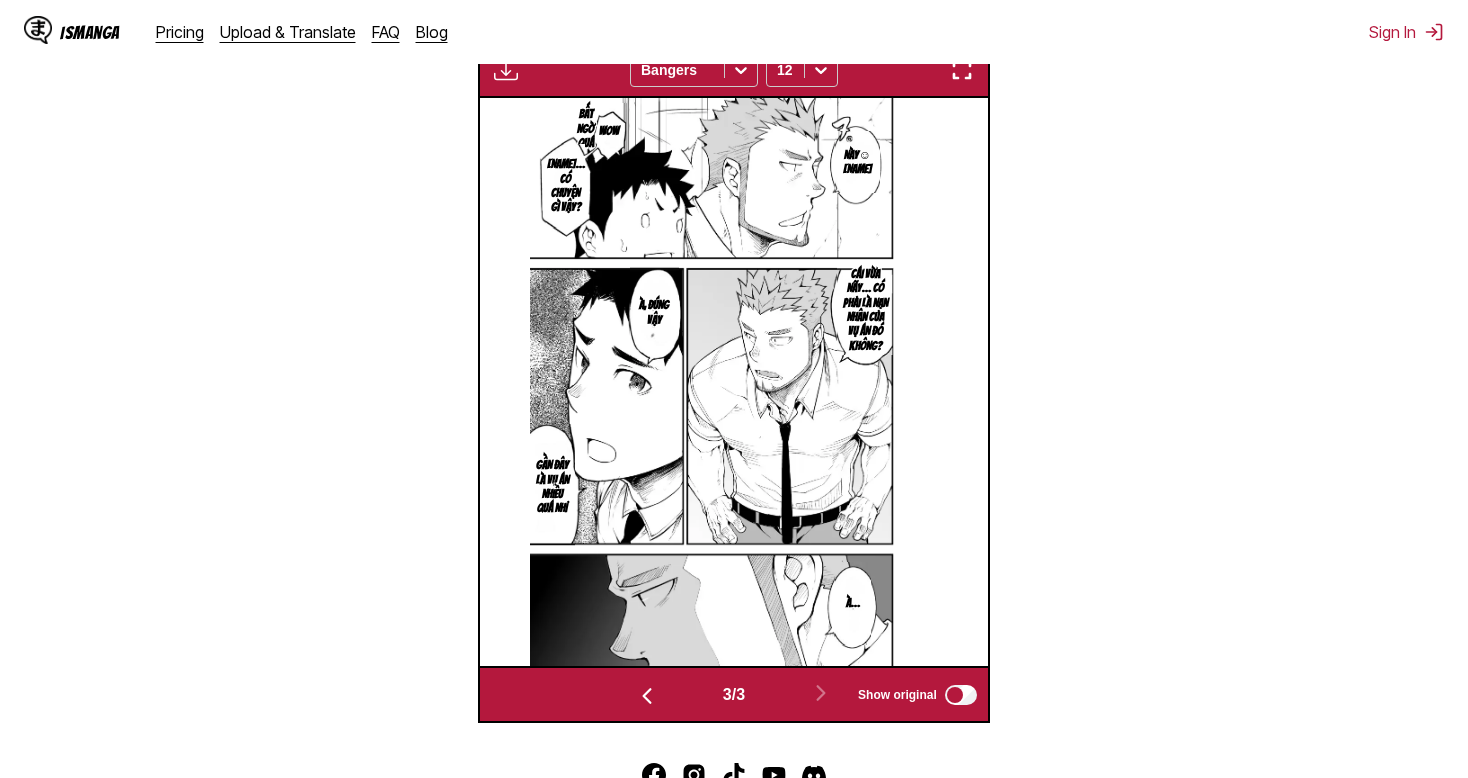 click at bounding box center [962, 70] 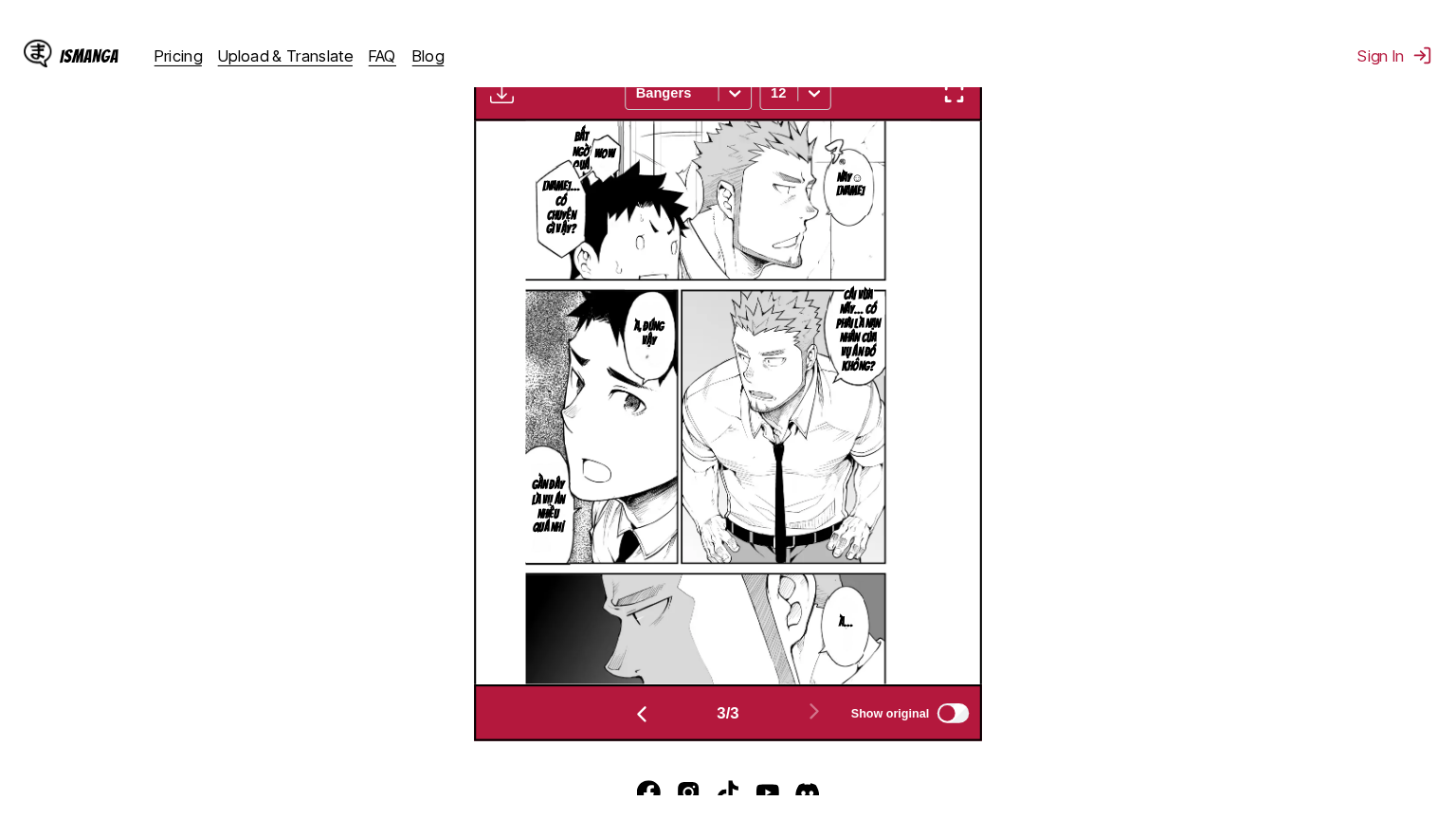 scroll, scrollTop: 220, scrollLeft: 0, axis: vertical 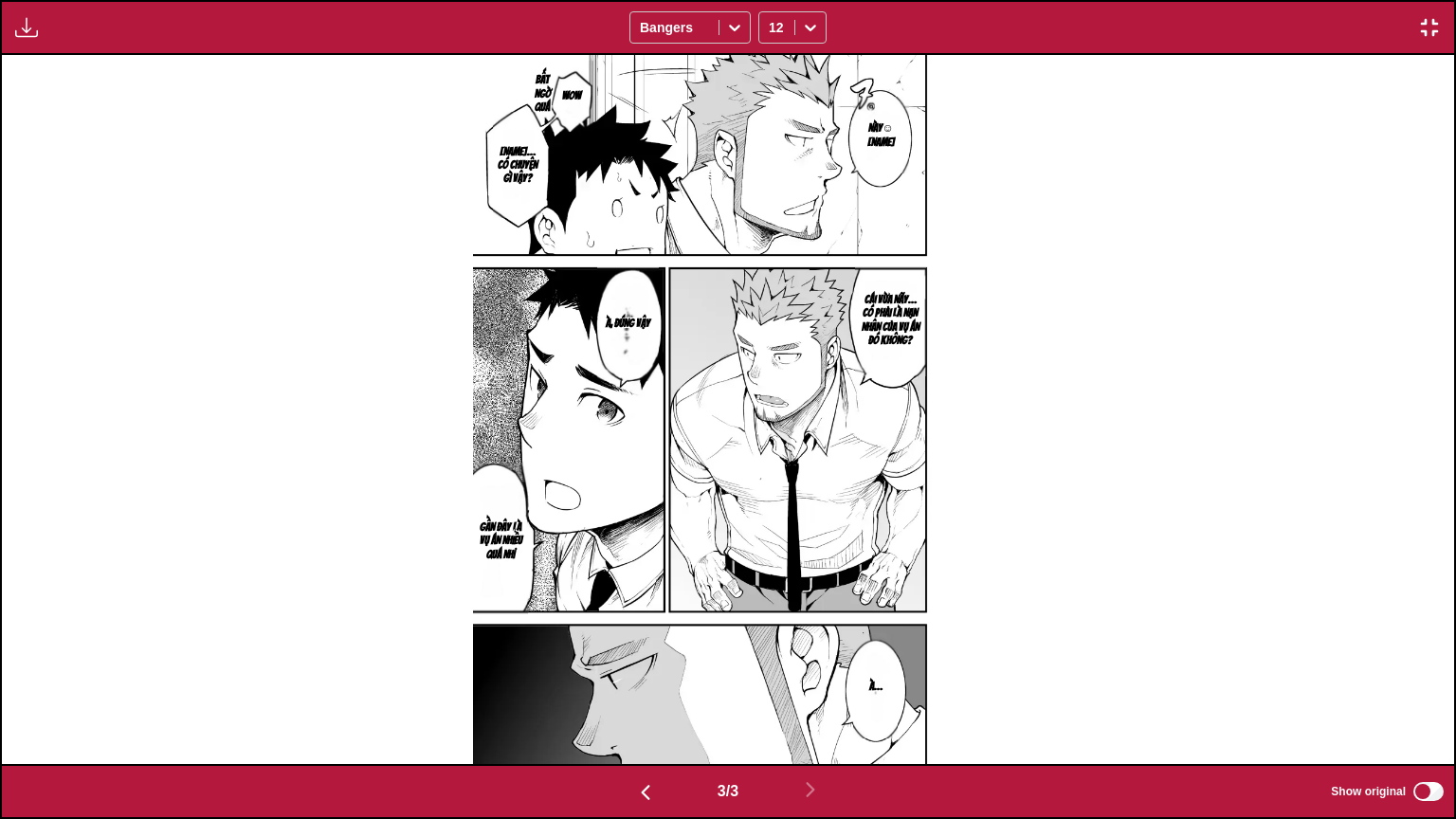 click on "Này☺ [NAME]" at bounding box center (881, 135) 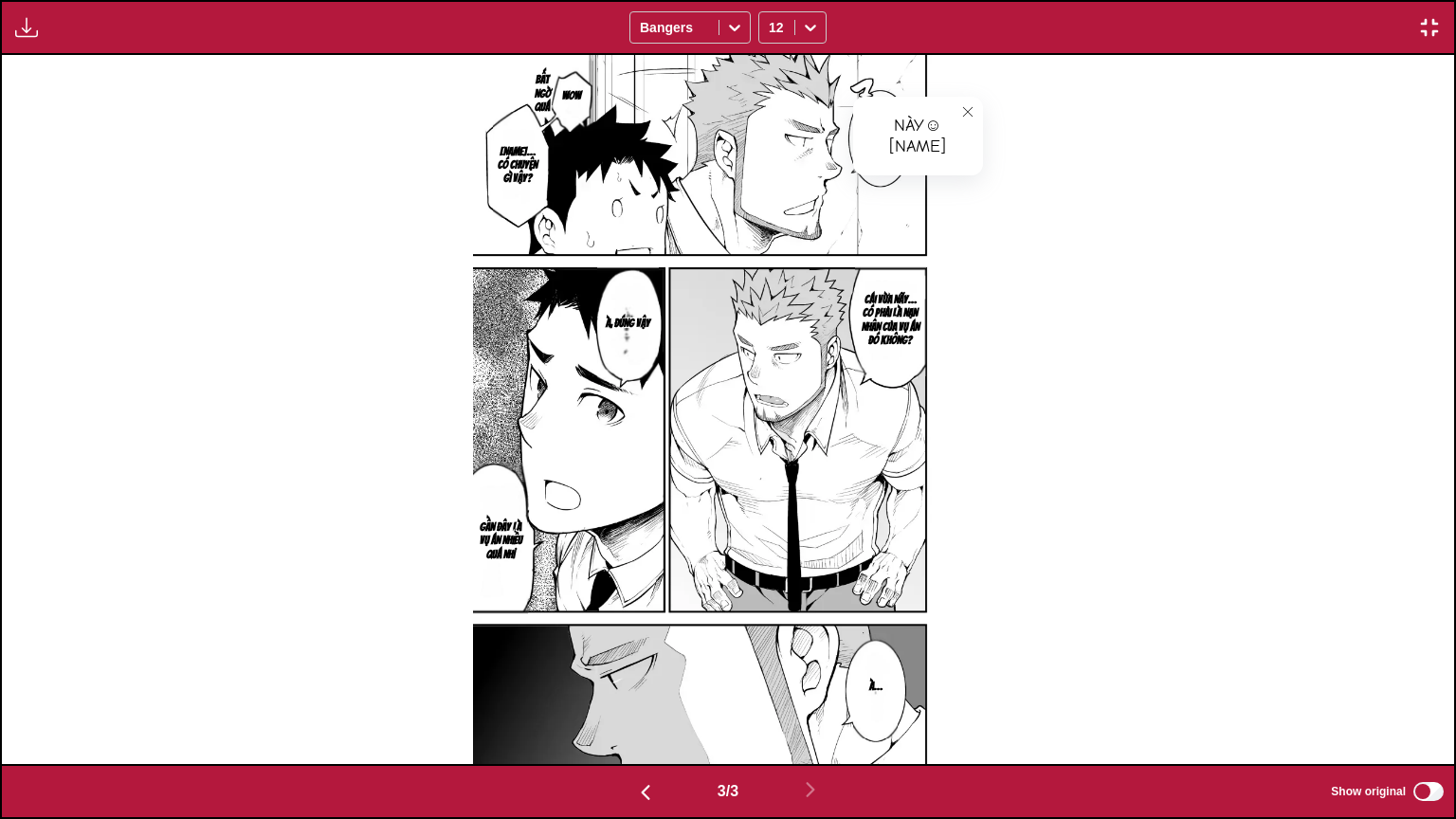 click on "Bất ngờ quá" at bounding box center [542, 93] 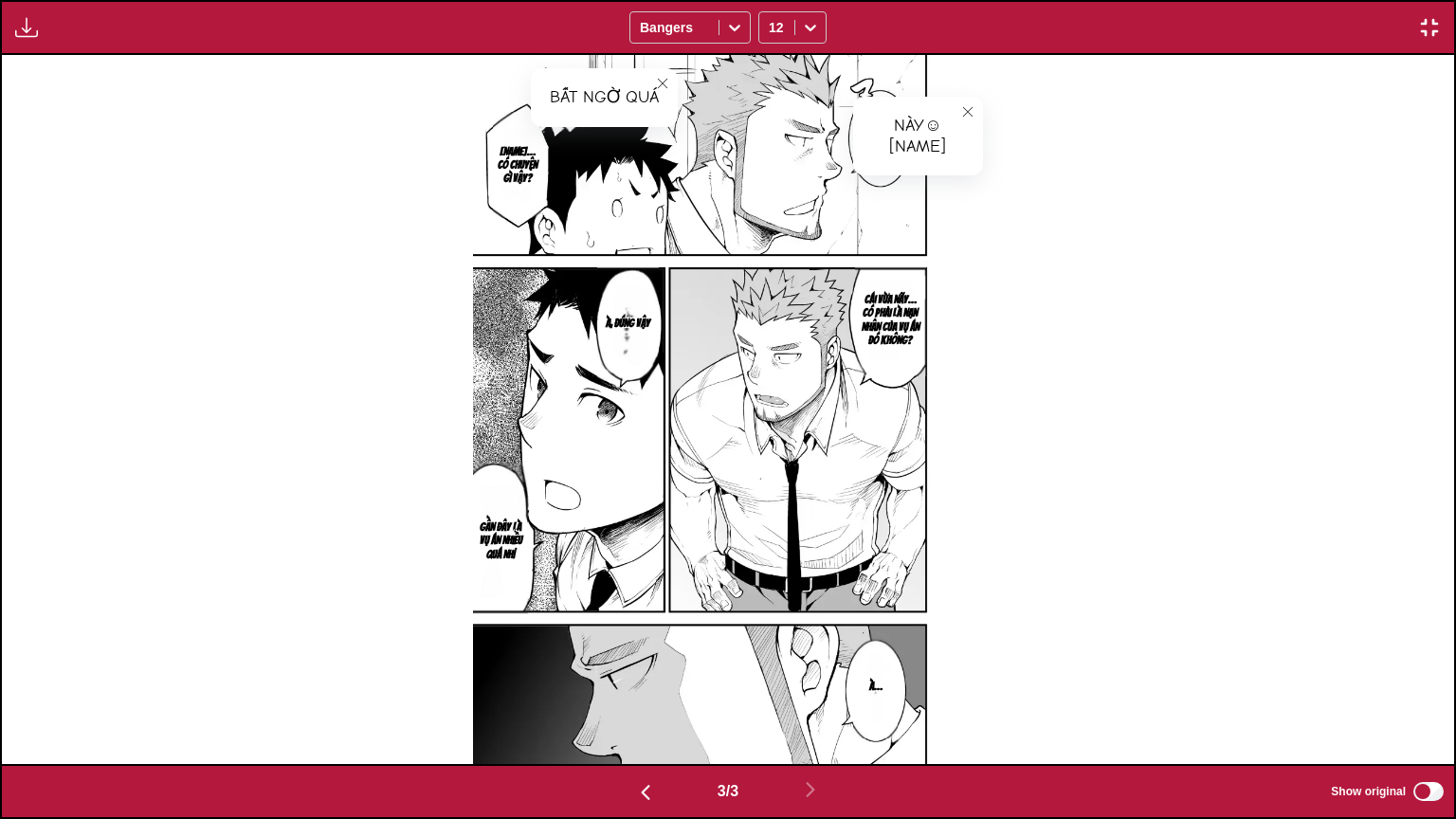 click at bounding box center [663, 83] 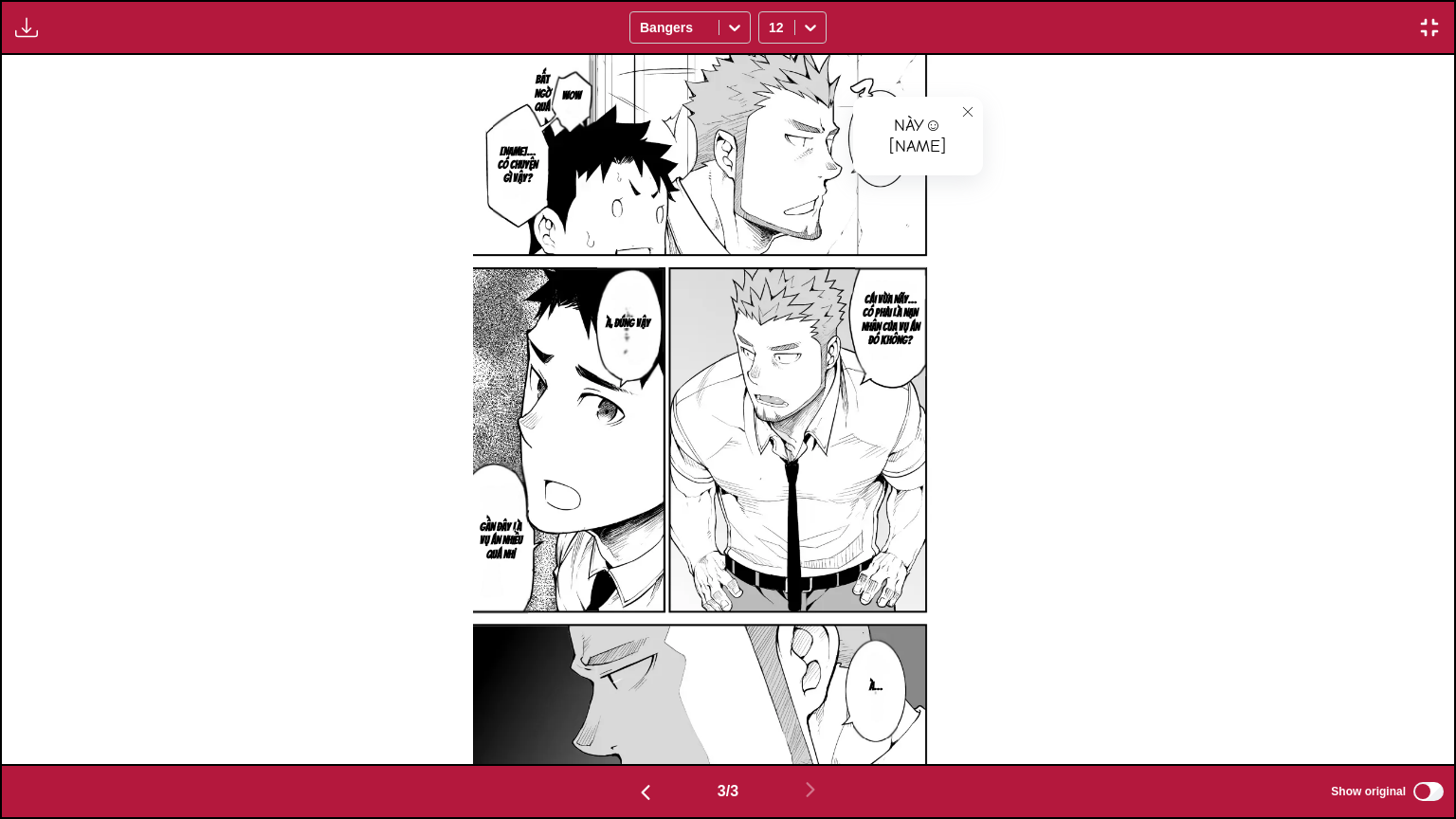click on "Wow" at bounding box center (572, 96) 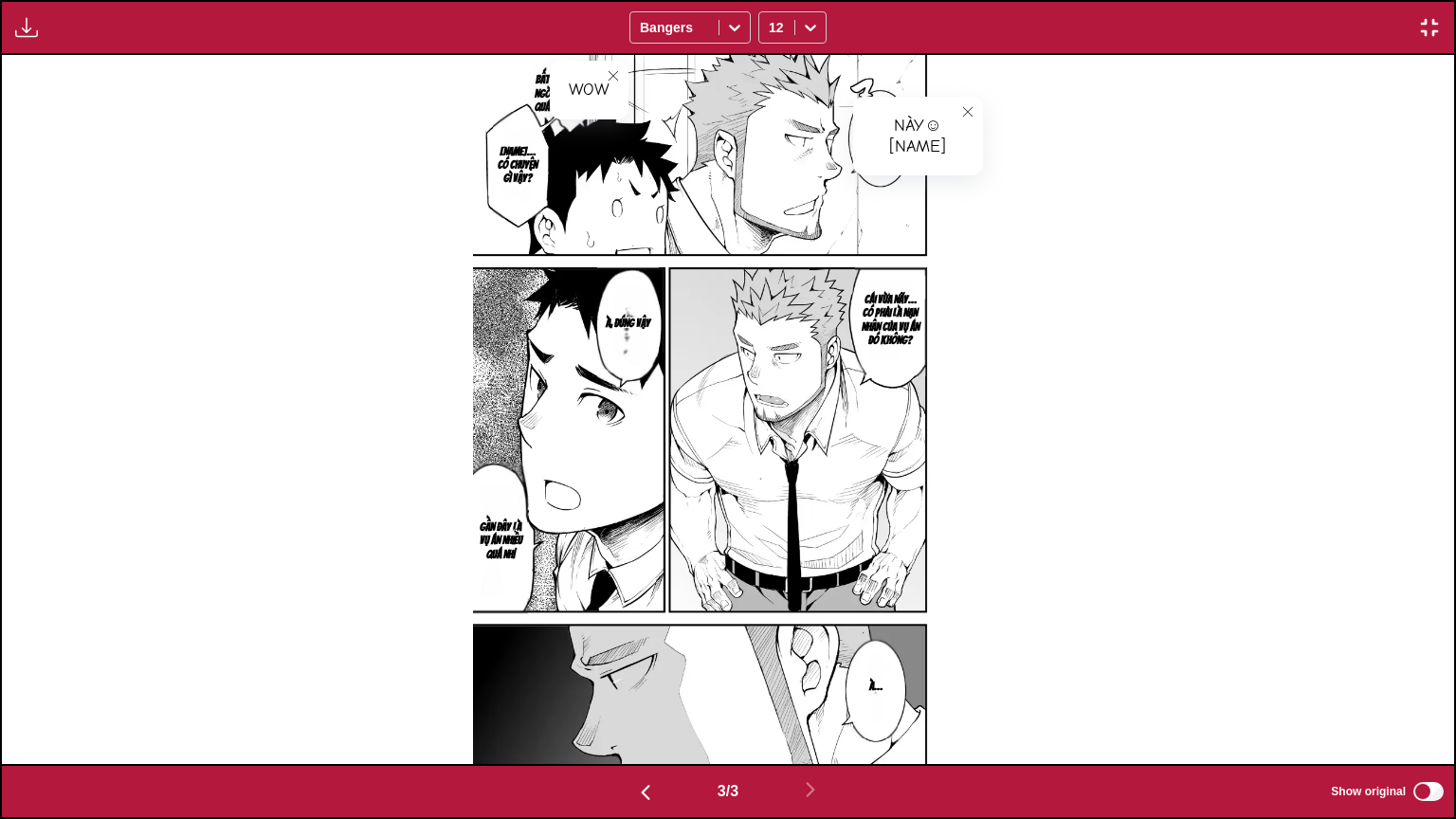 click 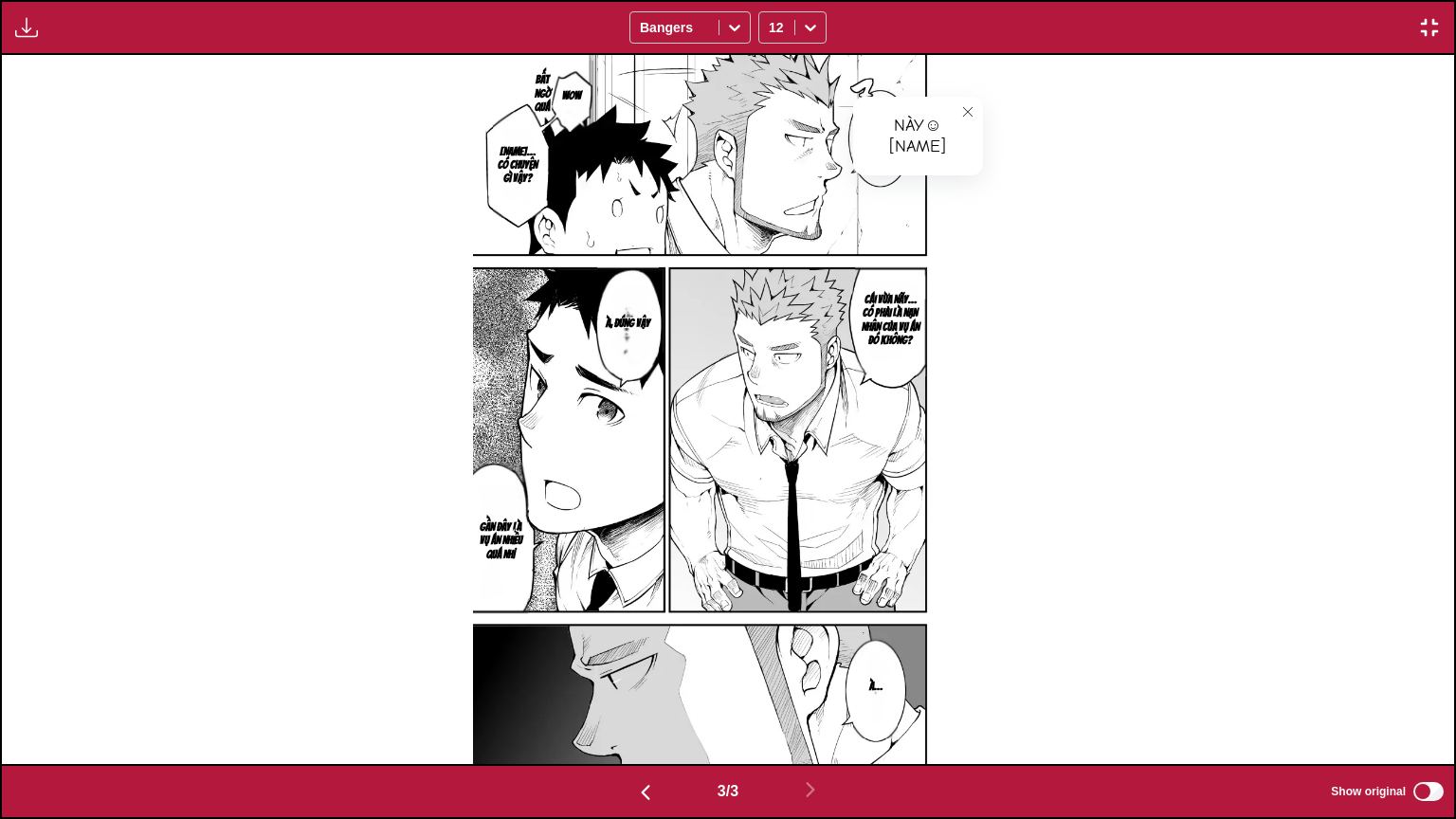 click on "[NAME]… có chuyện gì vậy?" at bounding box center [517, 165] 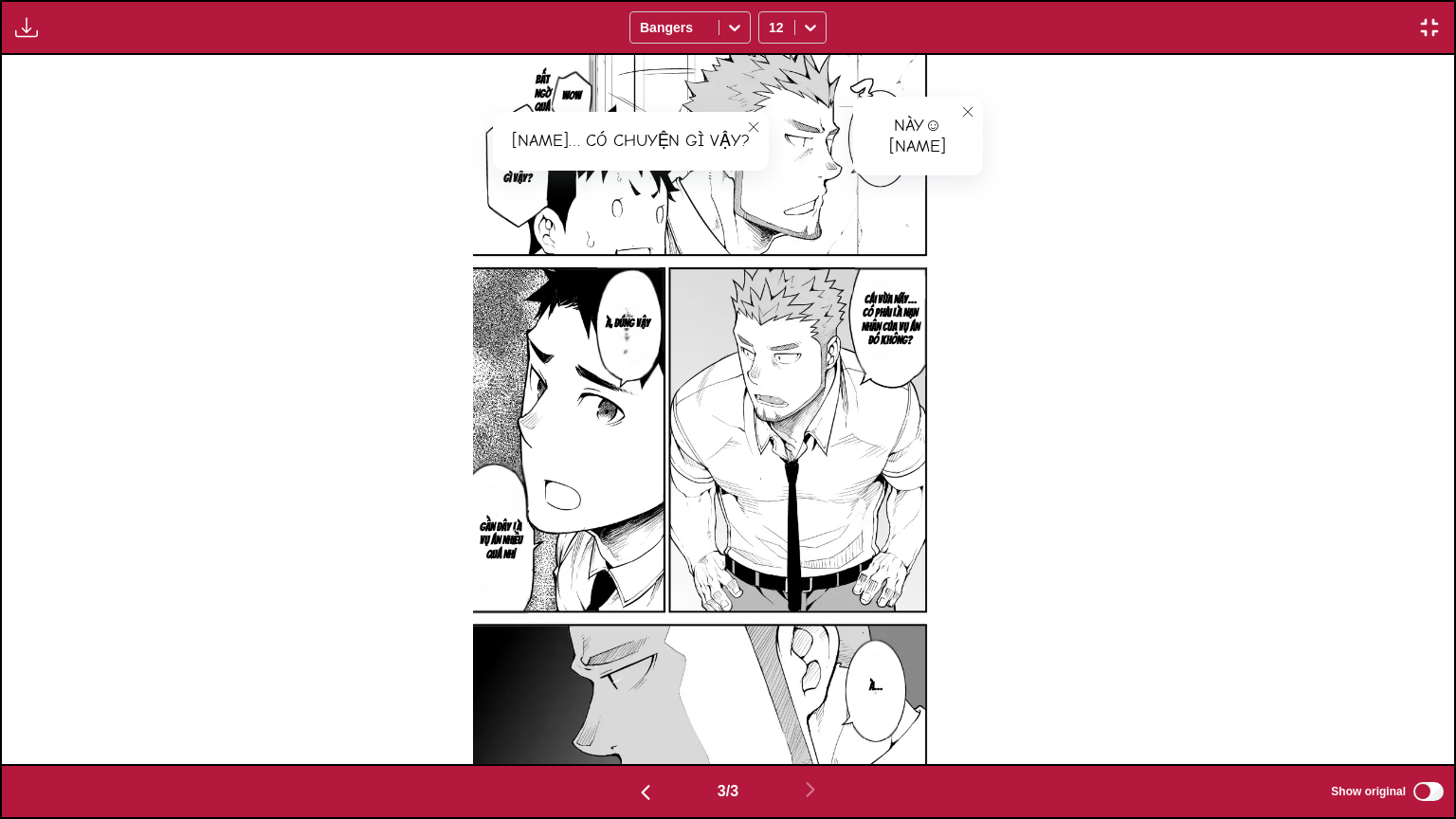 click at bounding box center [754, 127] 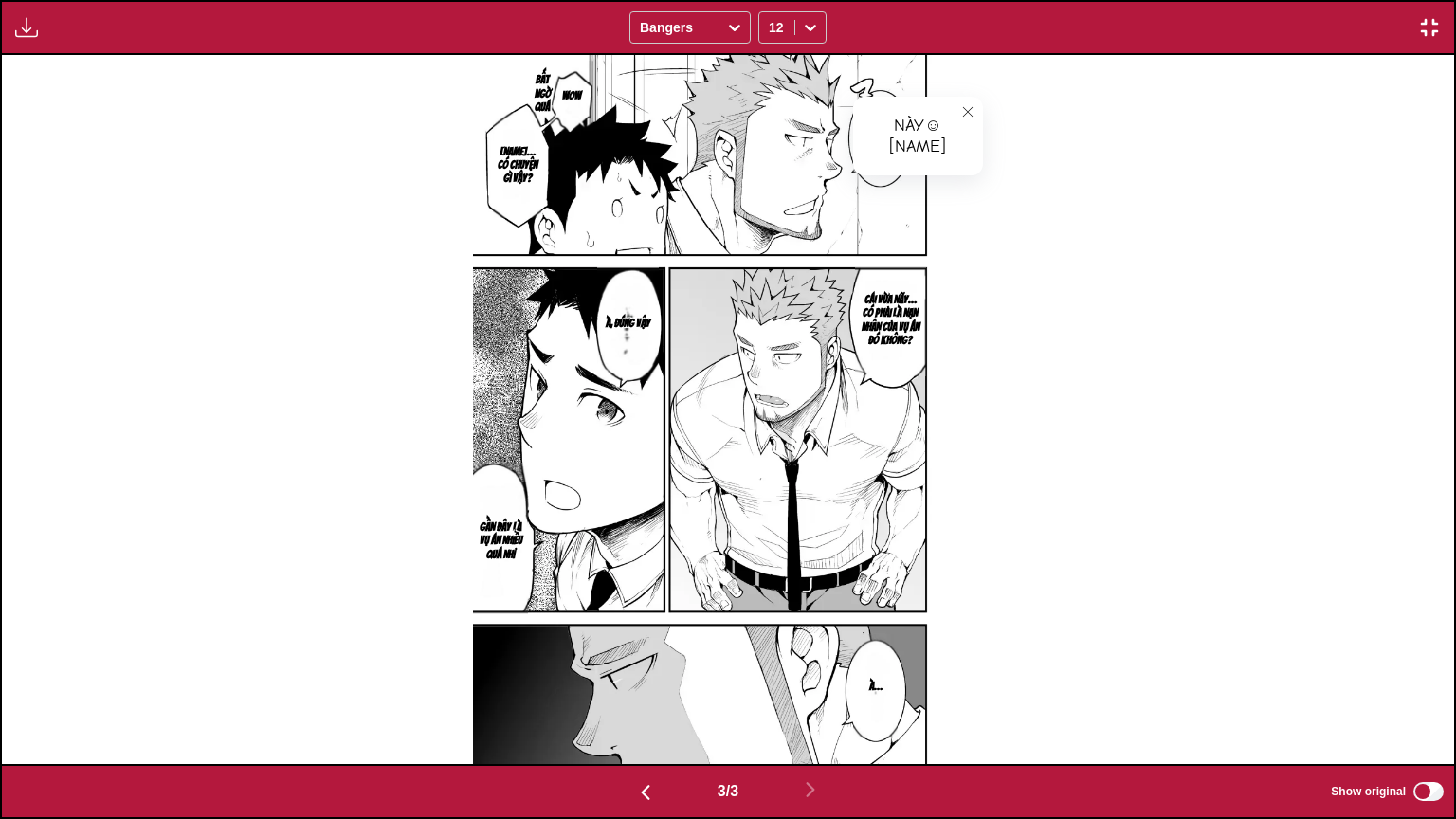 click on "Cái vừa nãy… có phải là nạn nhân của vụ án đó không?" at bounding box center [890, 320] 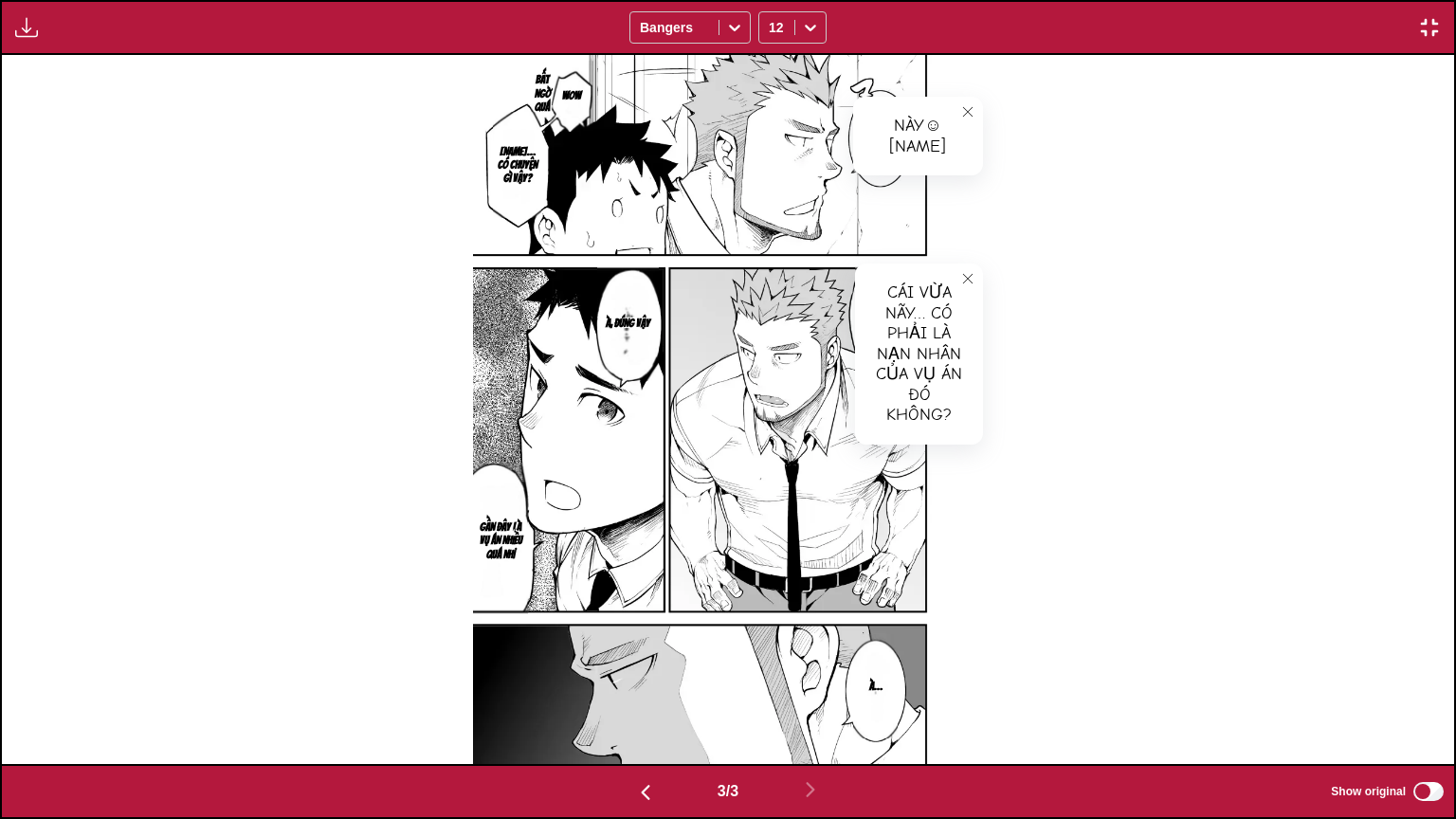 click 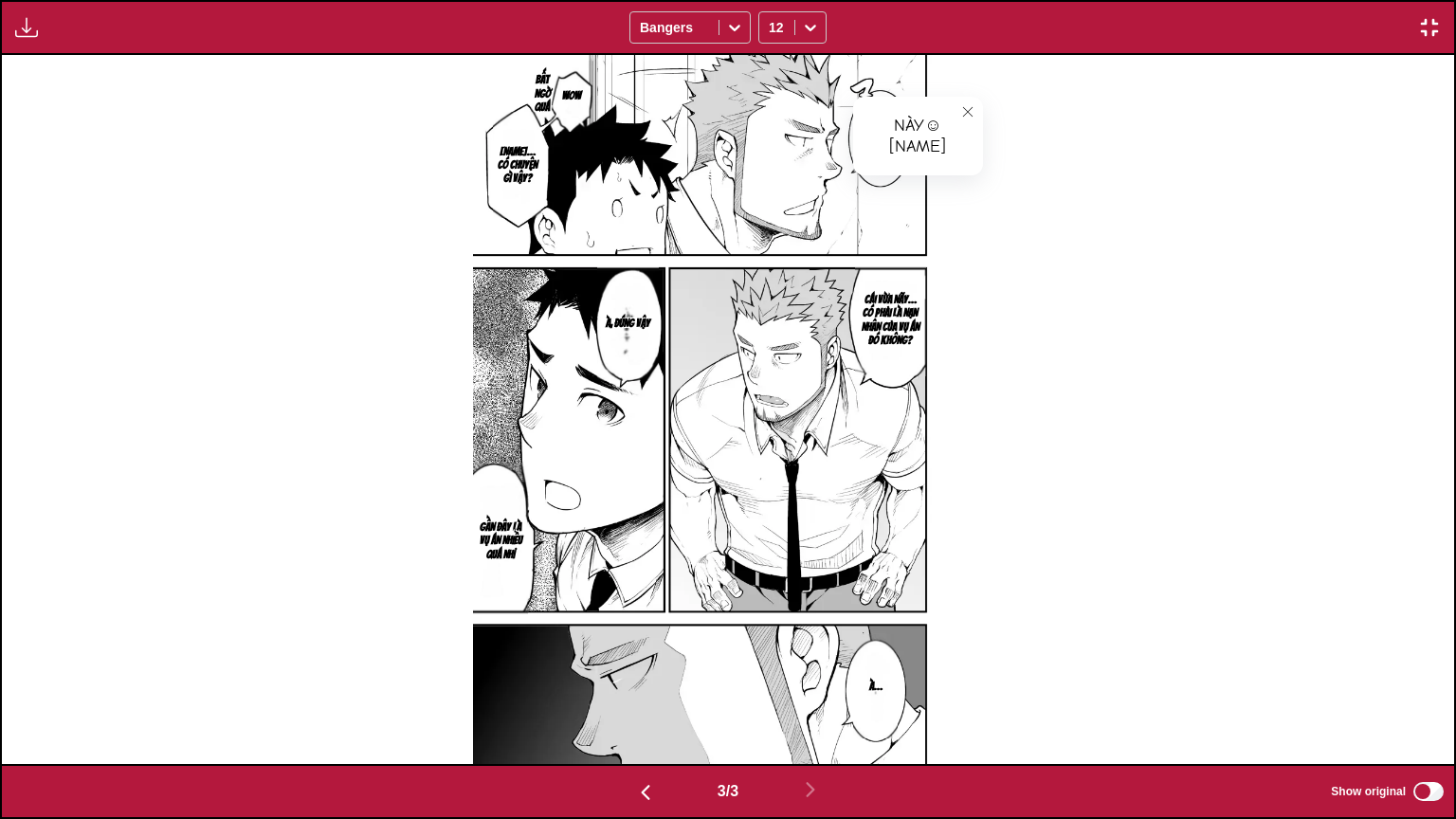 click on "À, đúng vậy" at bounding box center [628, 323] 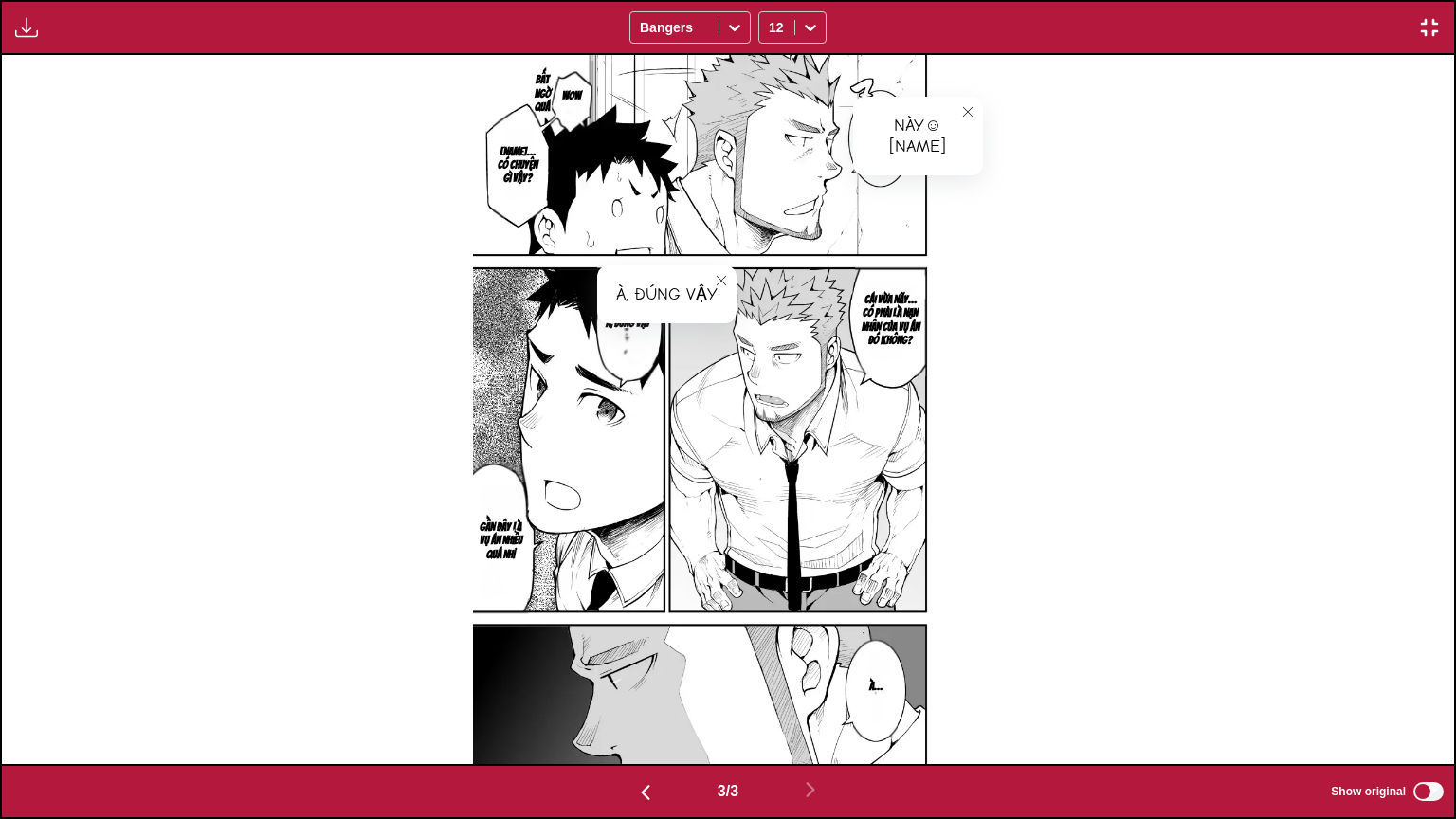 click at bounding box center (721, 281) 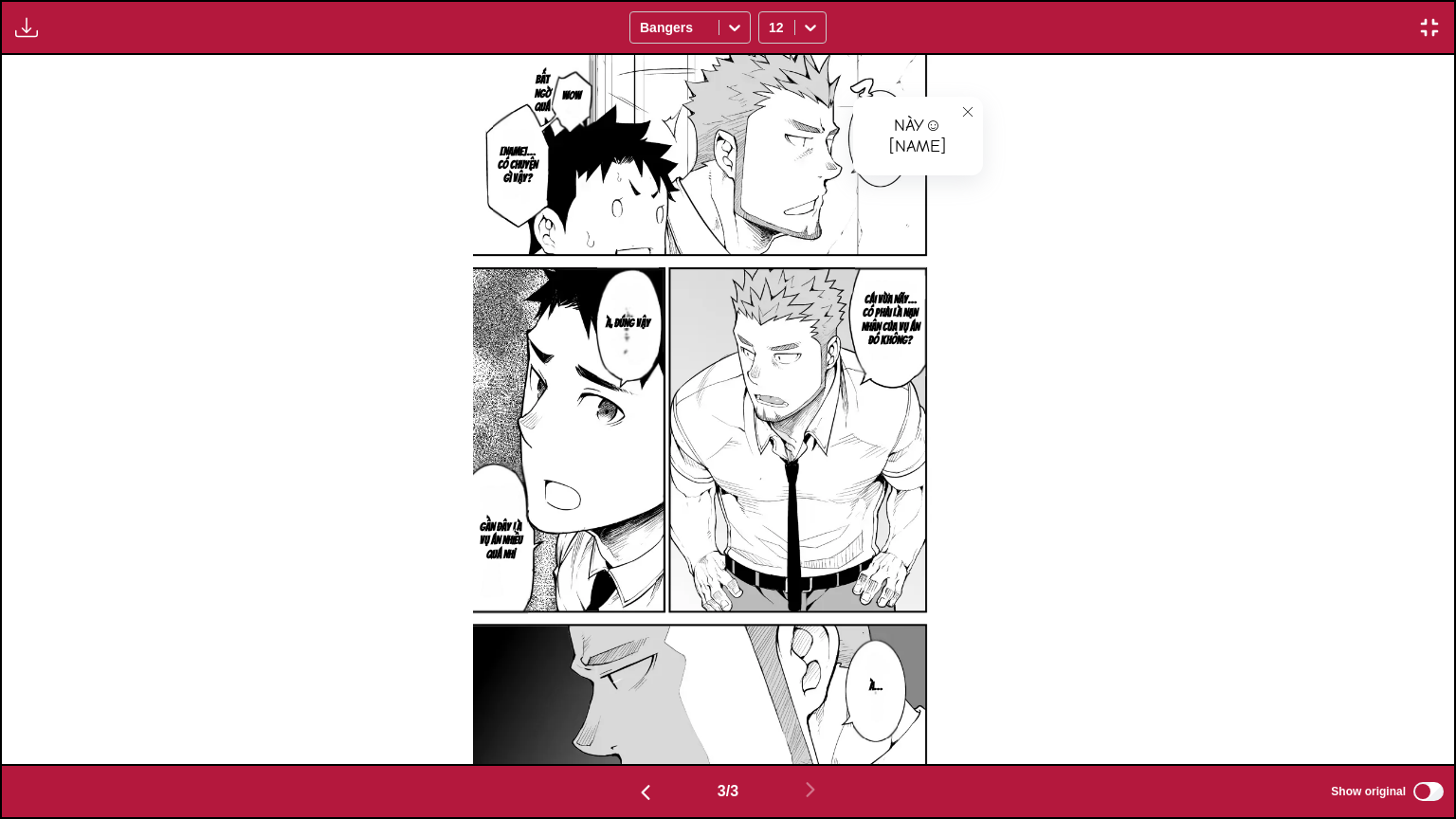 click on "Gần đây là vụ án nhiều quá nhỉ" at bounding box center (500, 540) 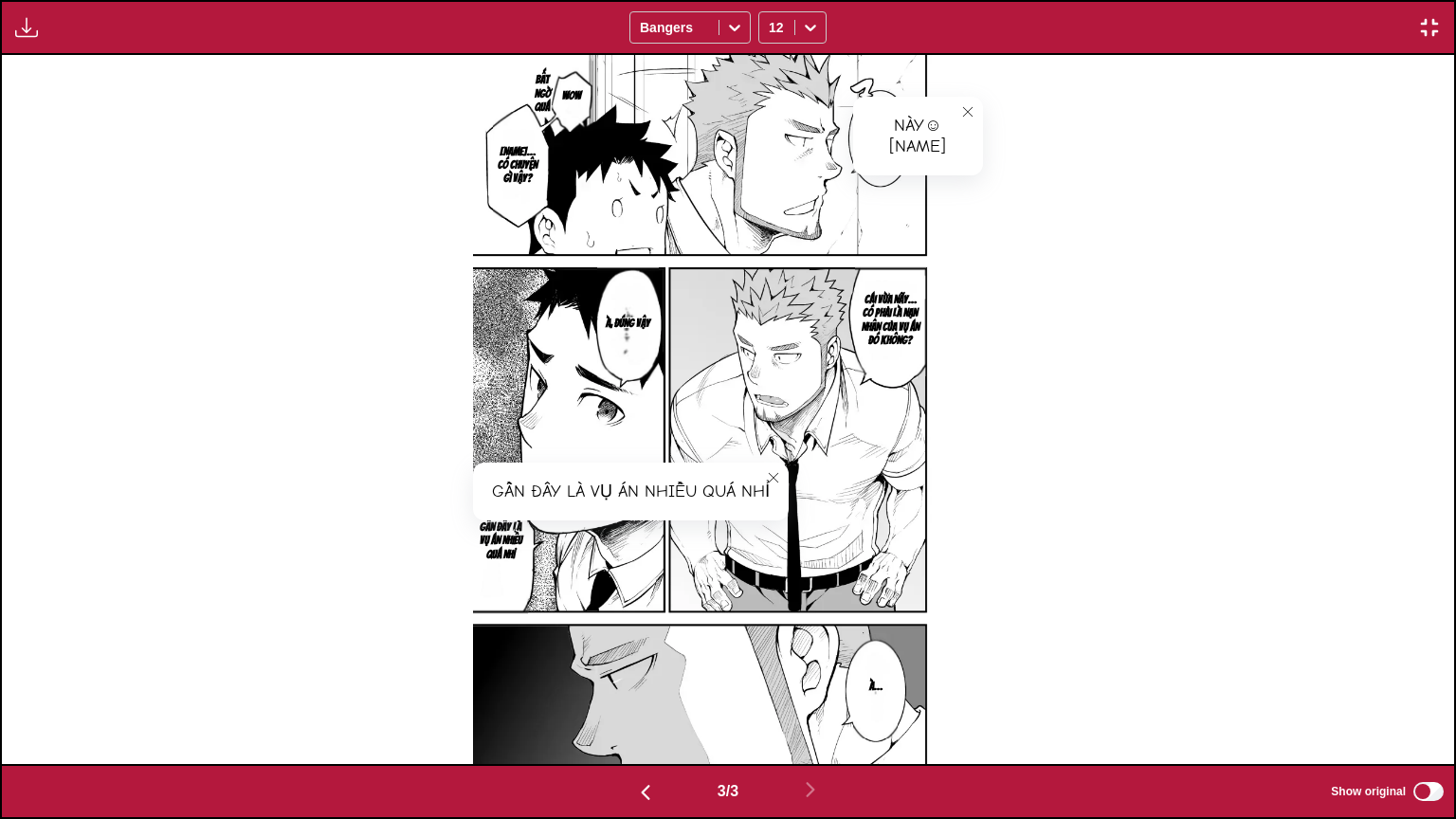 click 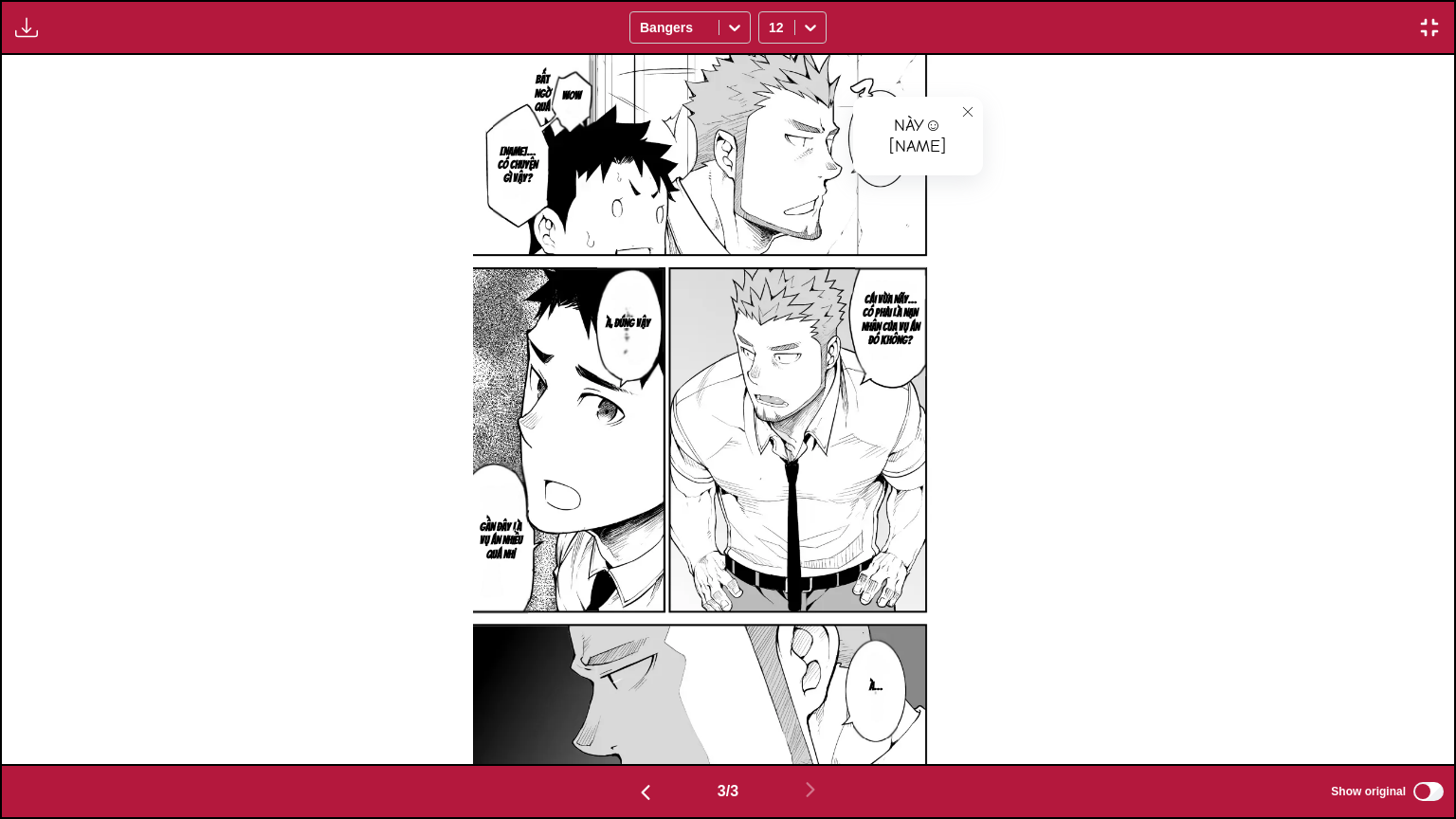 click at bounding box center [1429, 27] 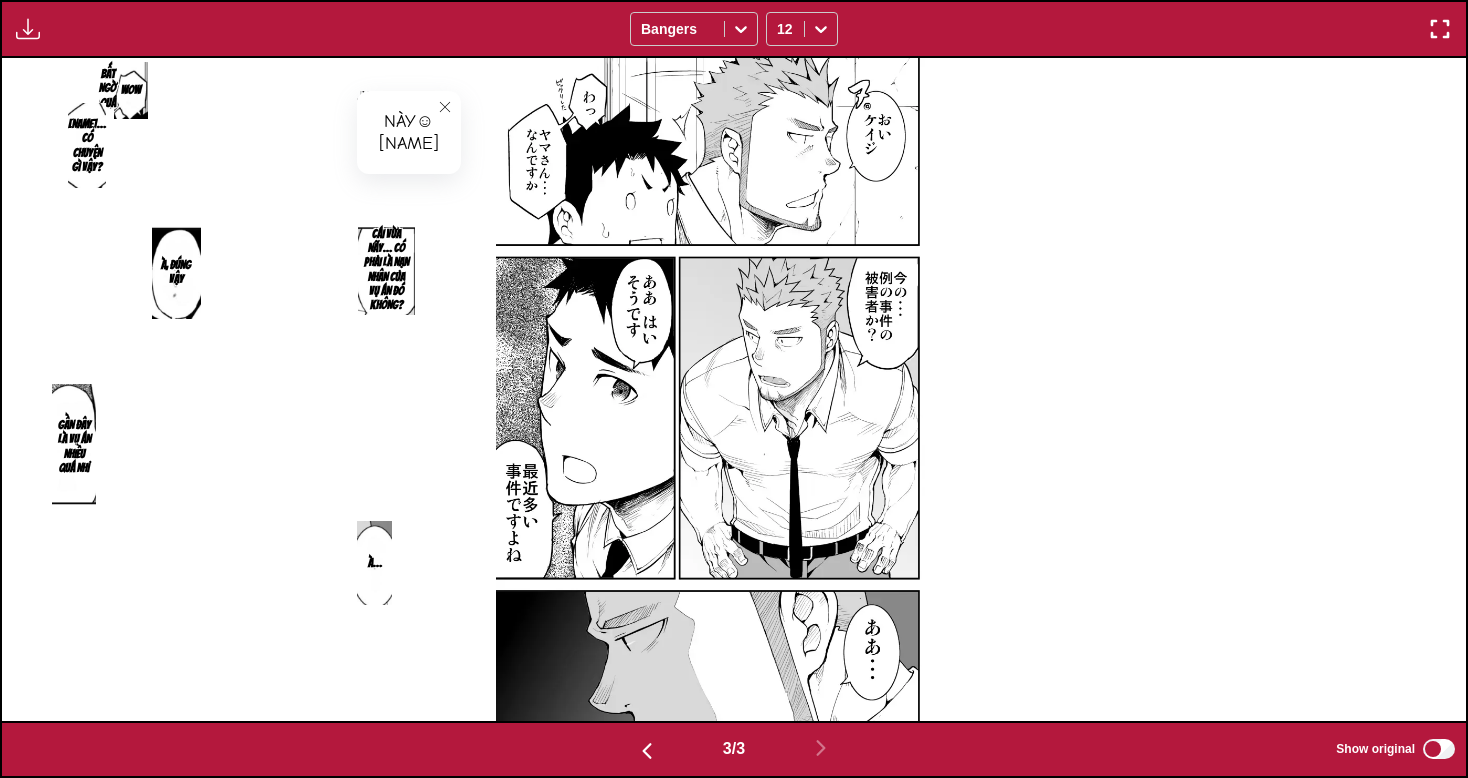scroll, scrollTop: 521, scrollLeft: 0, axis: vertical 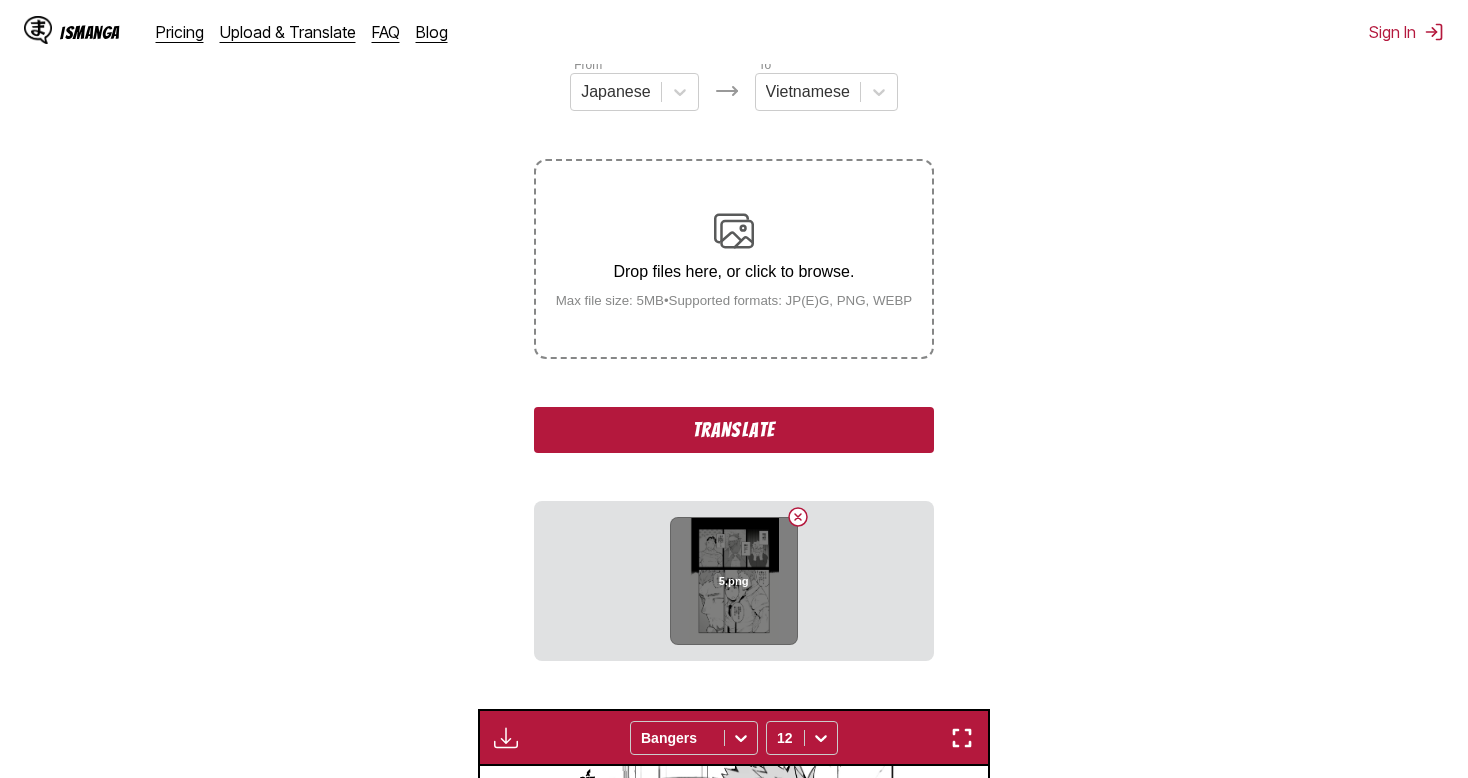 click at bounding box center (798, 517) 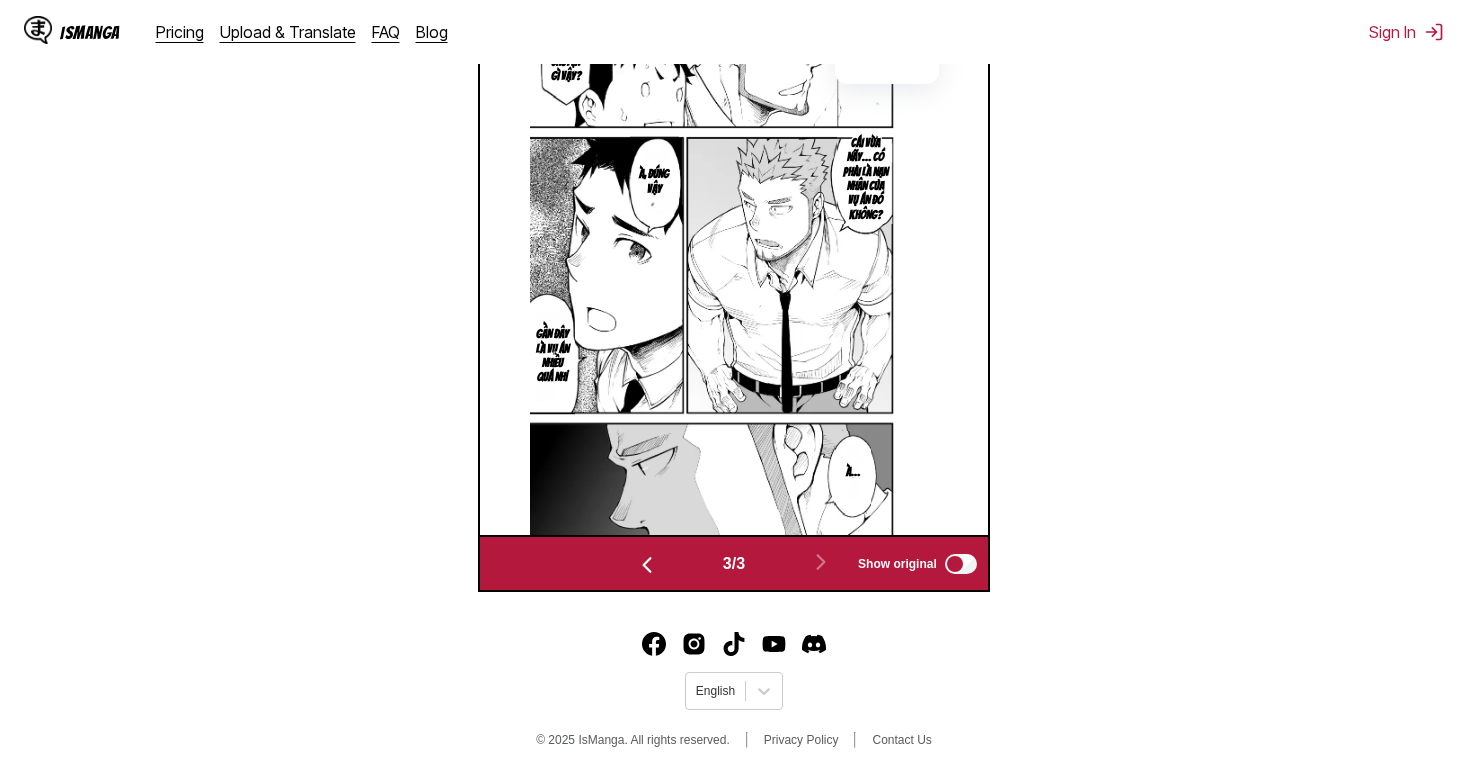 scroll, scrollTop: 164, scrollLeft: 0, axis: vertical 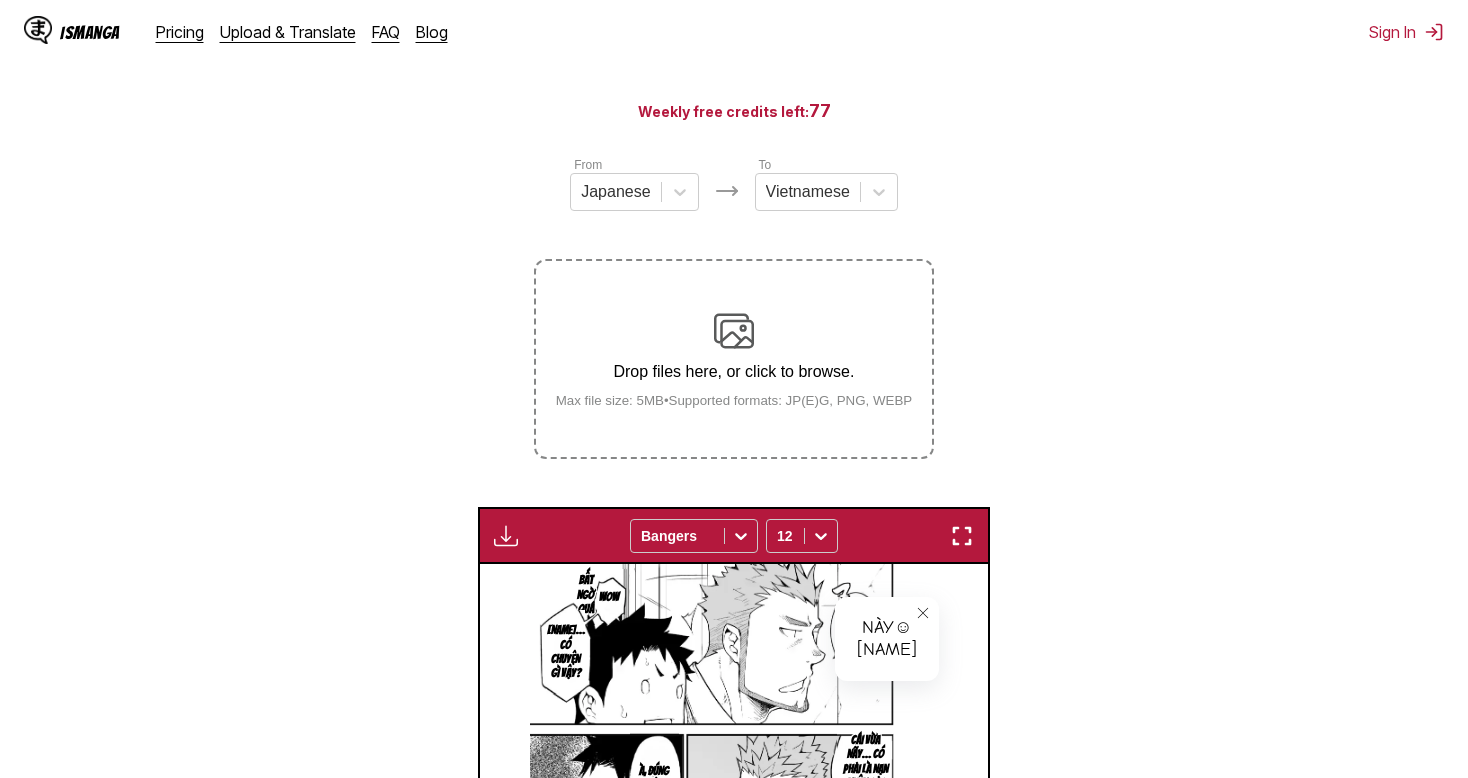 click on "From Japanese" at bounding box center (634, 183) 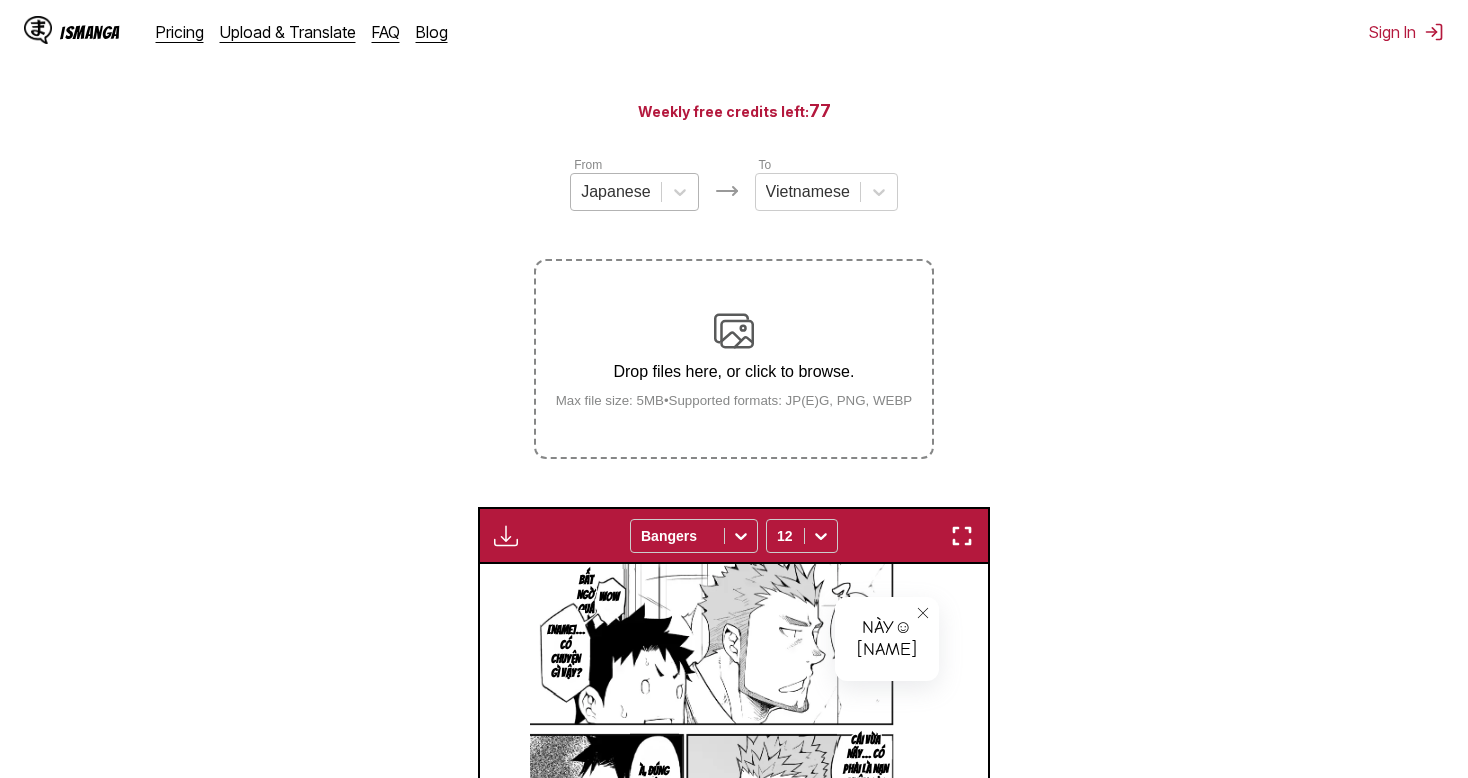 click at bounding box center (615, 192) 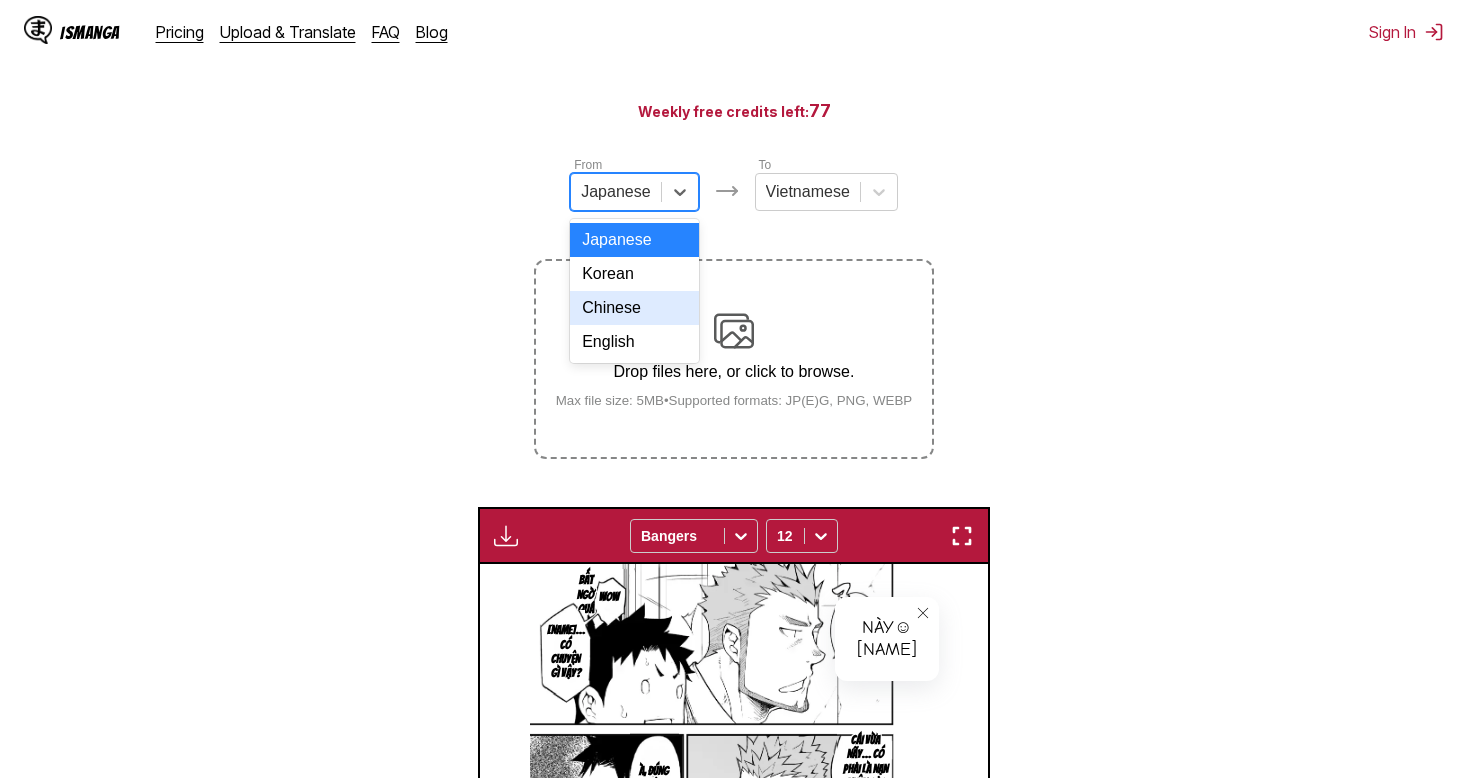 click on "Chinese" at bounding box center [634, 308] 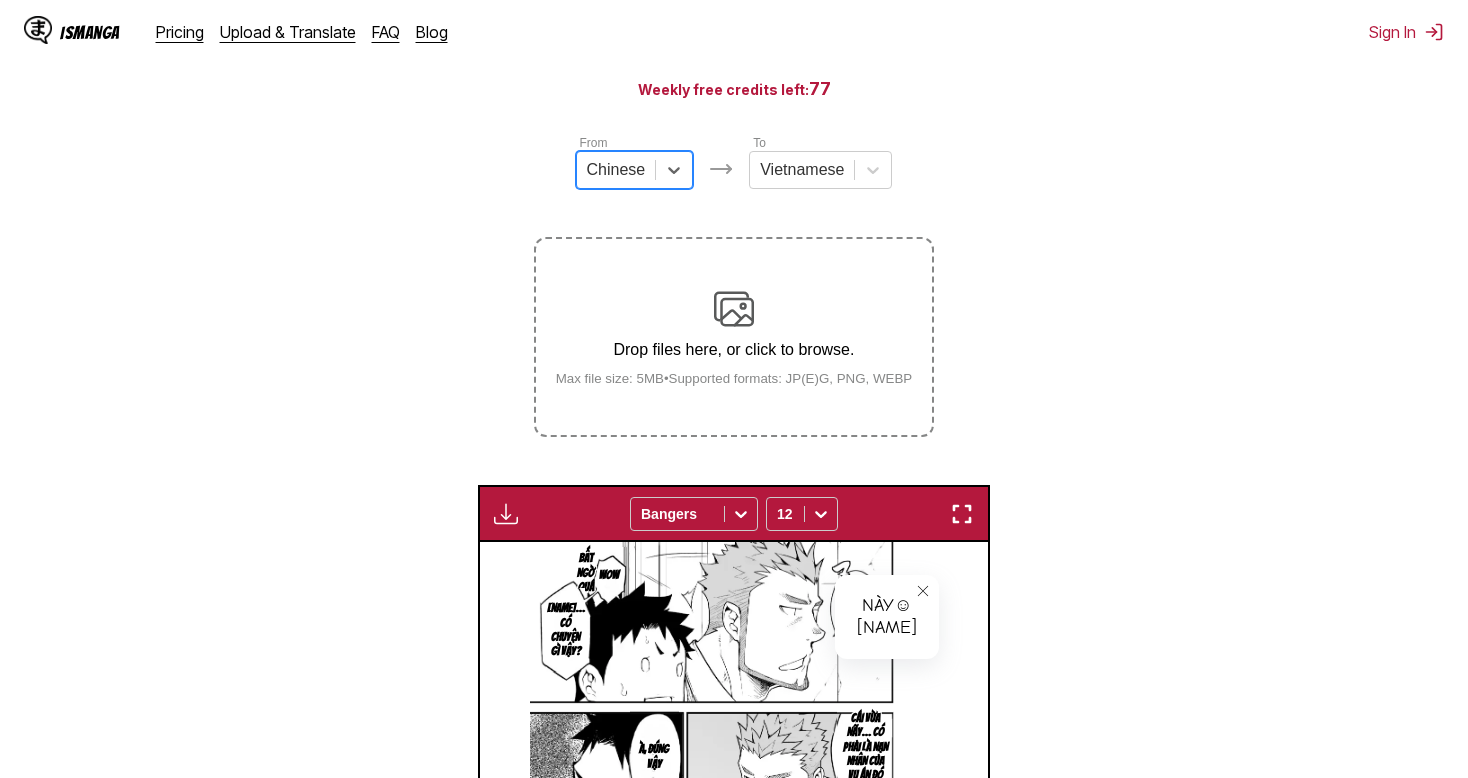 scroll, scrollTop: 664, scrollLeft: 0, axis: vertical 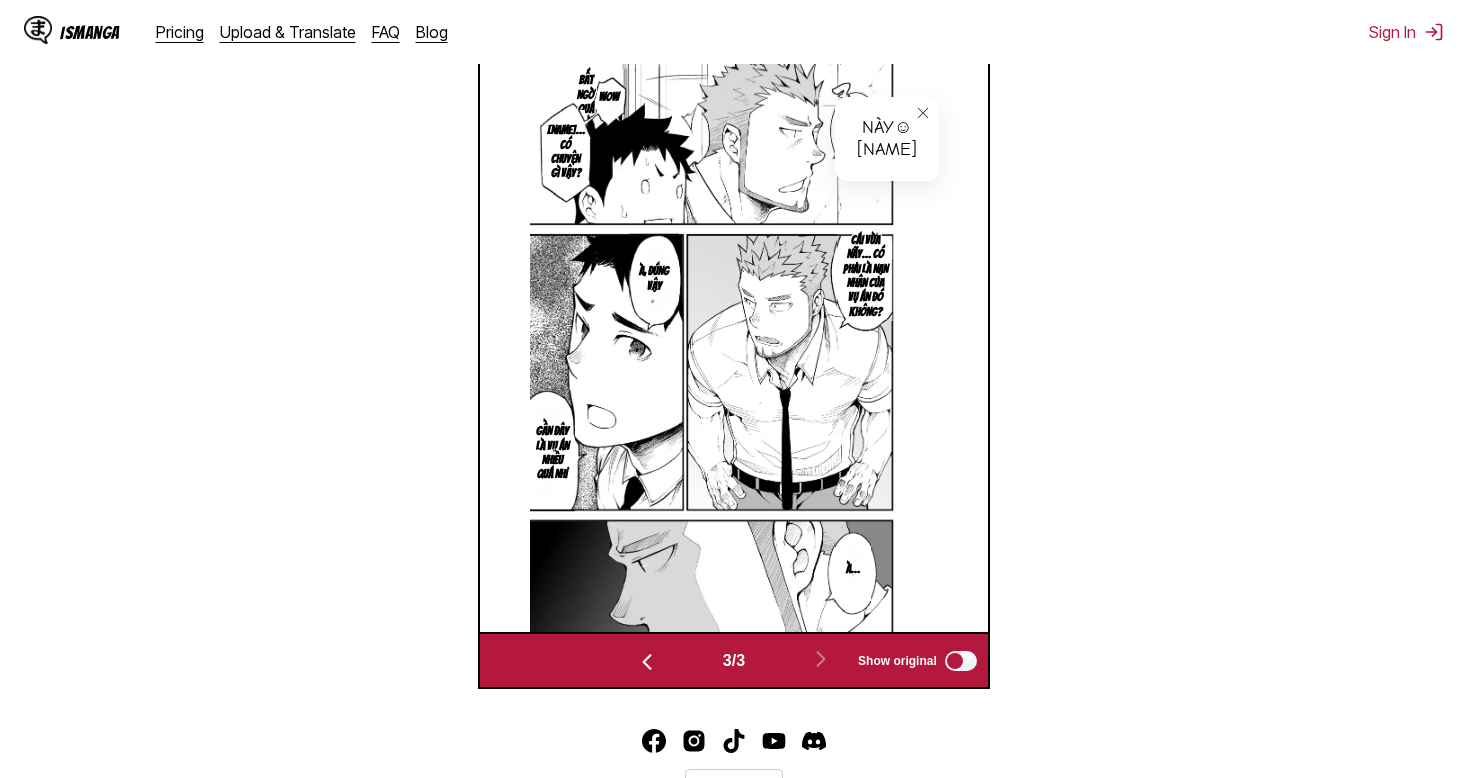 click at bounding box center (647, 662) 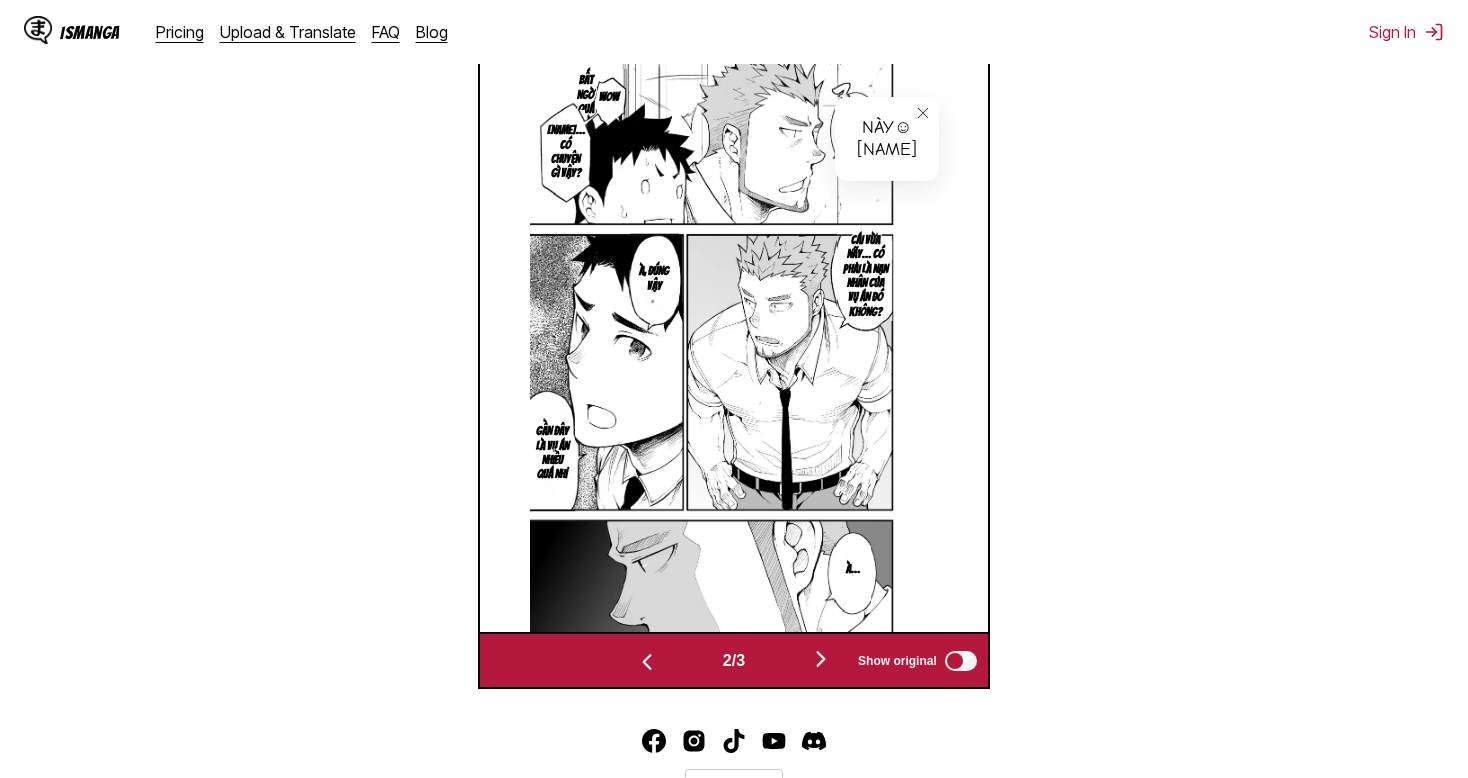 scroll, scrollTop: 0, scrollLeft: 508, axis: horizontal 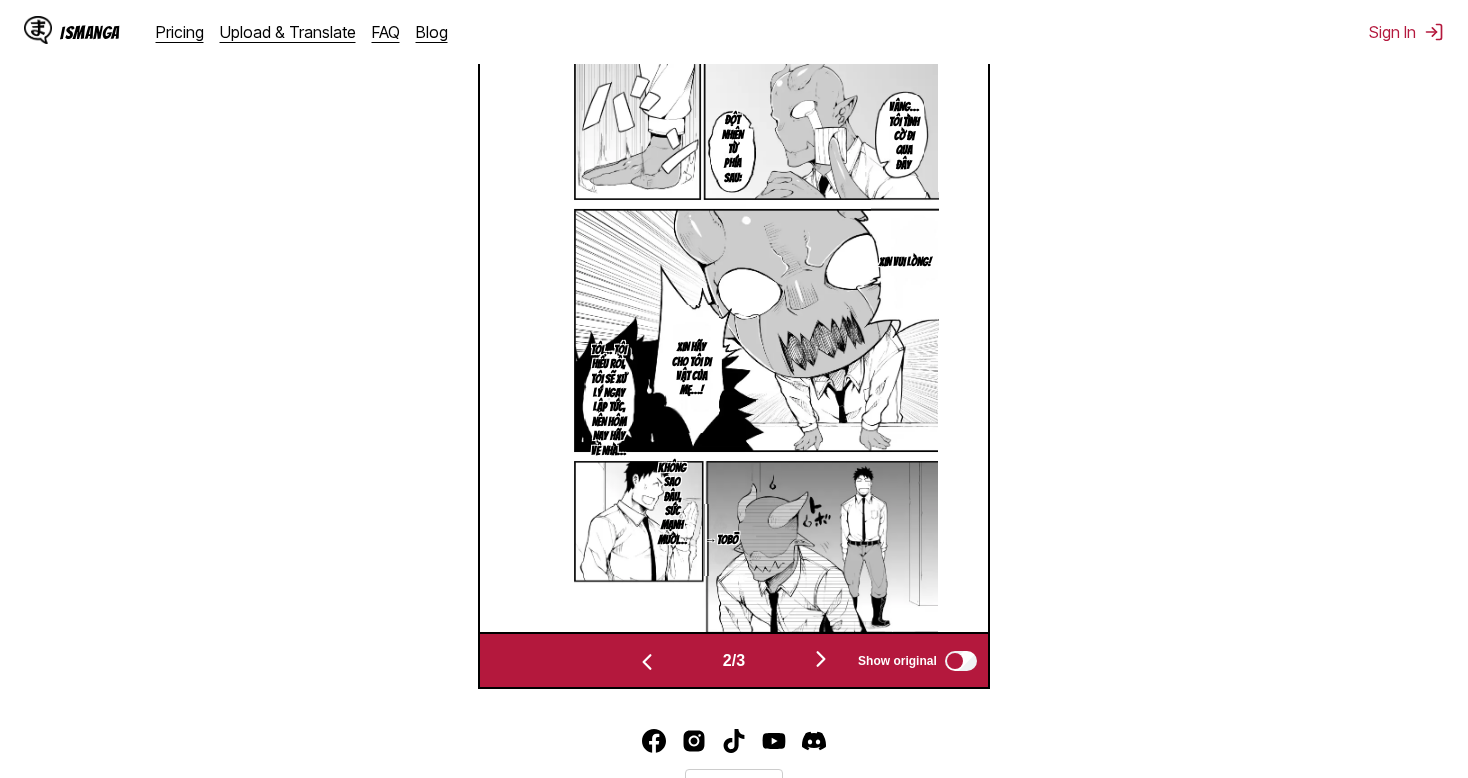 click at bounding box center [647, 662] 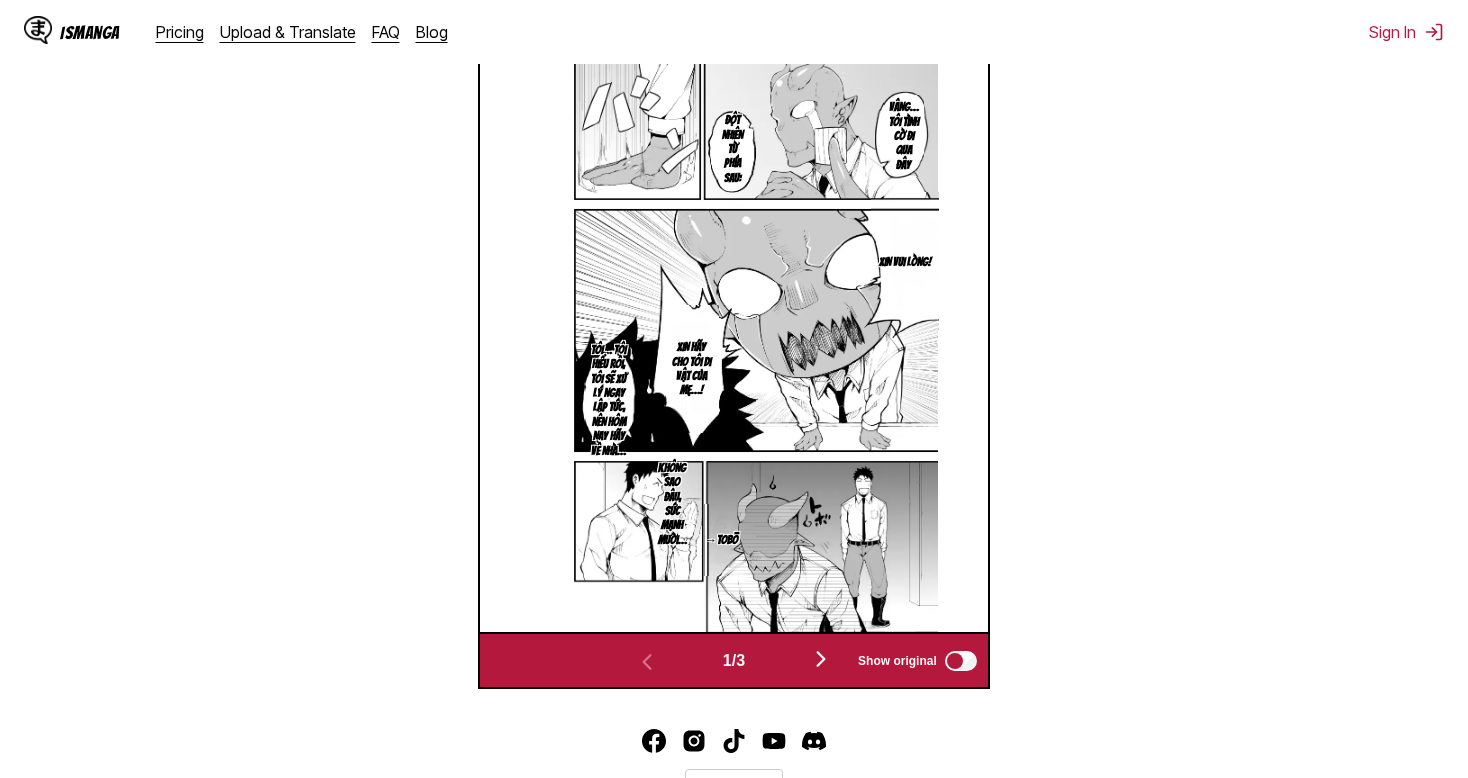 scroll, scrollTop: 0, scrollLeft: 0, axis: both 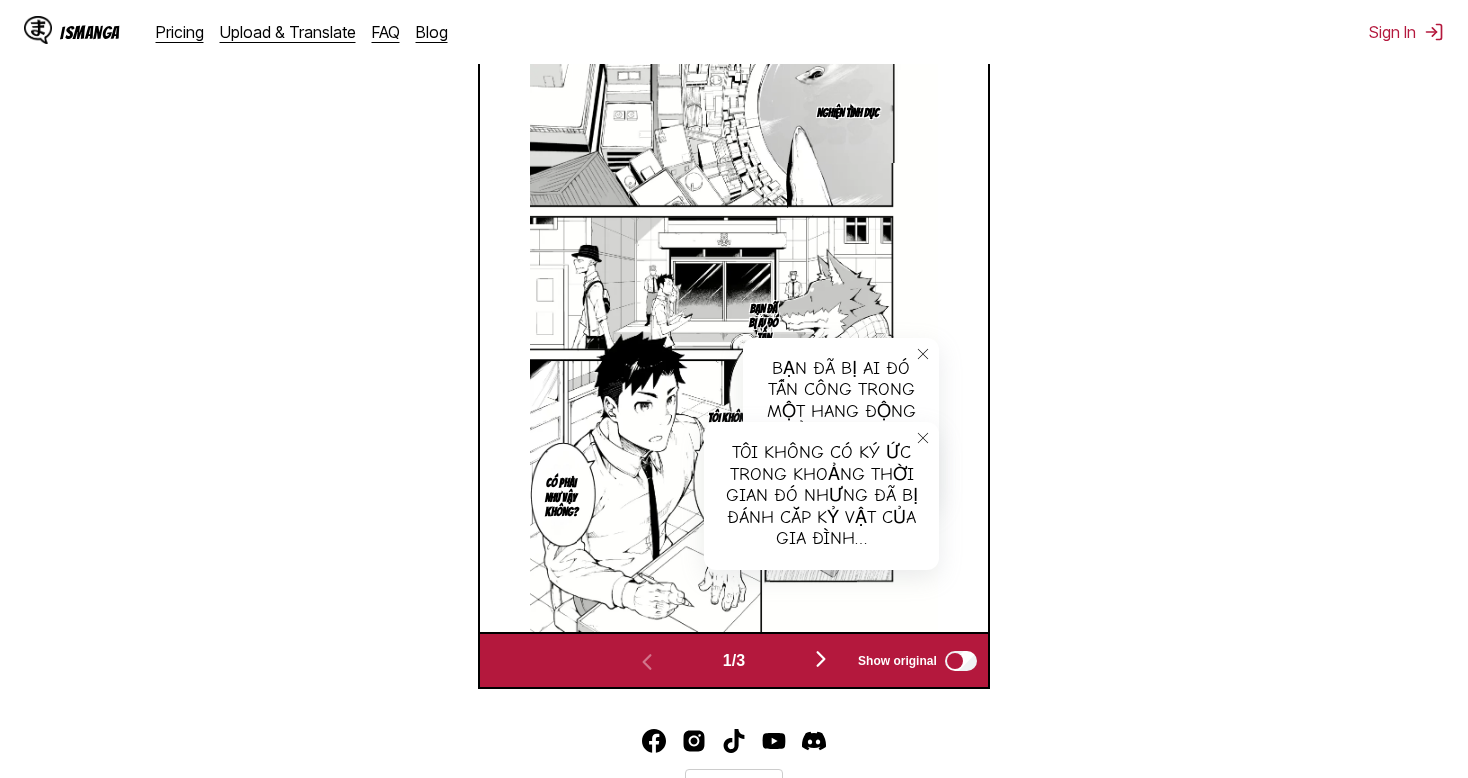 click at bounding box center [821, 659] 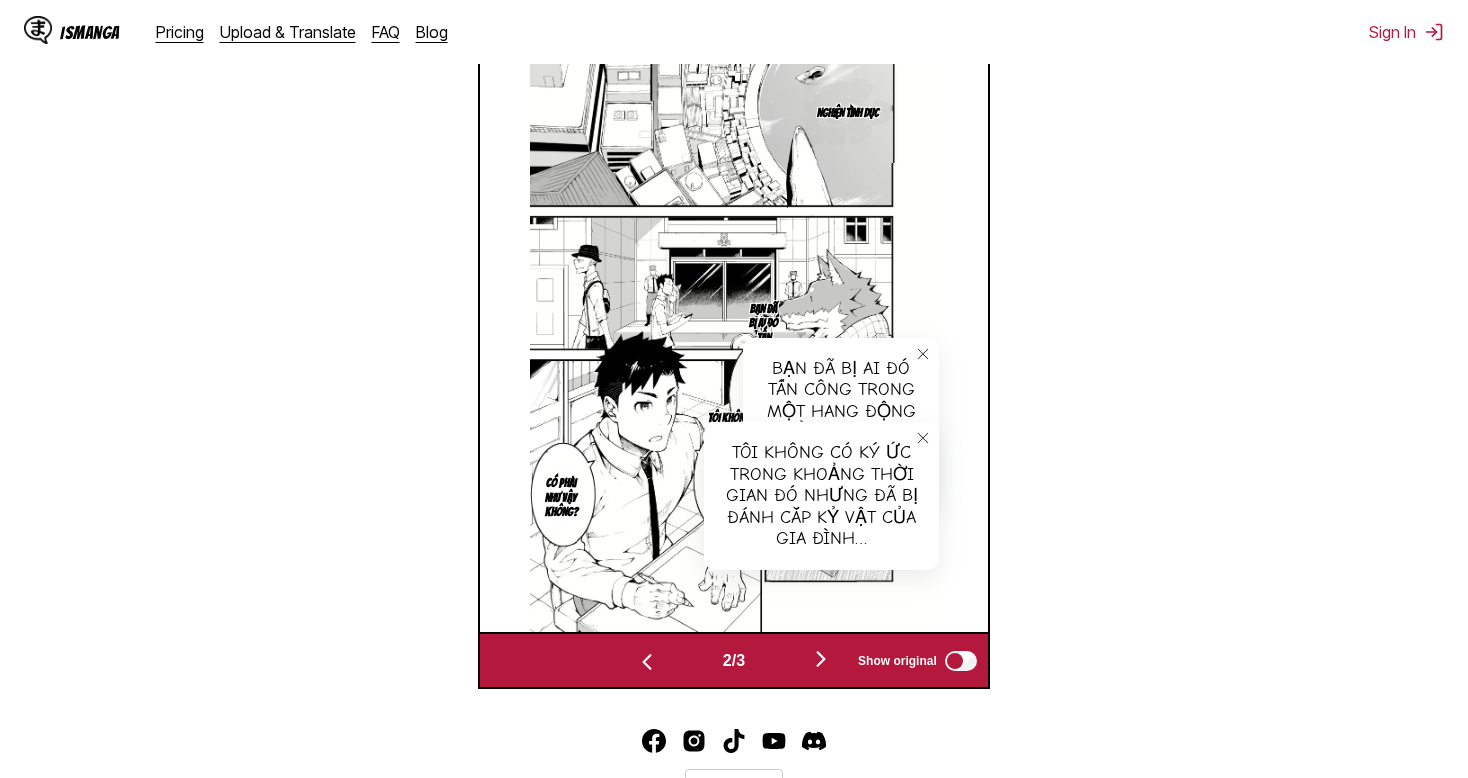 scroll, scrollTop: 0, scrollLeft: 508, axis: horizontal 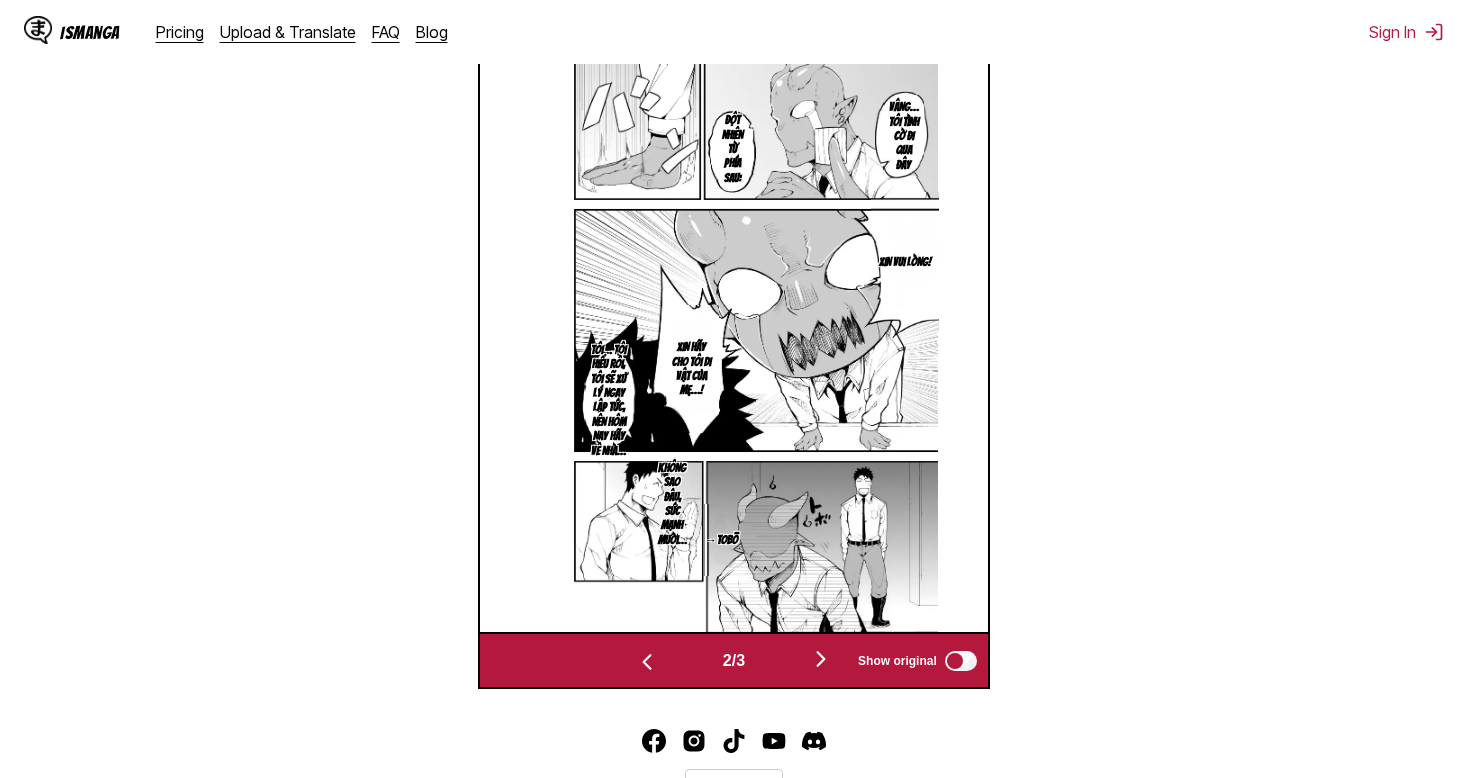 click at bounding box center (821, 659) 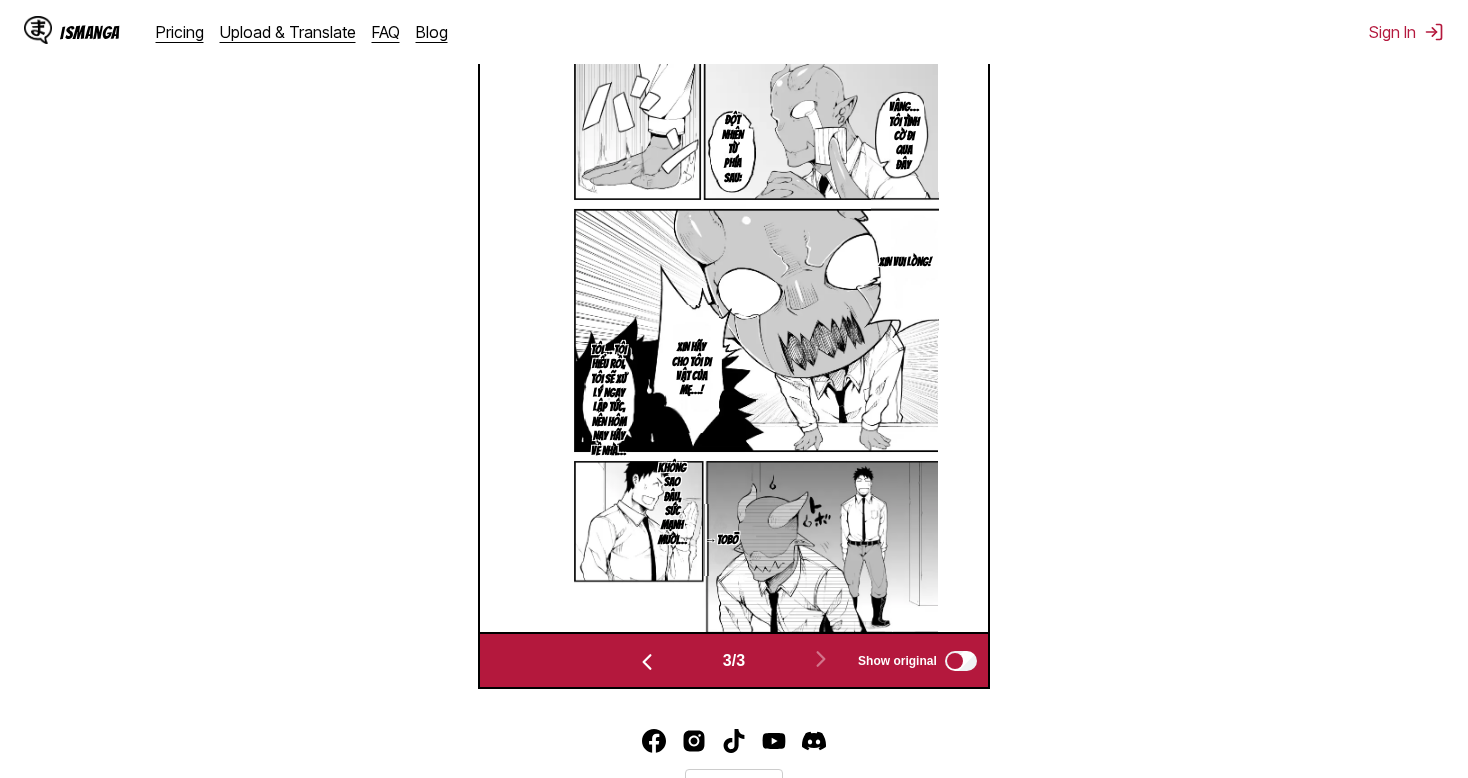 scroll, scrollTop: 0, scrollLeft: 1016, axis: horizontal 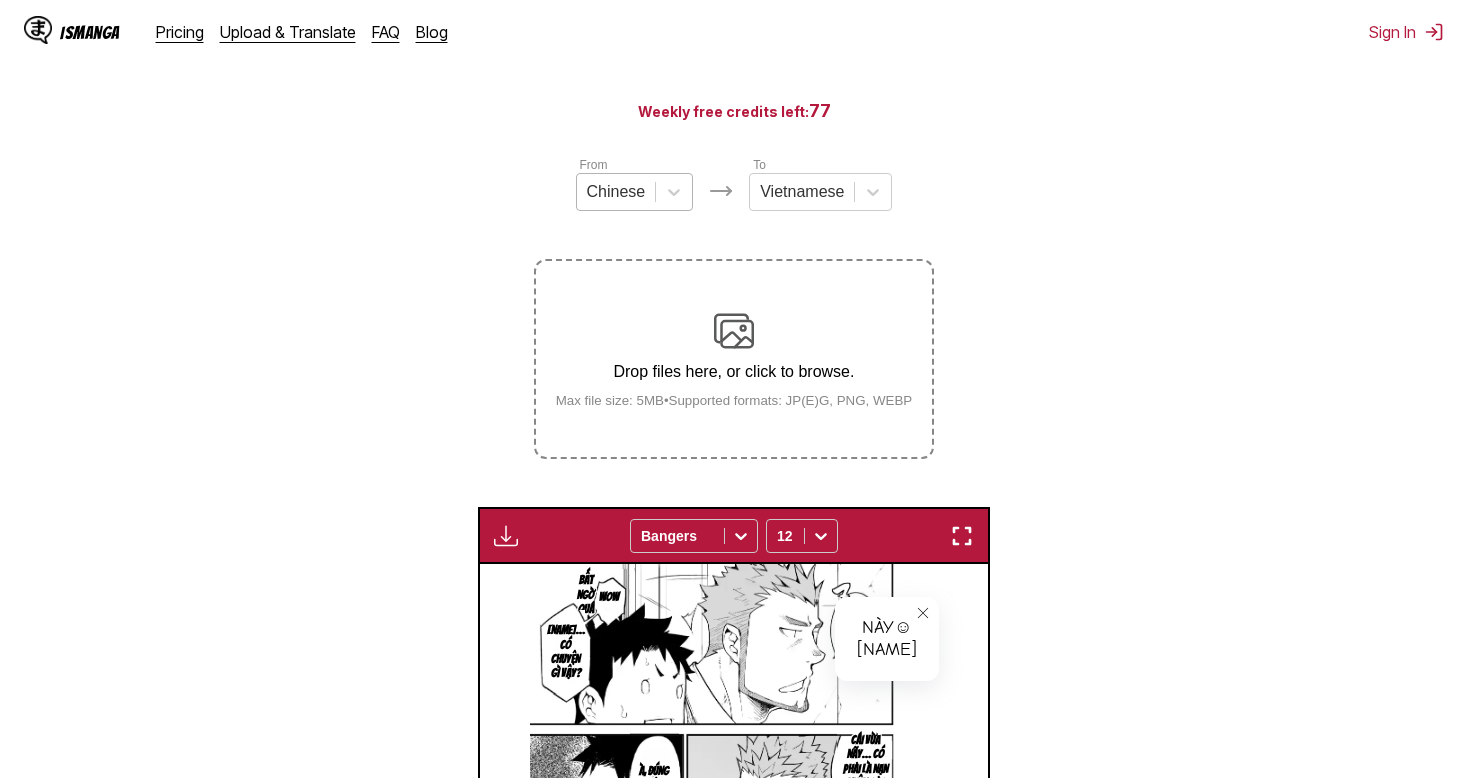 click at bounding box center [616, 192] 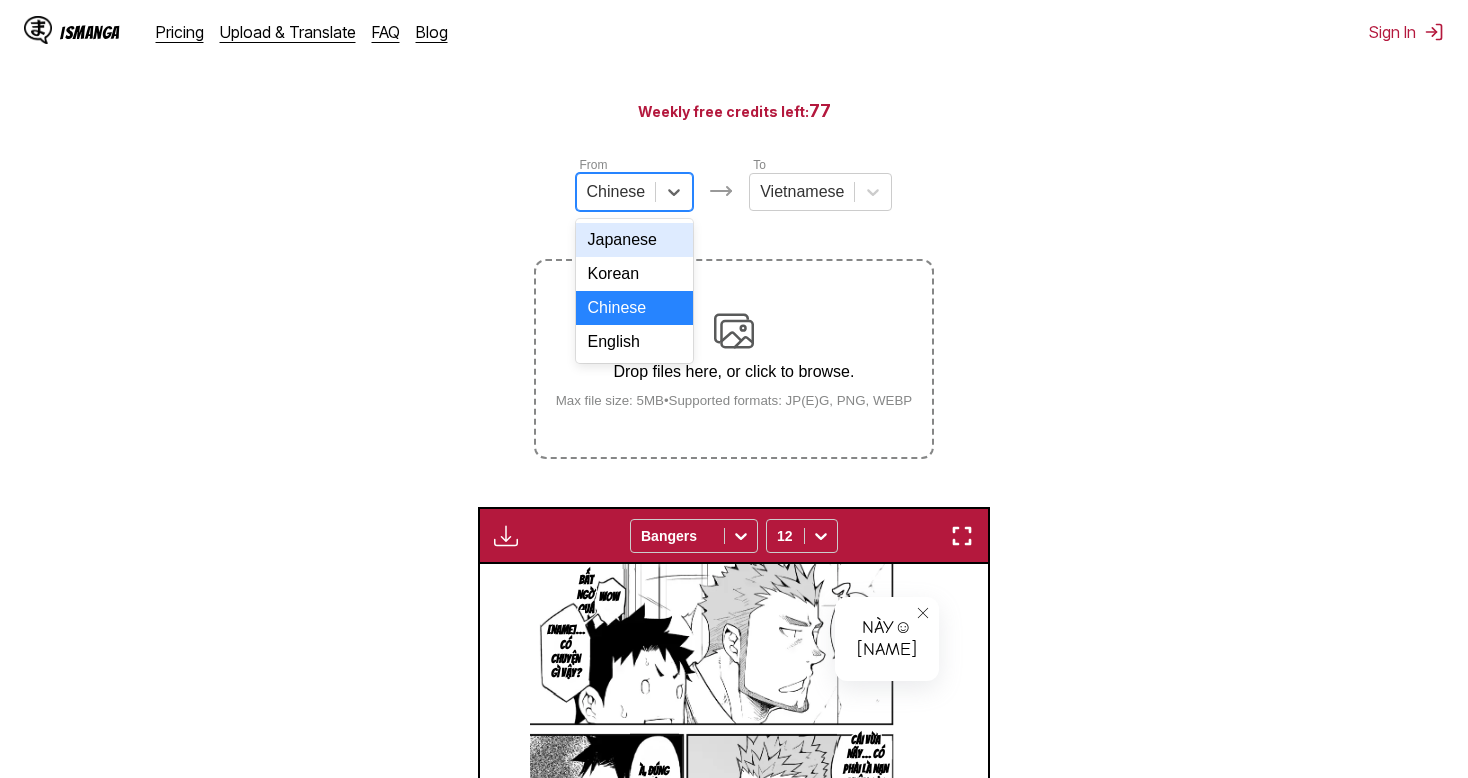 click on "Japanese" at bounding box center (635, 240) 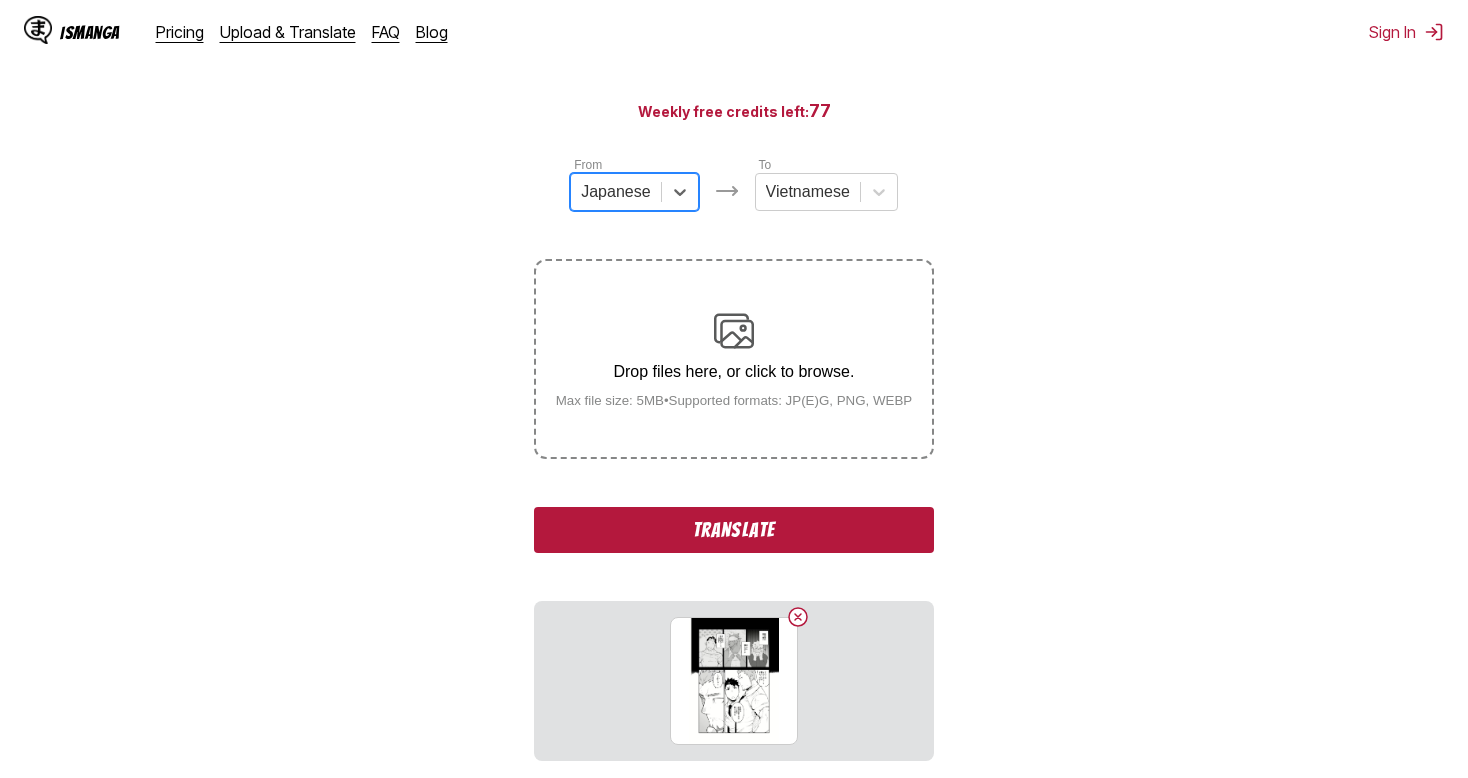 scroll, scrollTop: 564, scrollLeft: 0, axis: vertical 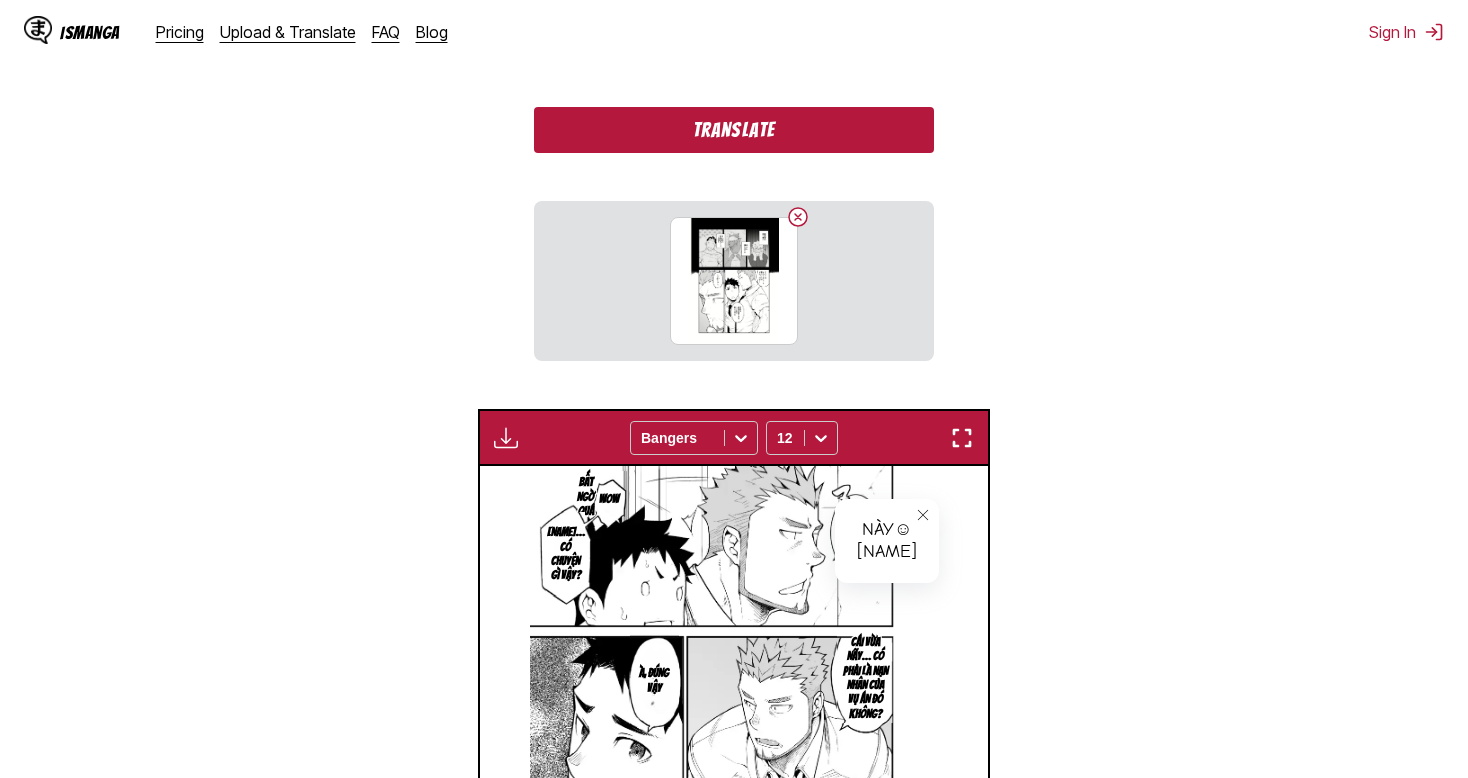 click on "Translate" at bounding box center [734, 130] 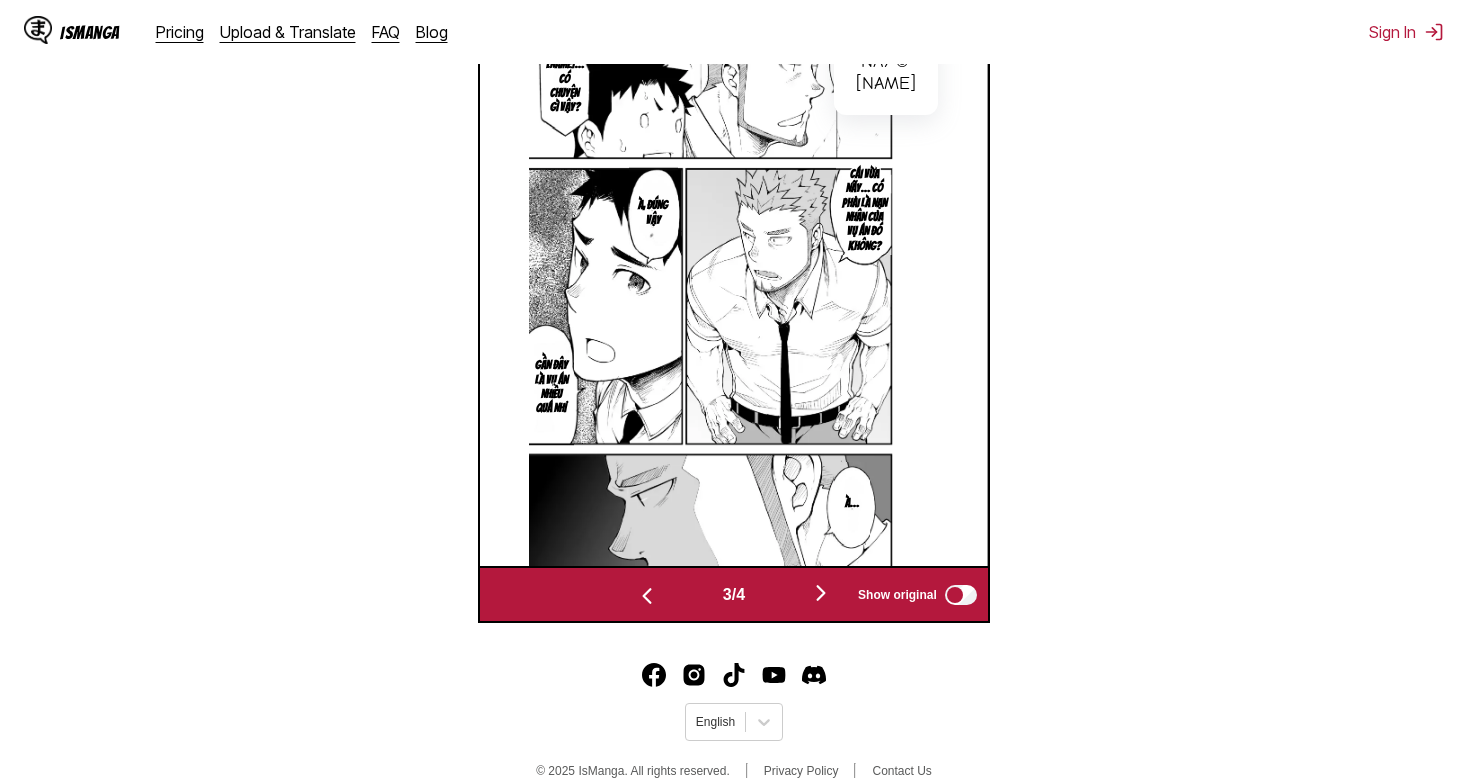 scroll, scrollTop: 835, scrollLeft: 0, axis: vertical 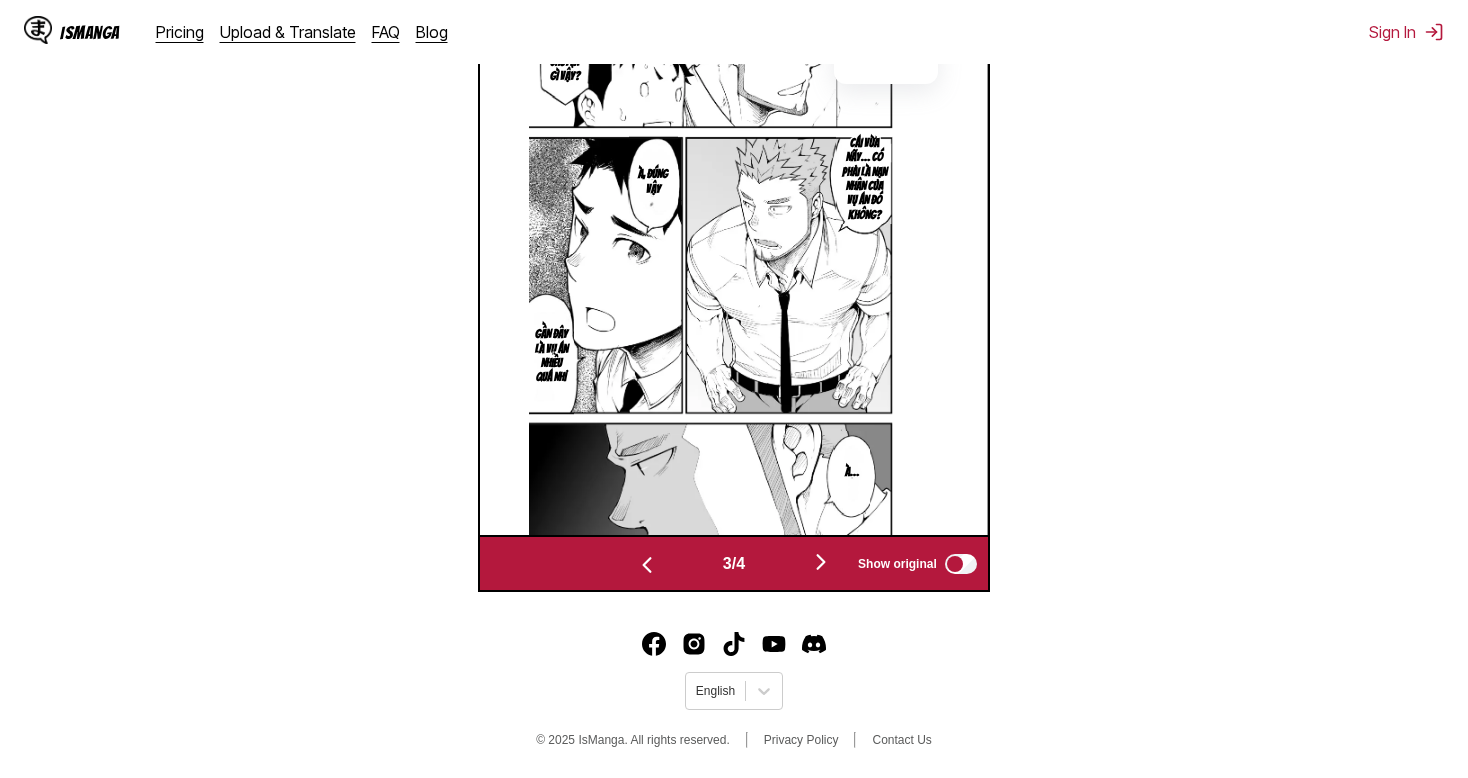 click at bounding box center (821, 562) 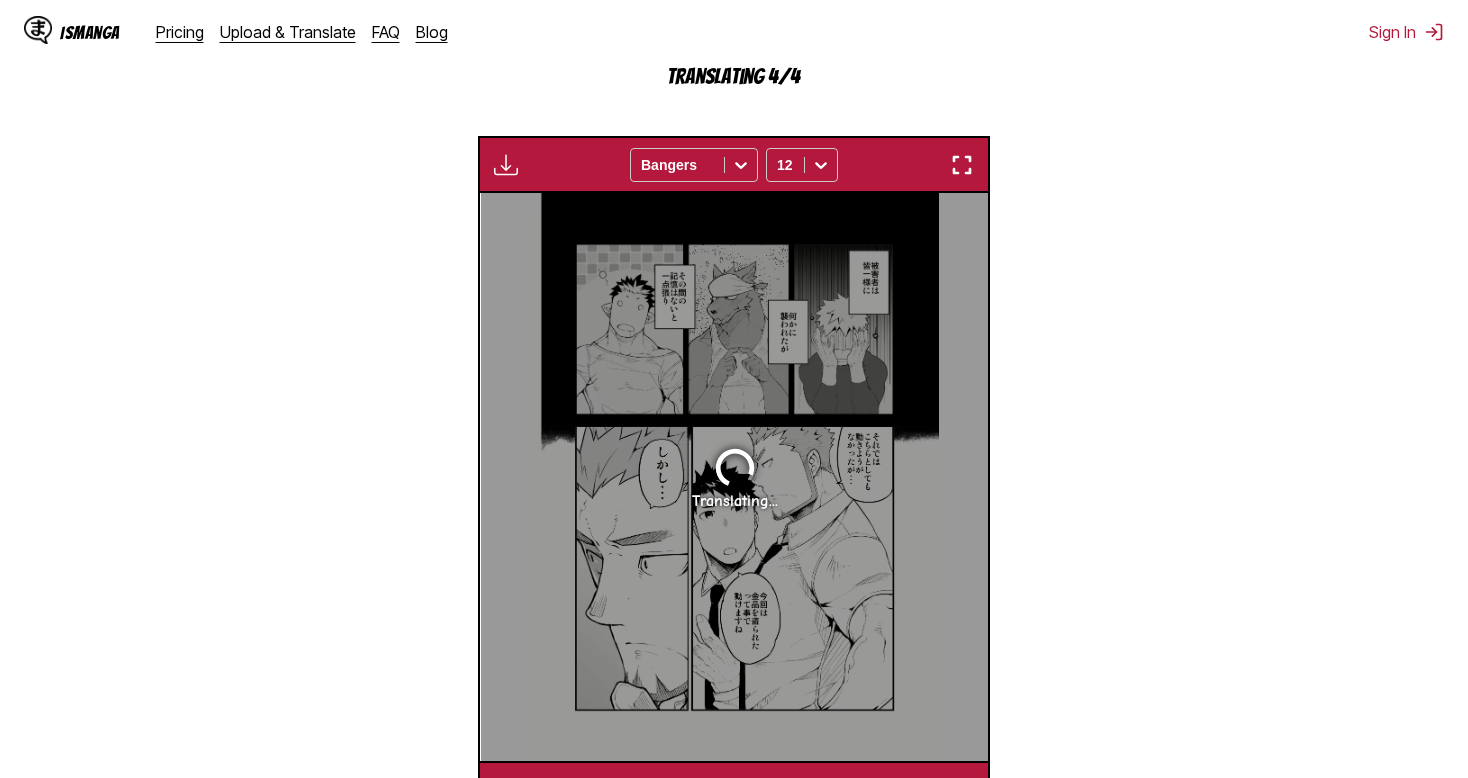 scroll, scrollTop: 601, scrollLeft: 0, axis: vertical 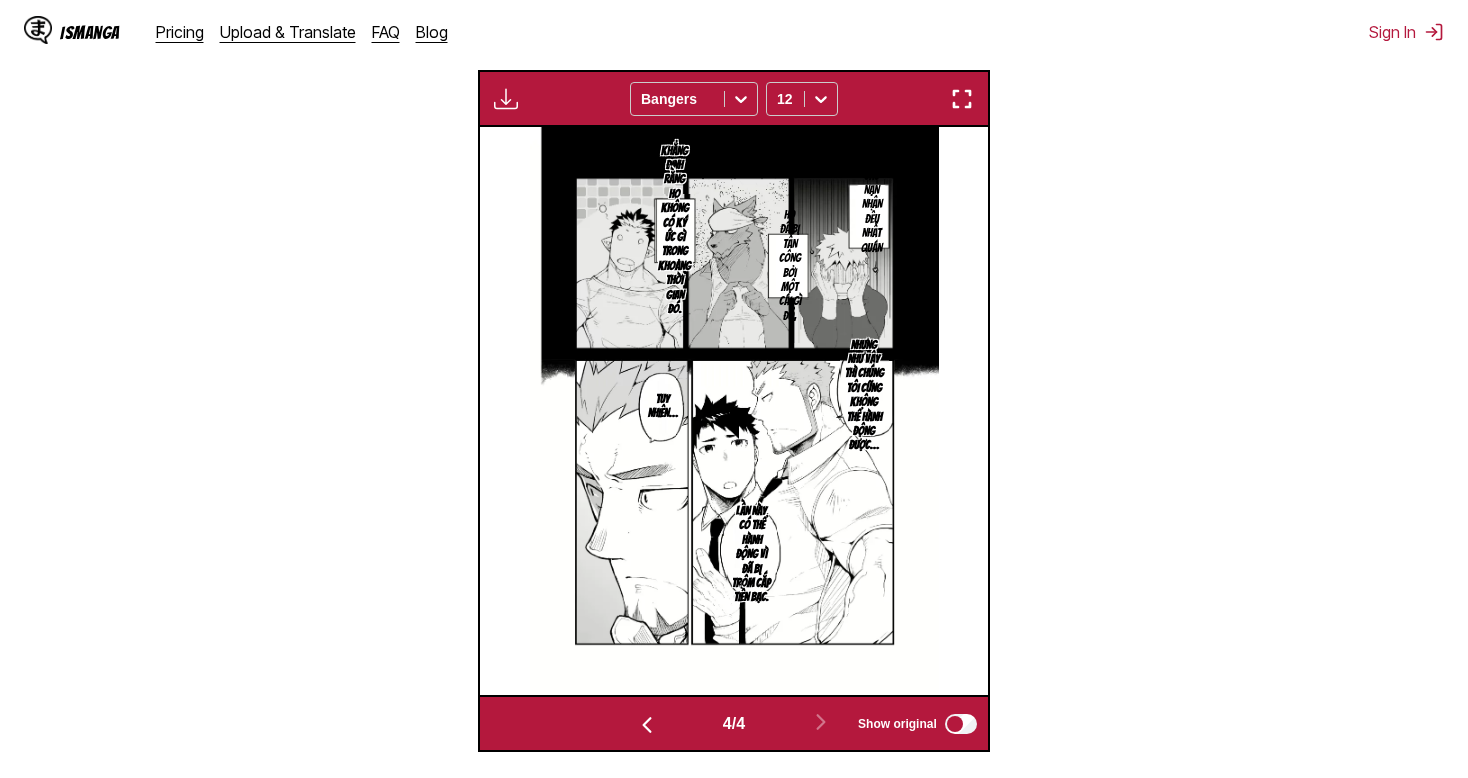 click at bounding box center [962, 99] 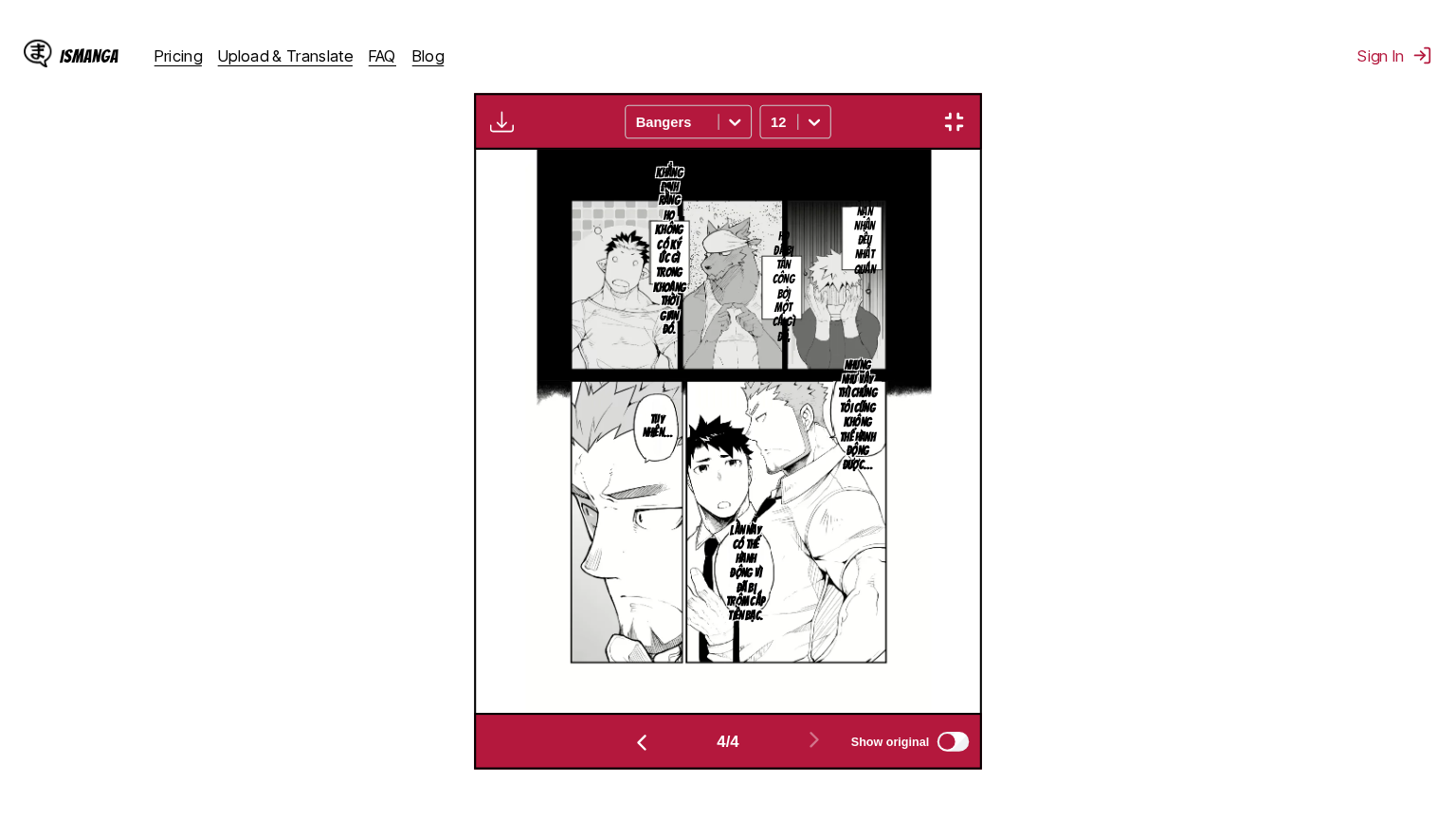 scroll, scrollTop: 220, scrollLeft: 0, axis: vertical 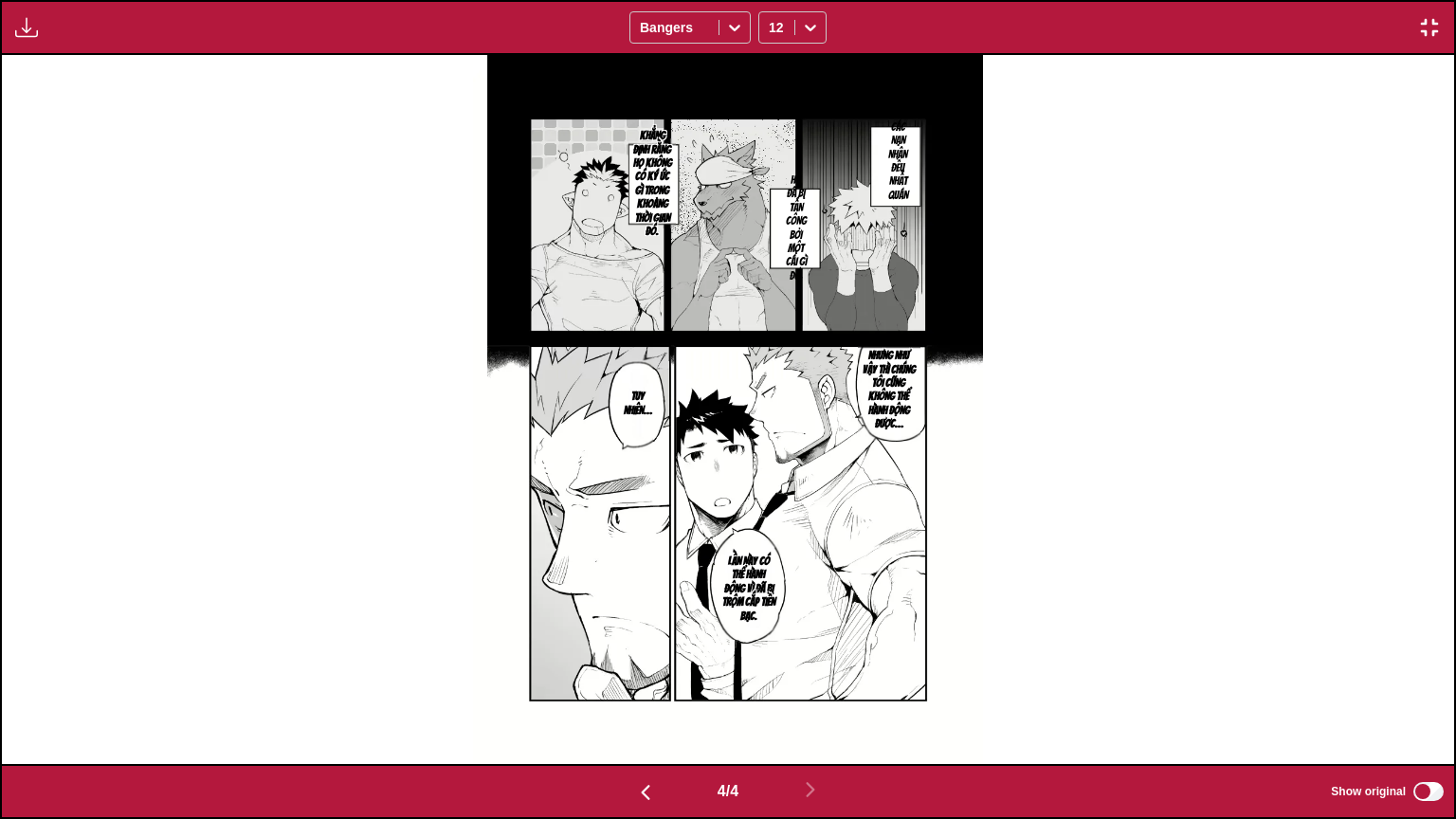 click on "Các nạn nhân đều nhất quán" at bounding box center (898, 161) 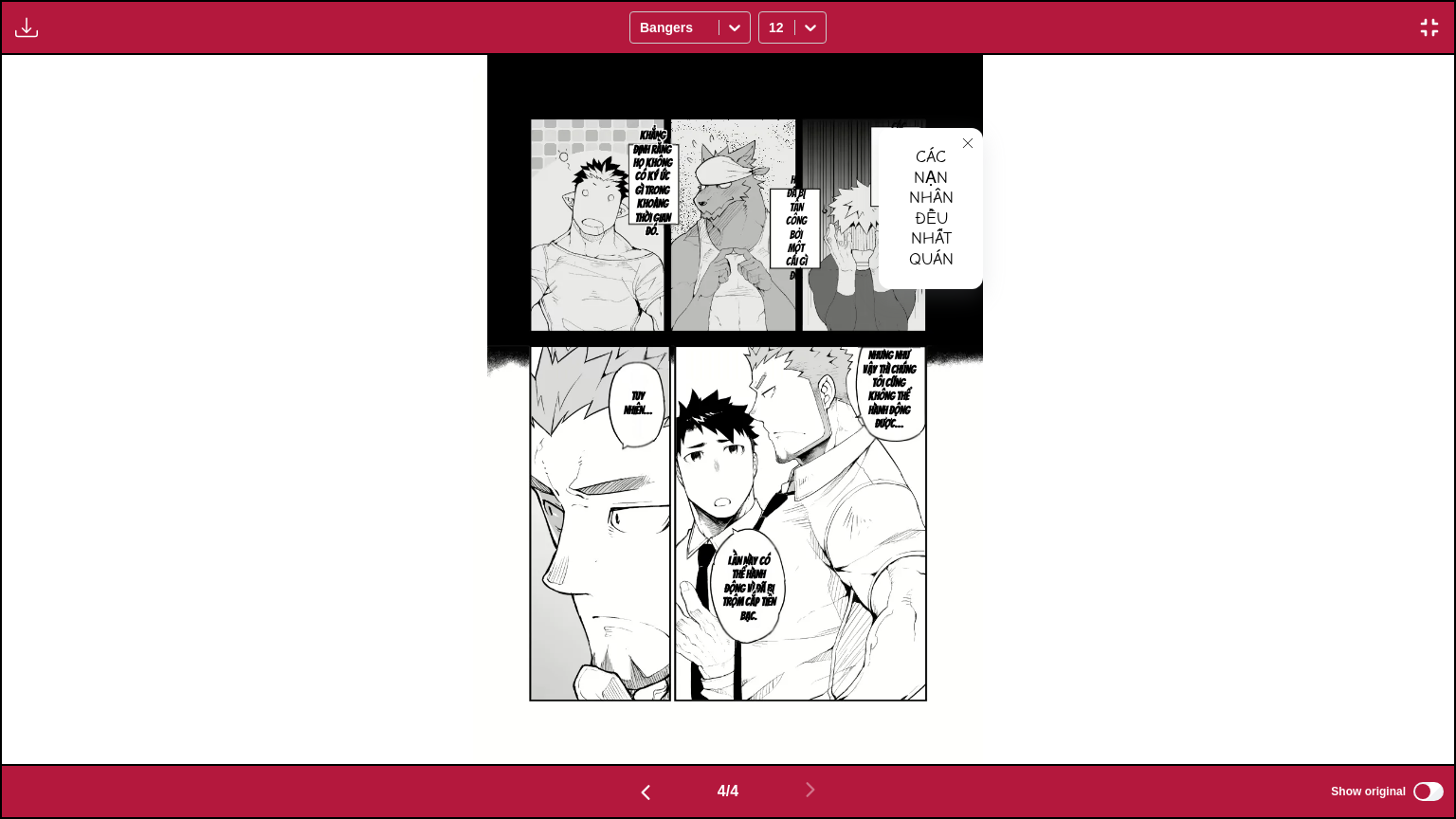 click at bounding box center [728, 410] 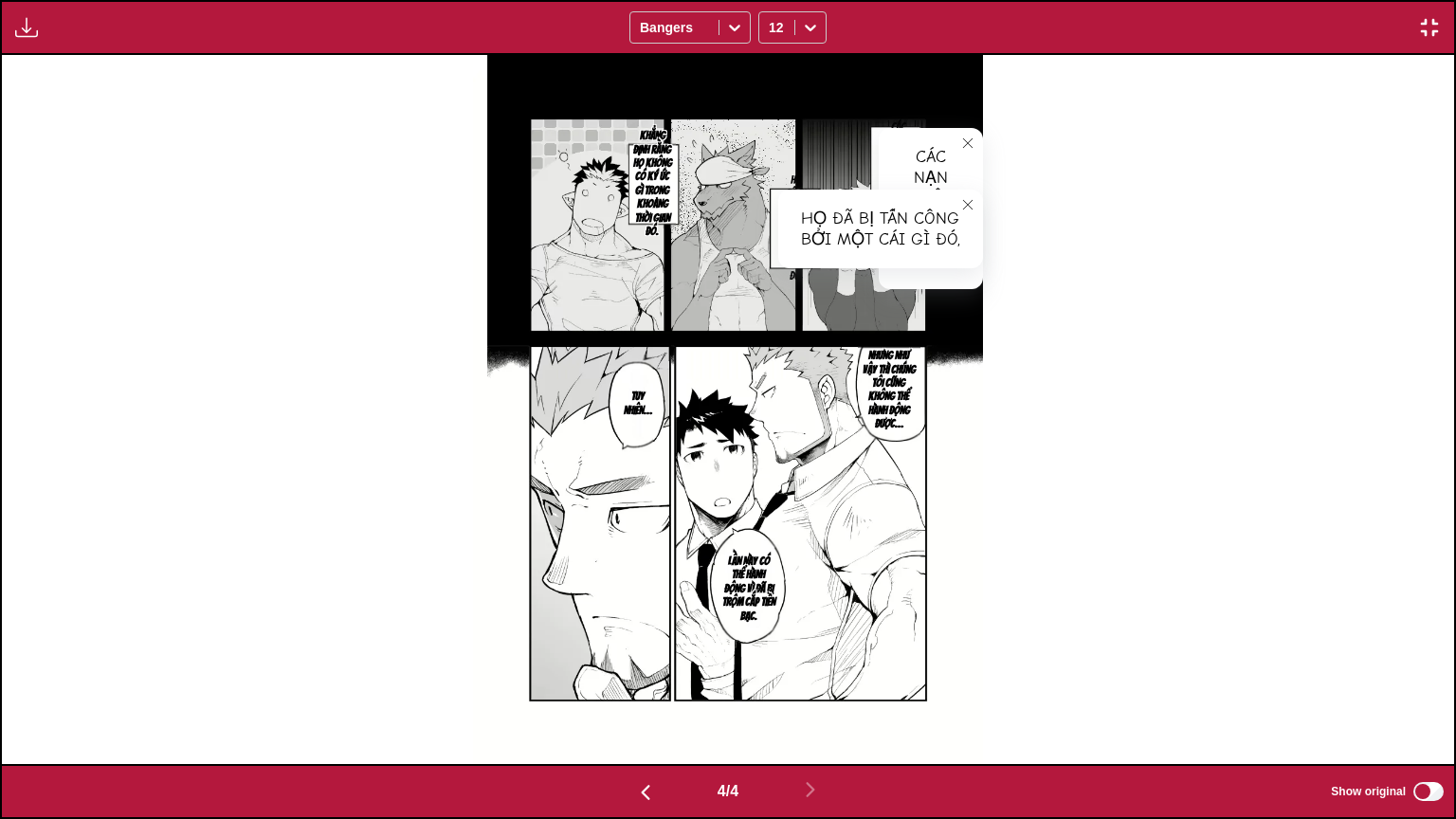 click 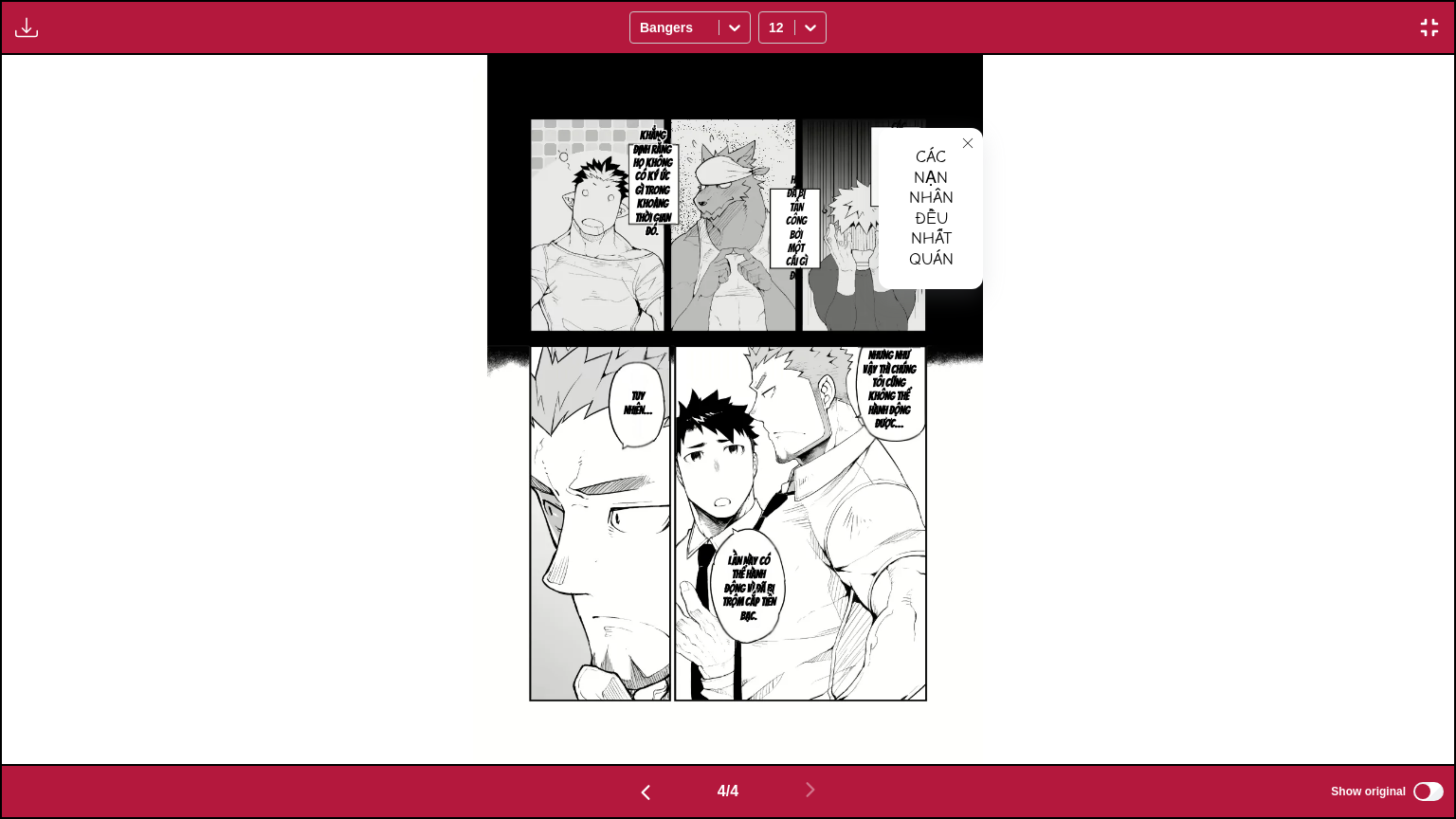 click at bounding box center [968, 143] 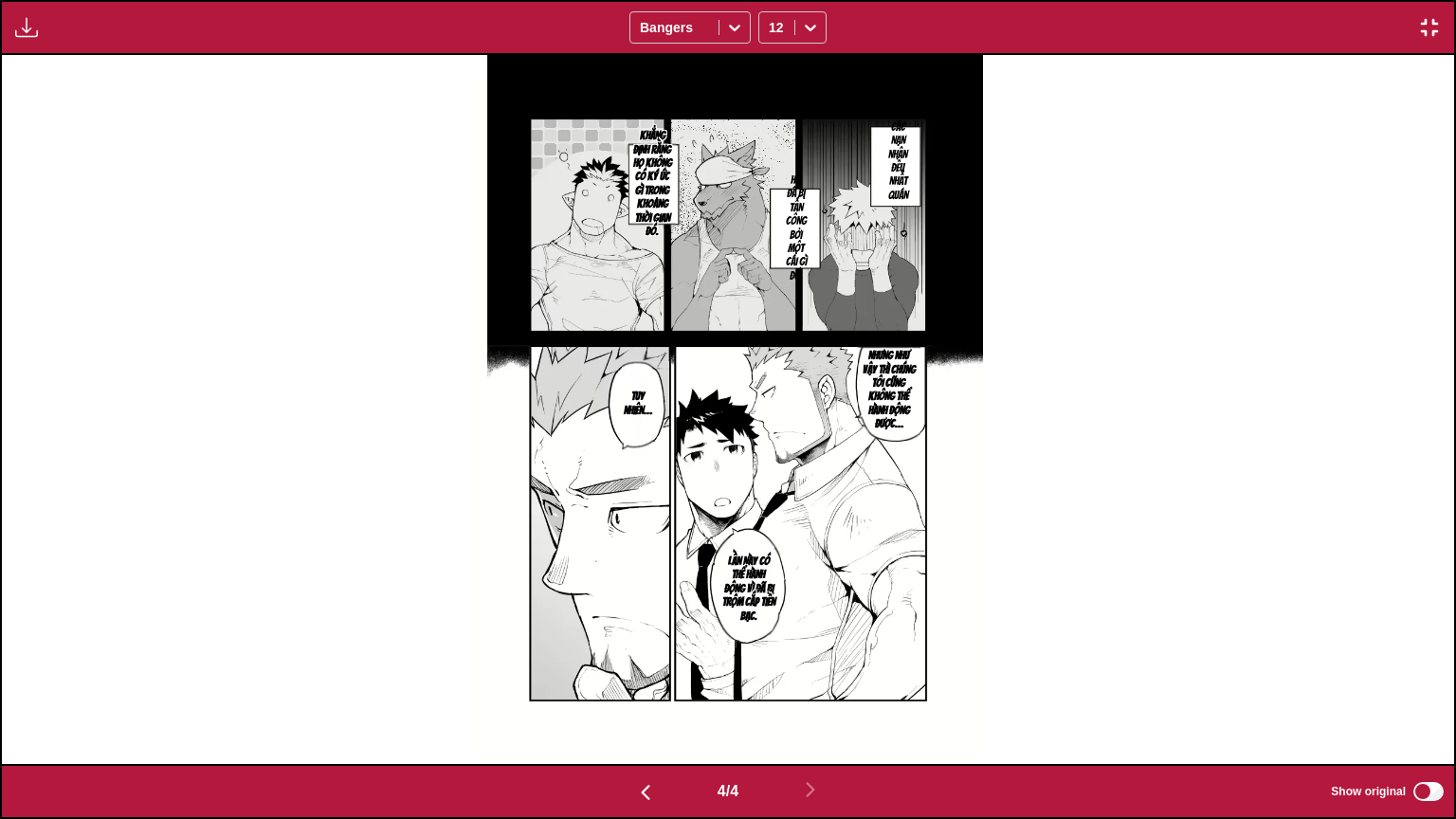click on "nhưng như vậy thì chúng tôi cũng không thể hành động được…" at bounding box center (888, 390) 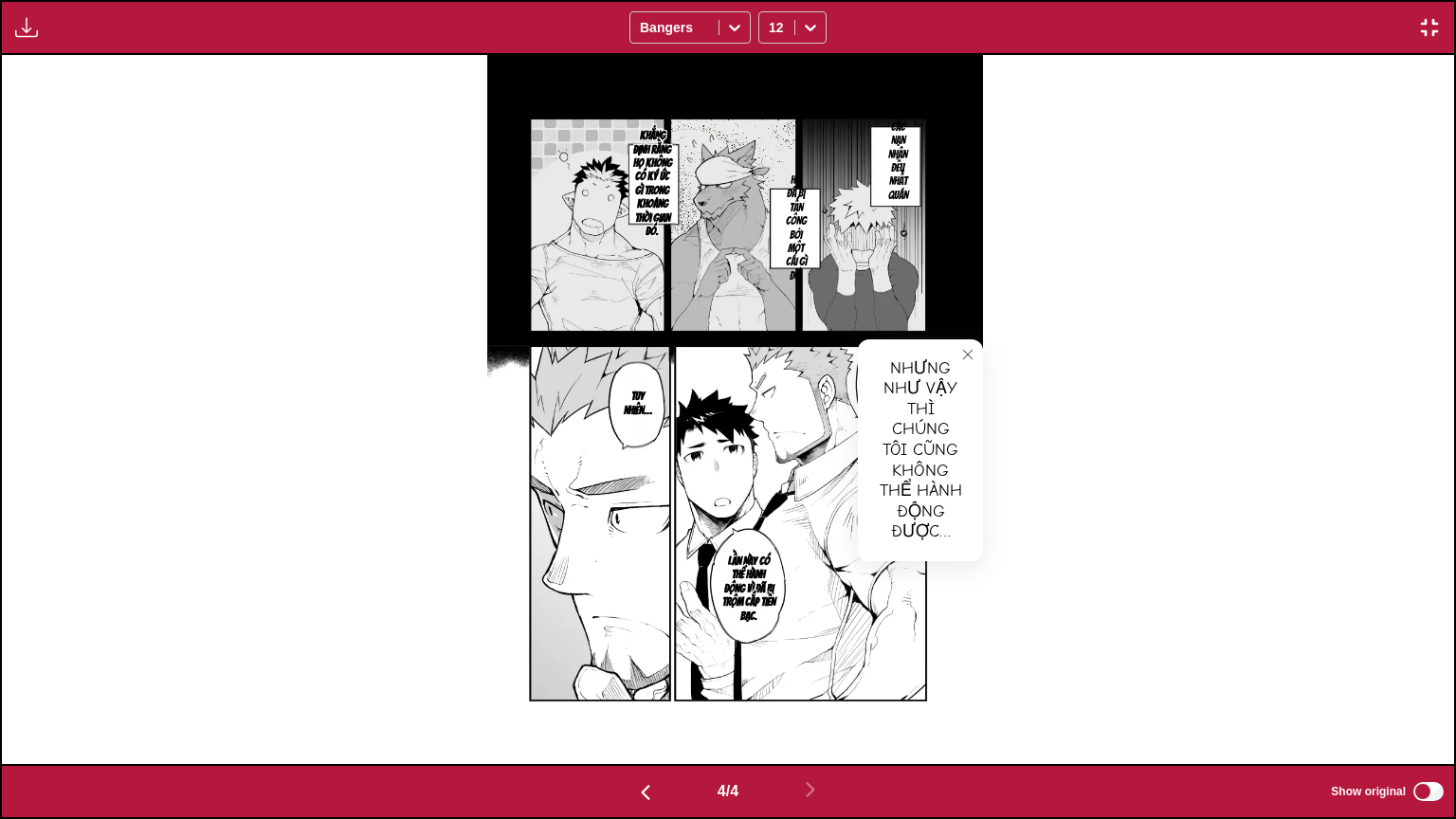 click 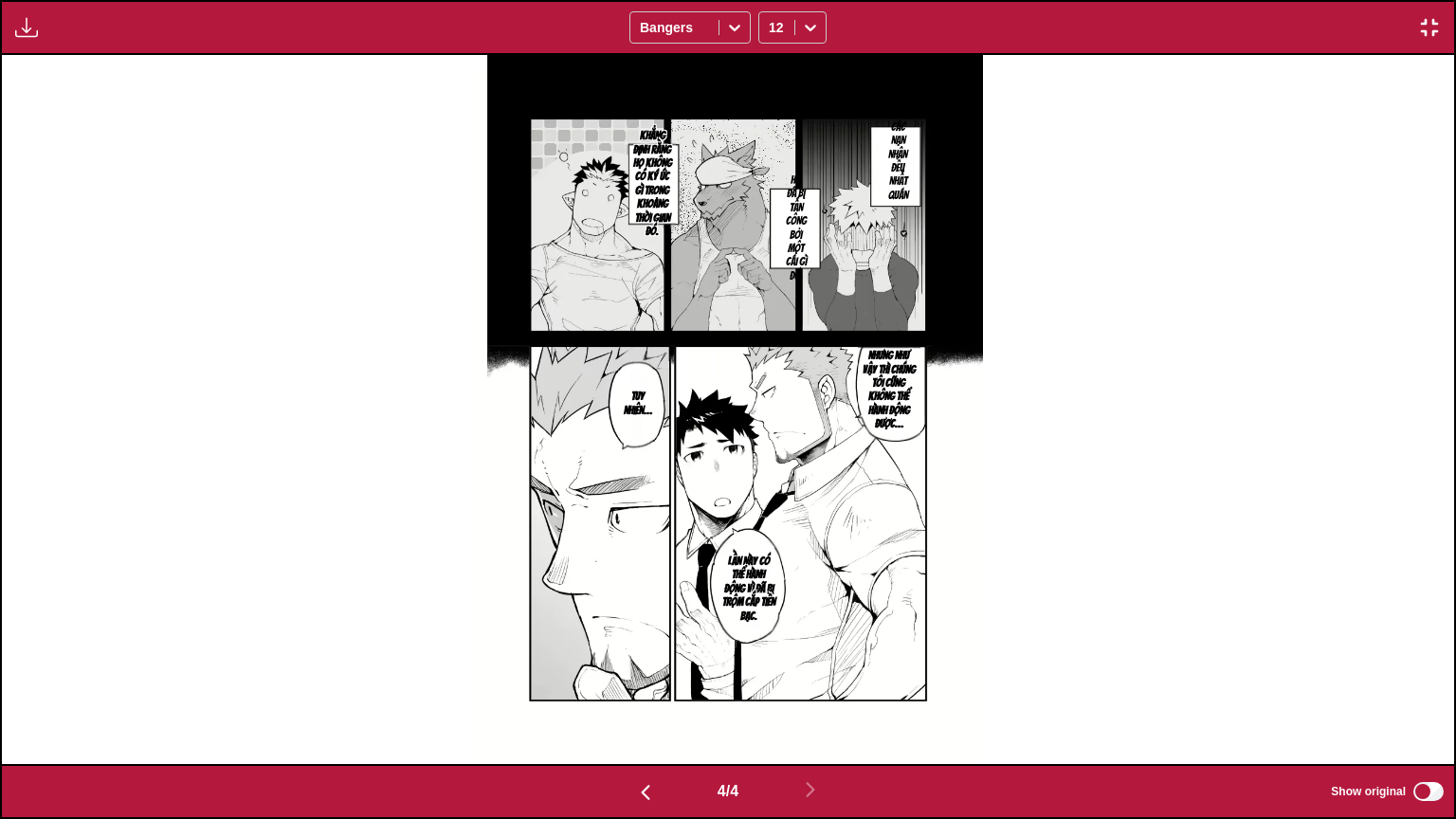 click on "lần này có thể hành động vì đã bị trộm cắp tiền bạc." at bounding box center [749, 589] 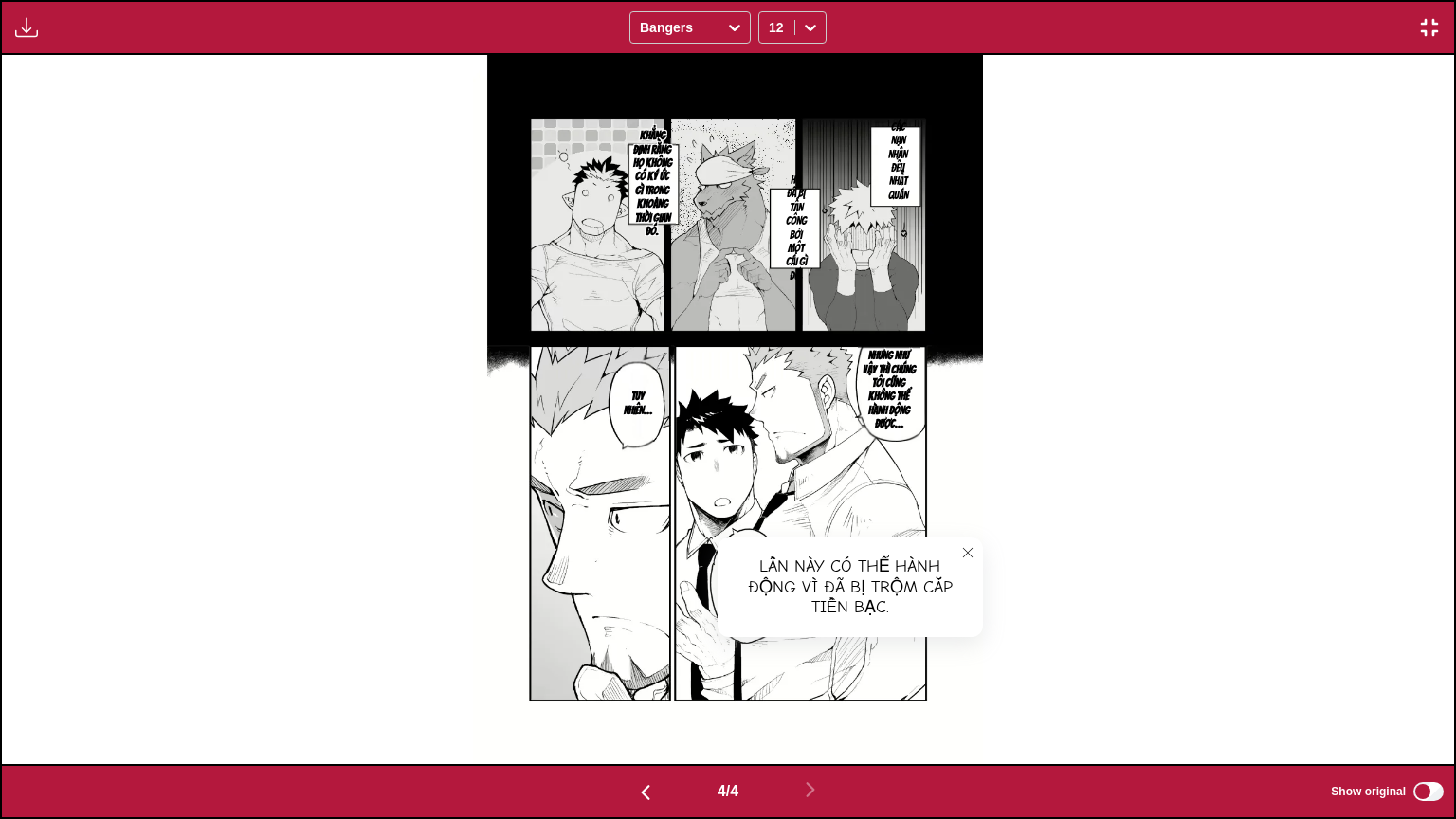 click at bounding box center [968, 553] 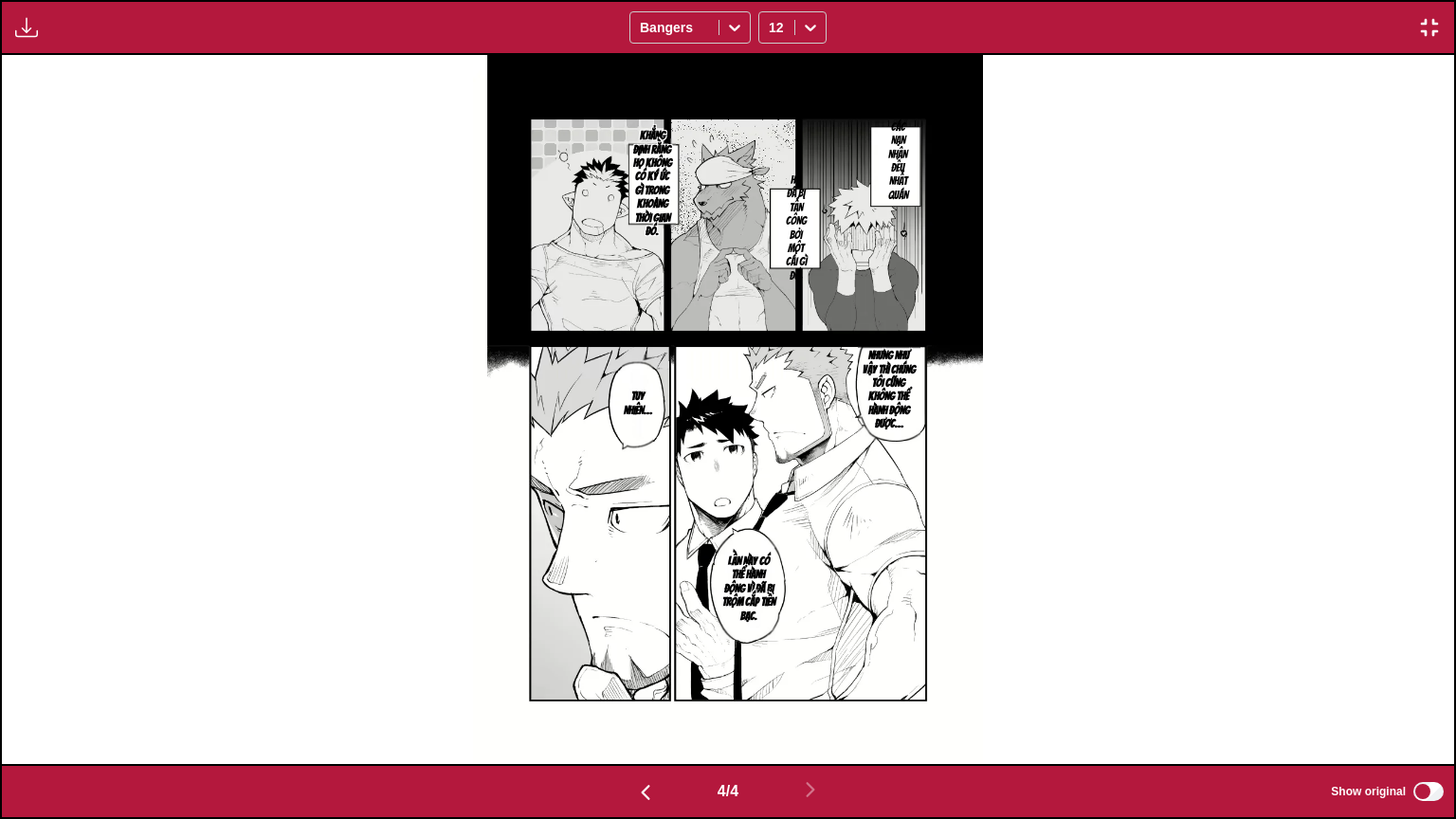 click on "Họ đã bị tấn công bởi một cái gì đó," at bounding box center [796, 228] 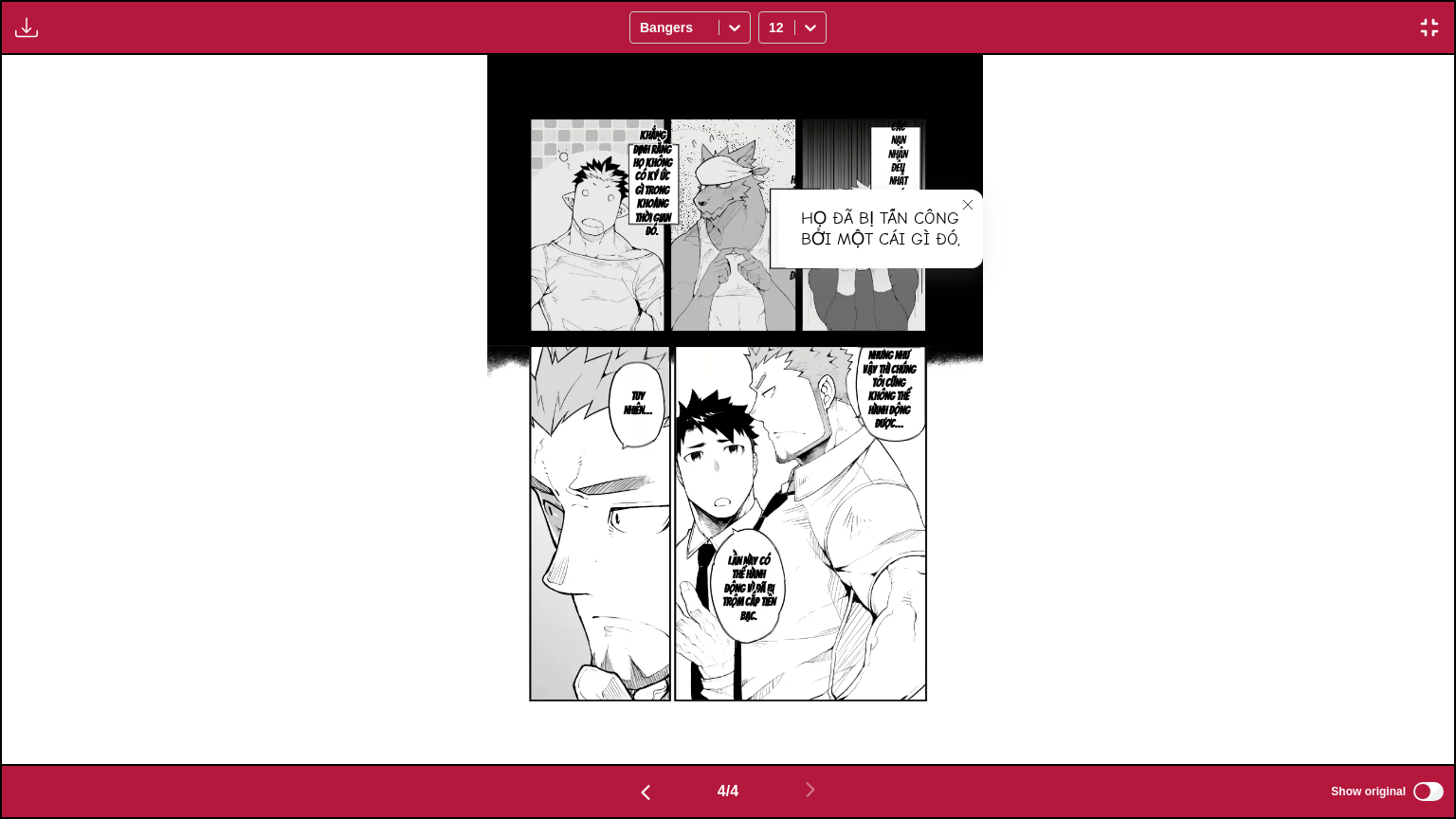 click at bounding box center [728, 410] 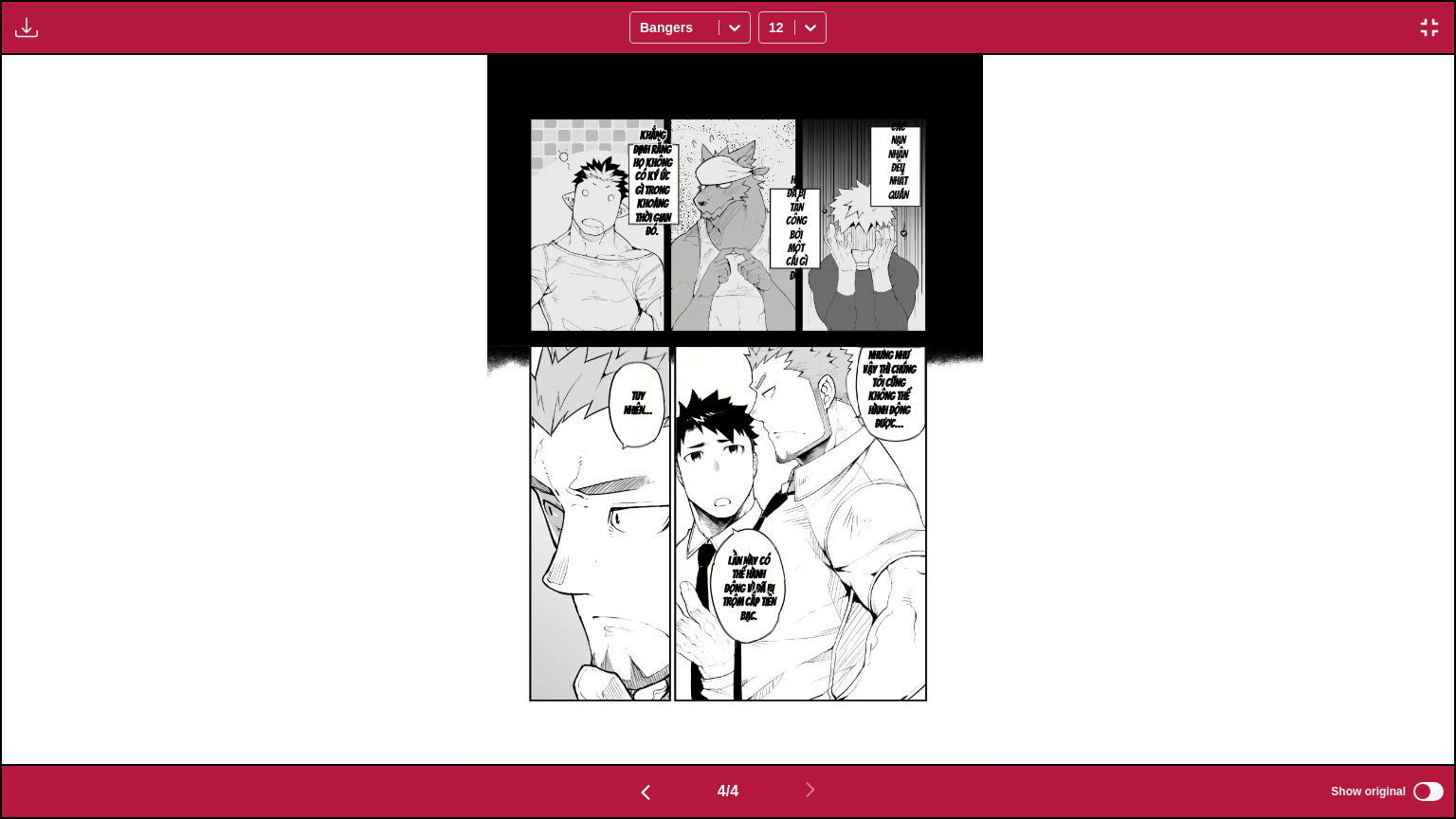 click on "Họ đã bị tấn công bởi một cái gì đó," at bounding box center (796, 228) 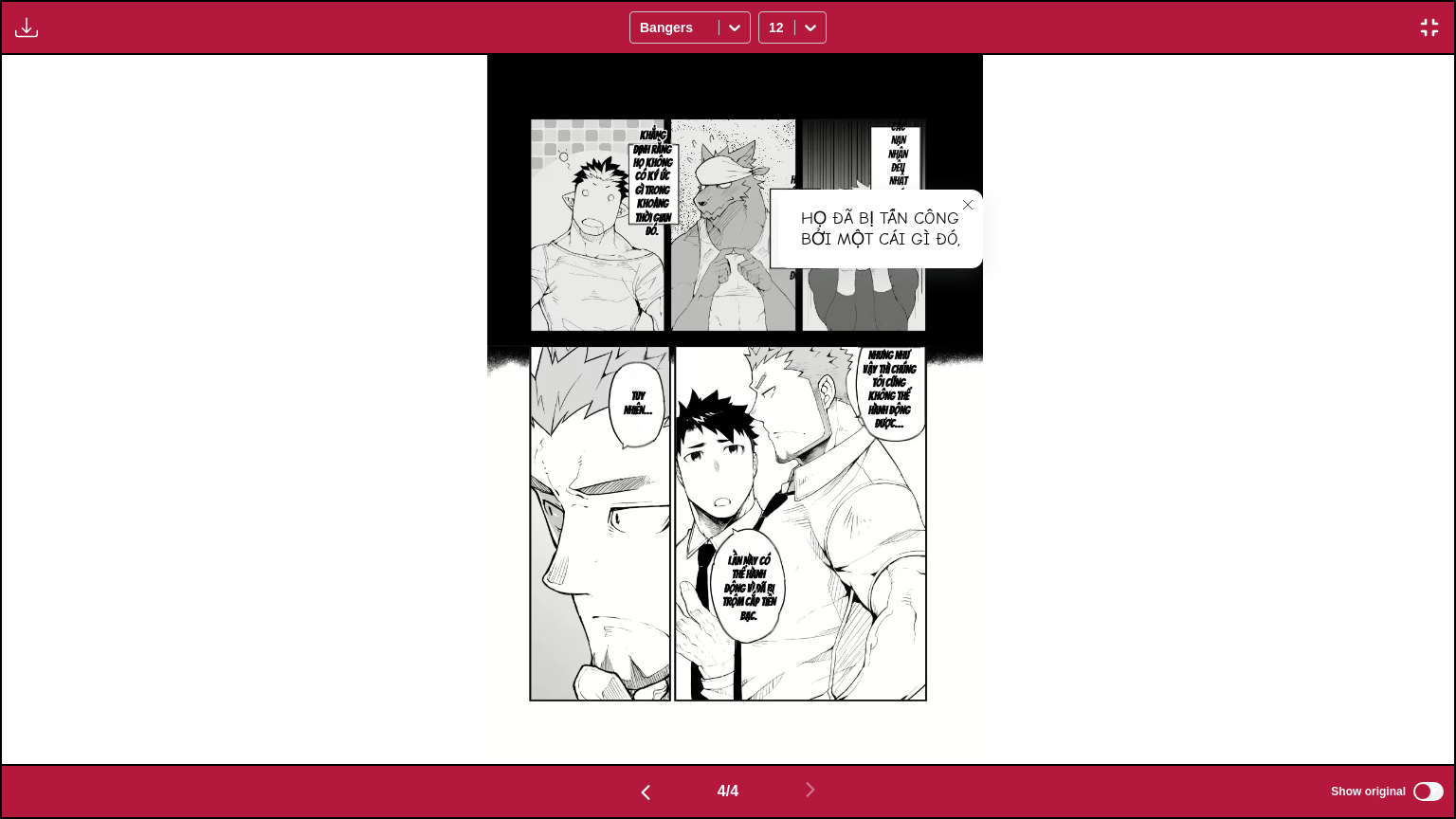 click at bounding box center (1429, 27) 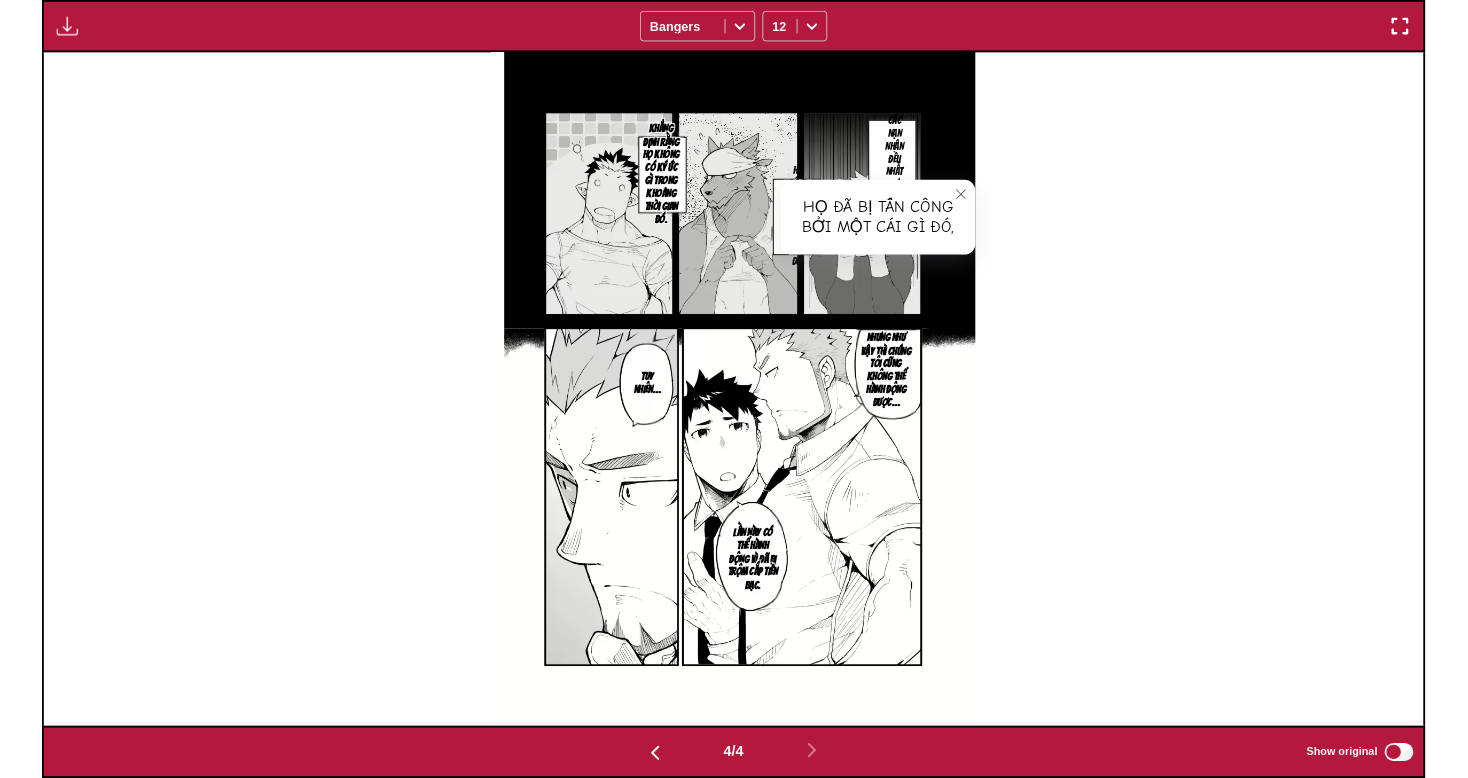 scroll, scrollTop: 521, scrollLeft: 0, axis: vertical 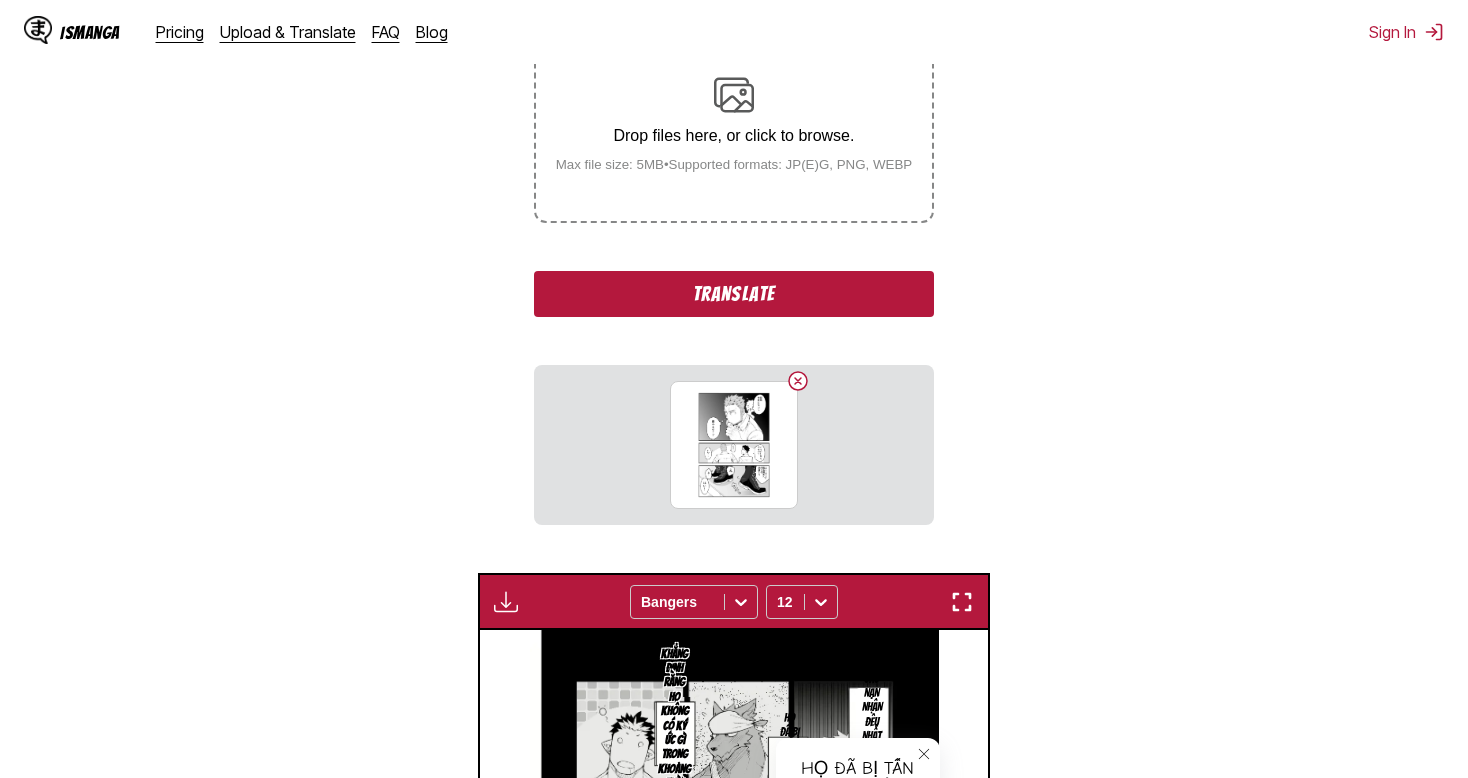 click on "Translate" at bounding box center (734, 294) 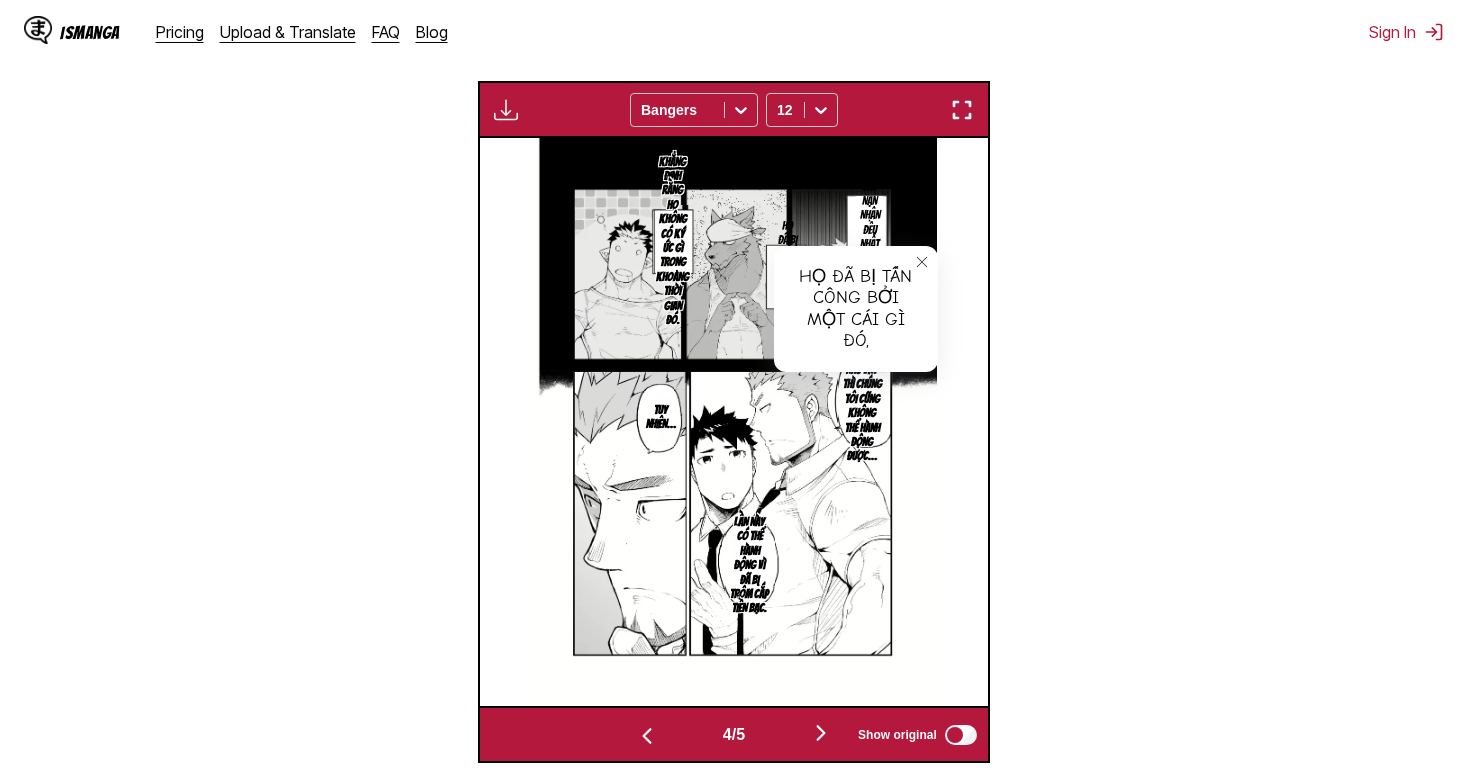 scroll, scrollTop: 764, scrollLeft: 0, axis: vertical 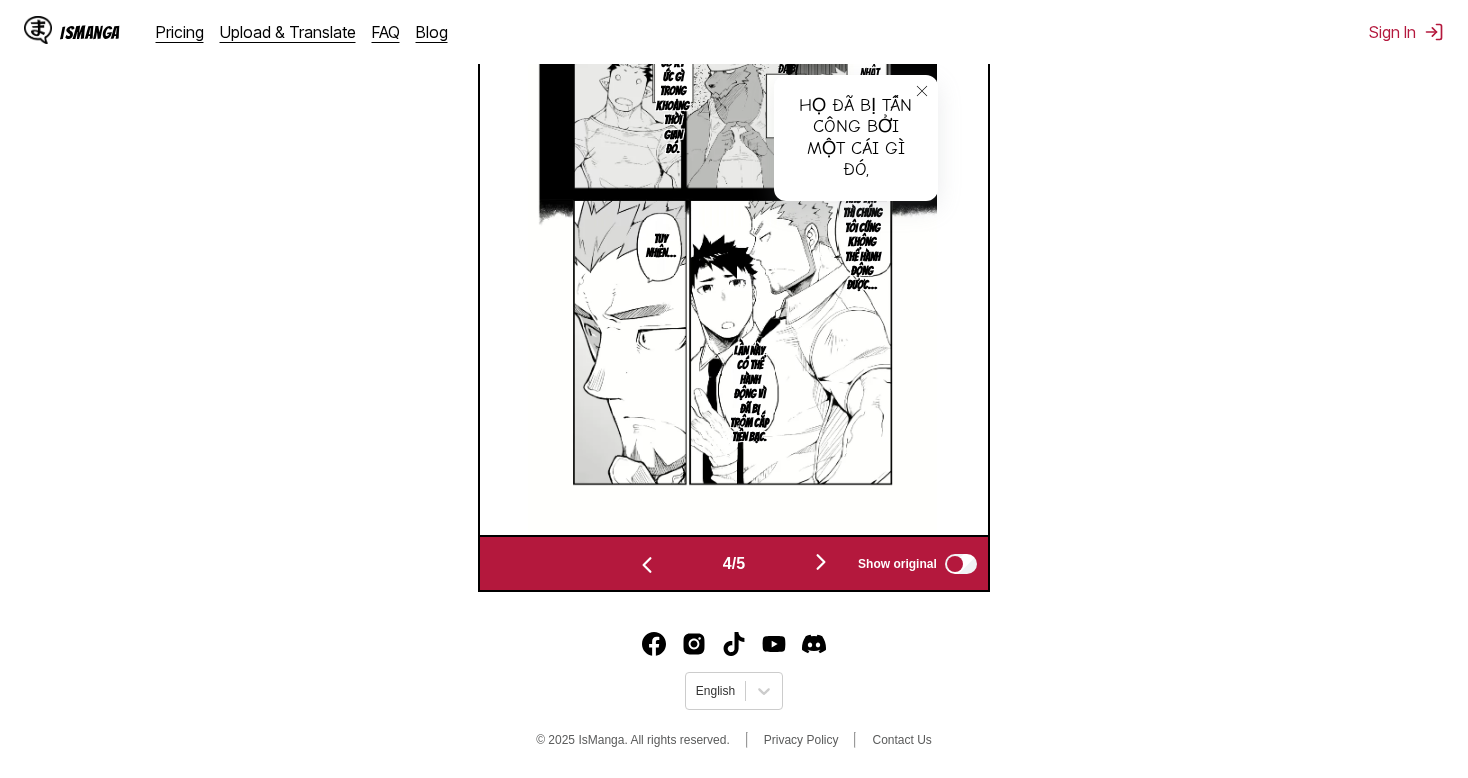 click at bounding box center [821, 562] 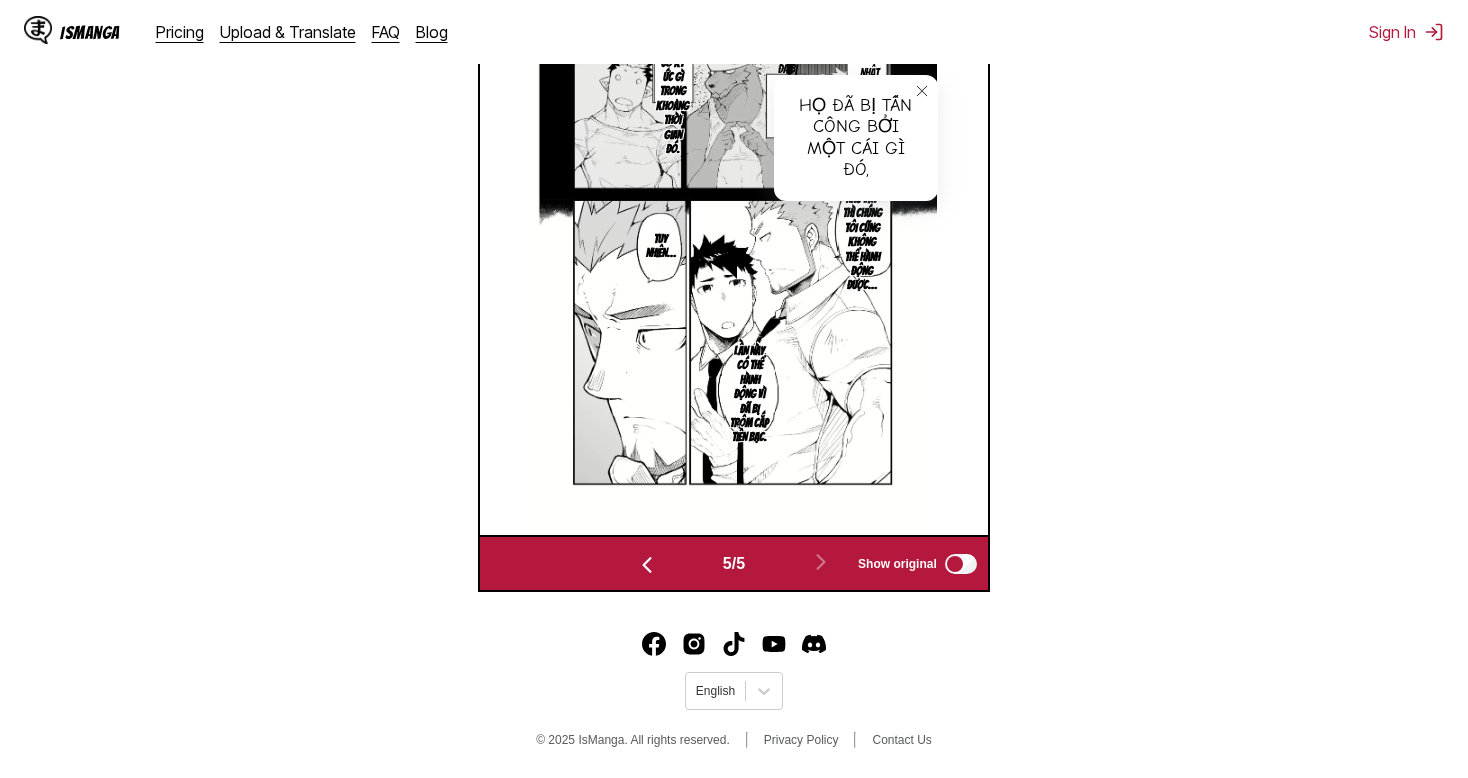 scroll, scrollTop: 0, scrollLeft: 2032, axis: horizontal 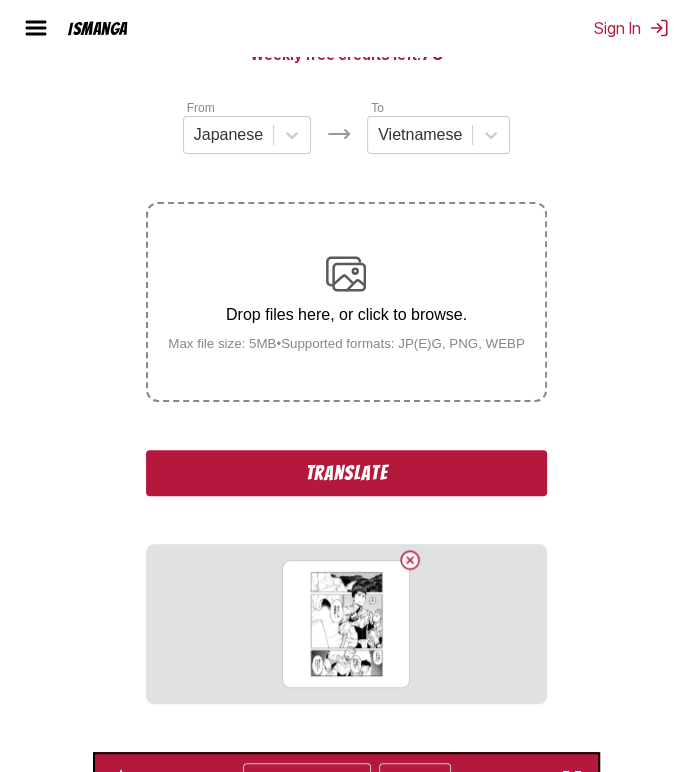 click on "Translate" at bounding box center (346, 473) 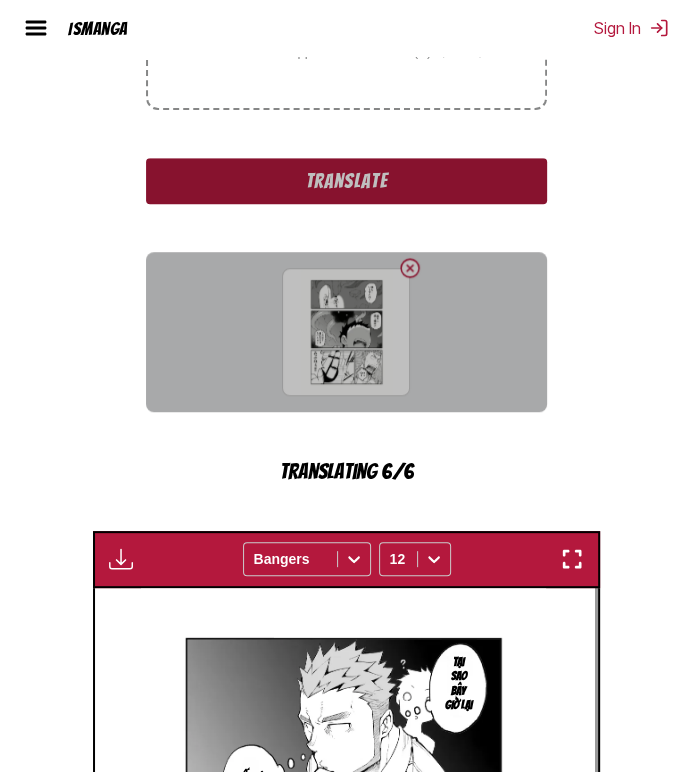 scroll, scrollTop: 521, scrollLeft: 0, axis: vertical 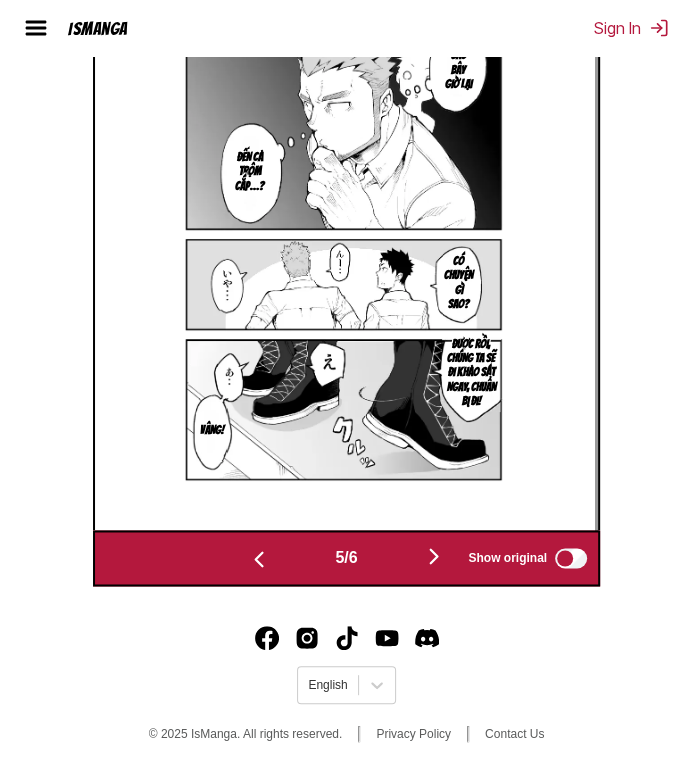 click at bounding box center [434, 556] 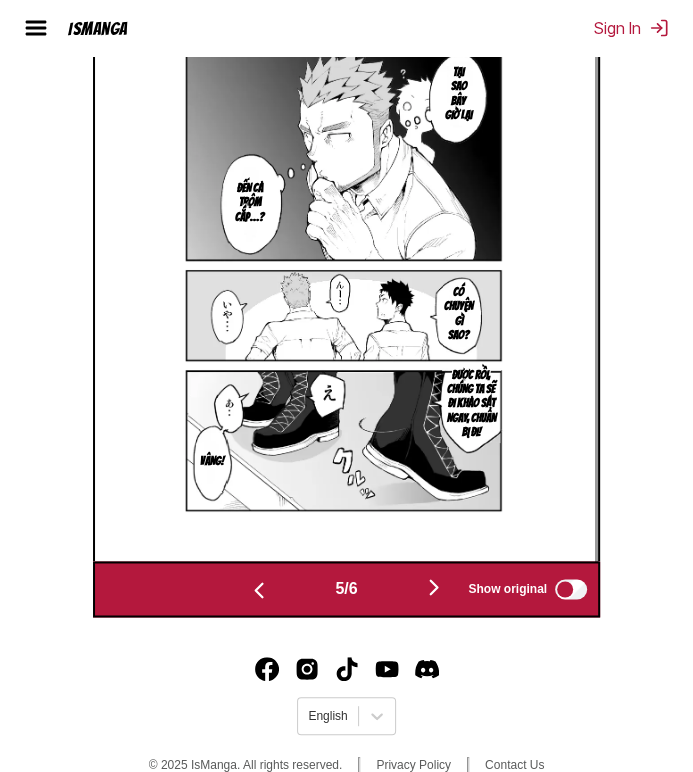 scroll, scrollTop: 0, scrollLeft: 2519, axis: horizontal 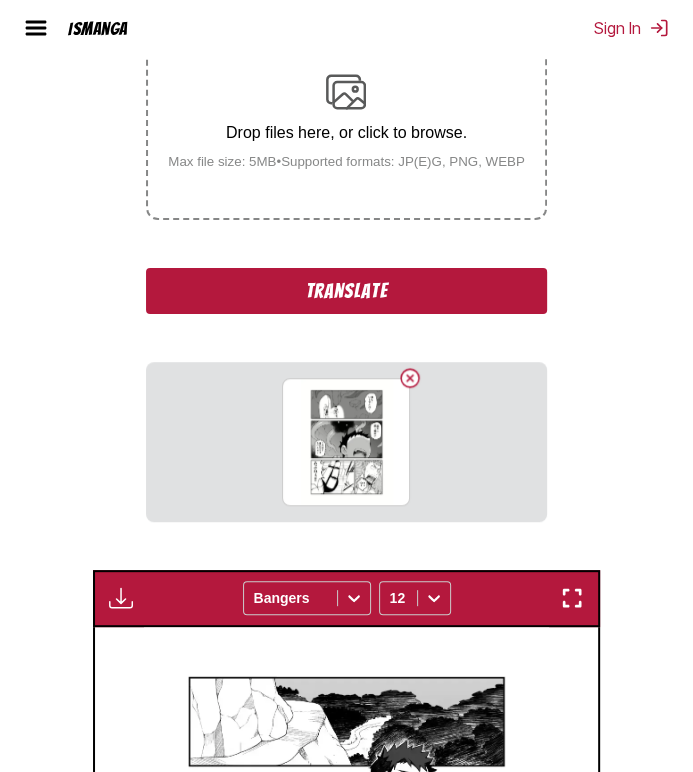 click on "Translate" at bounding box center [346, 291] 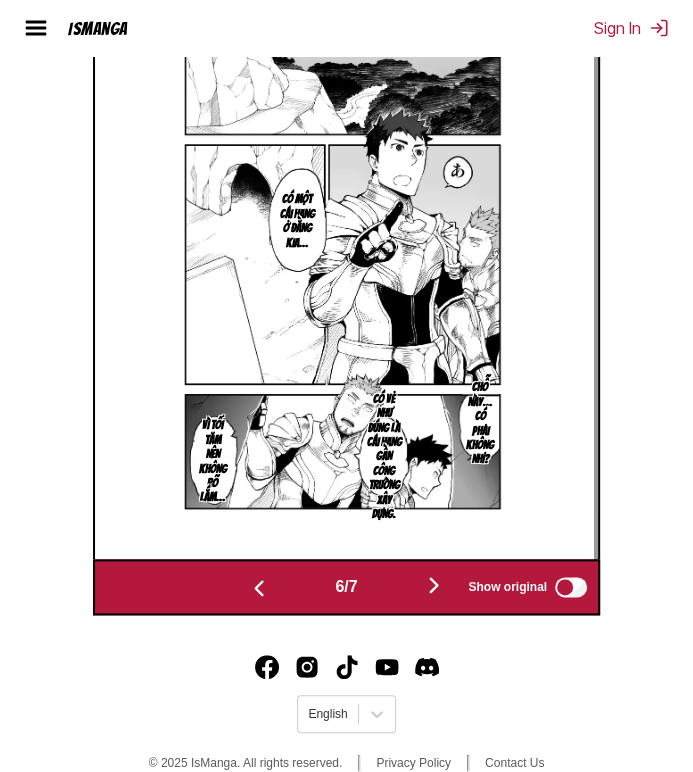 scroll, scrollTop: 303, scrollLeft: 0, axis: vertical 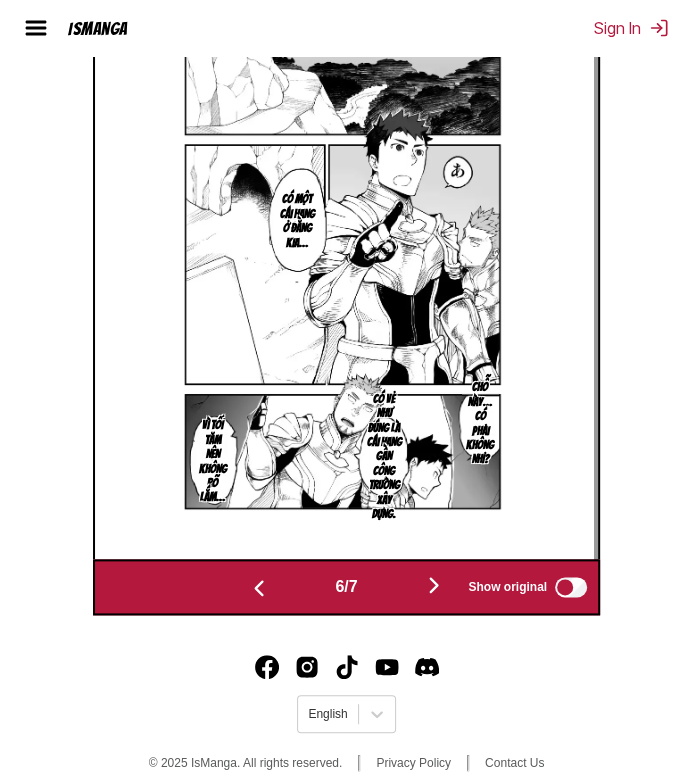 click at bounding box center (434, 585) 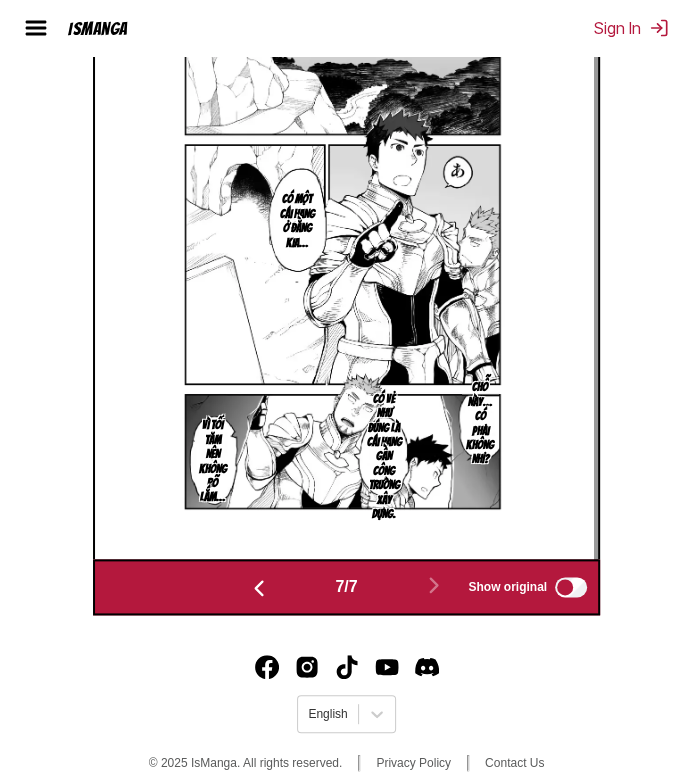 scroll, scrollTop: 801, scrollLeft: 0, axis: vertical 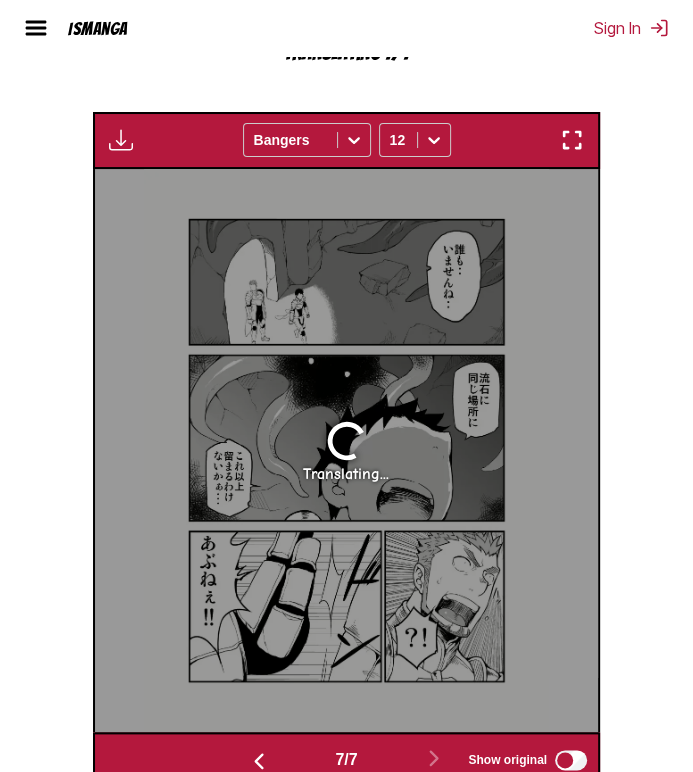 click at bounding box center (259, 761) 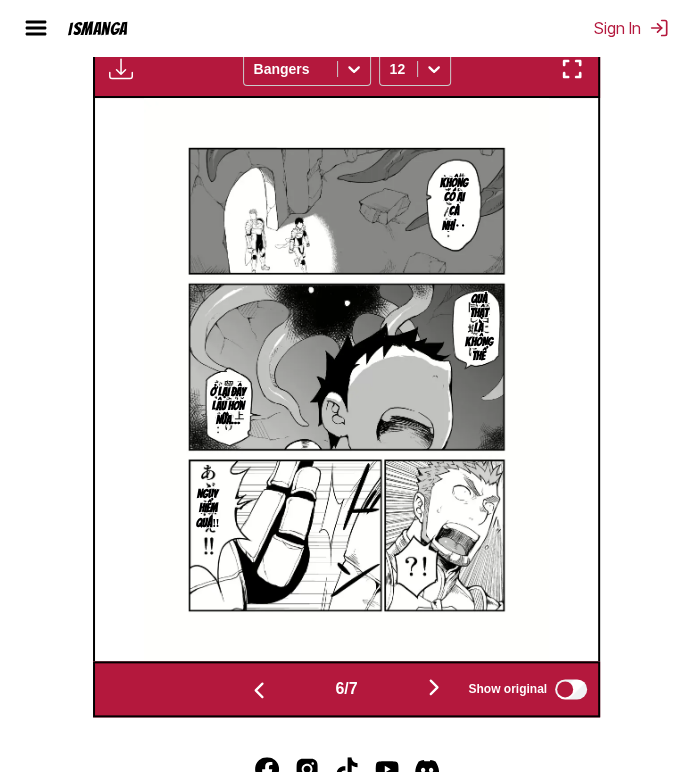 scroll, scrollTop: 0, scrollLeft: 2519, axis: horizontal 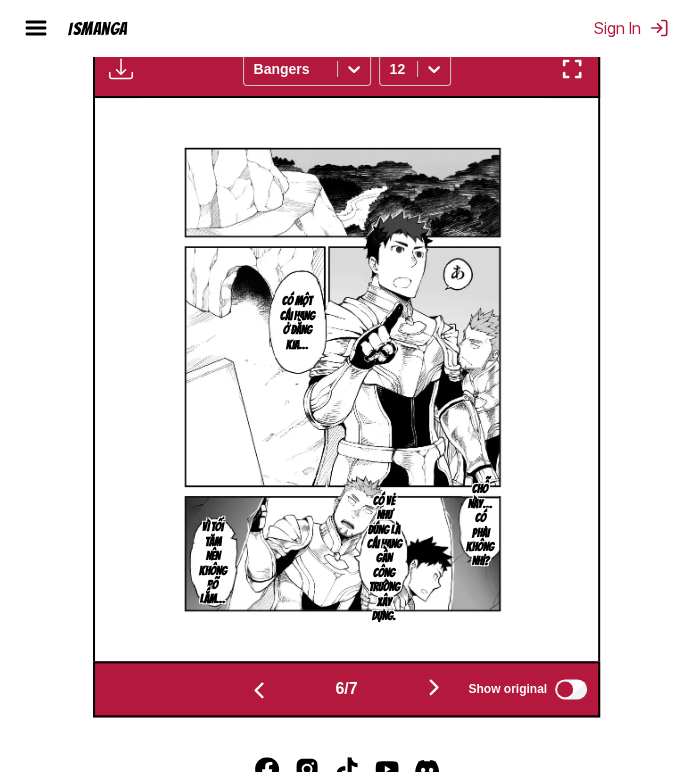 click at bounding box center [434, 687] 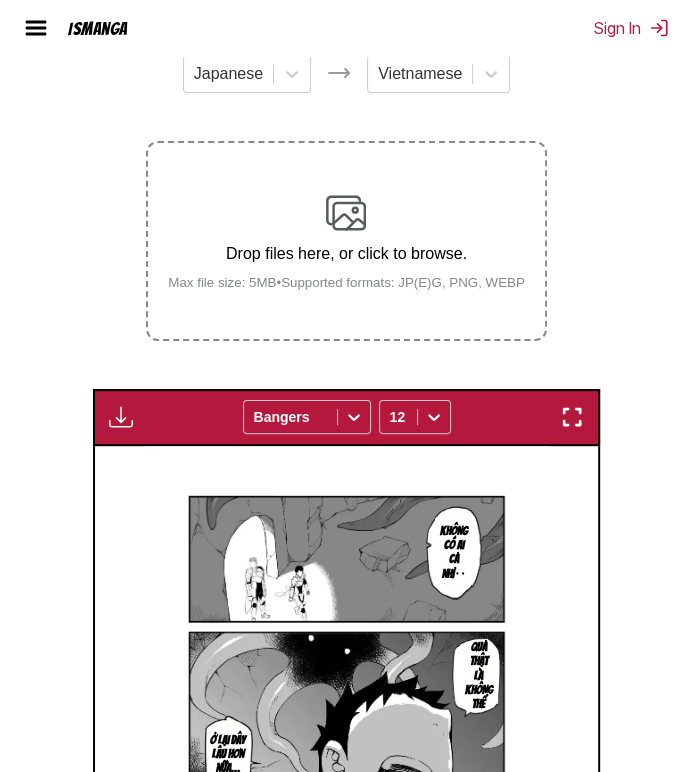 scroll, scrollTop: 230, scrollLeft: 0, axis: vertical 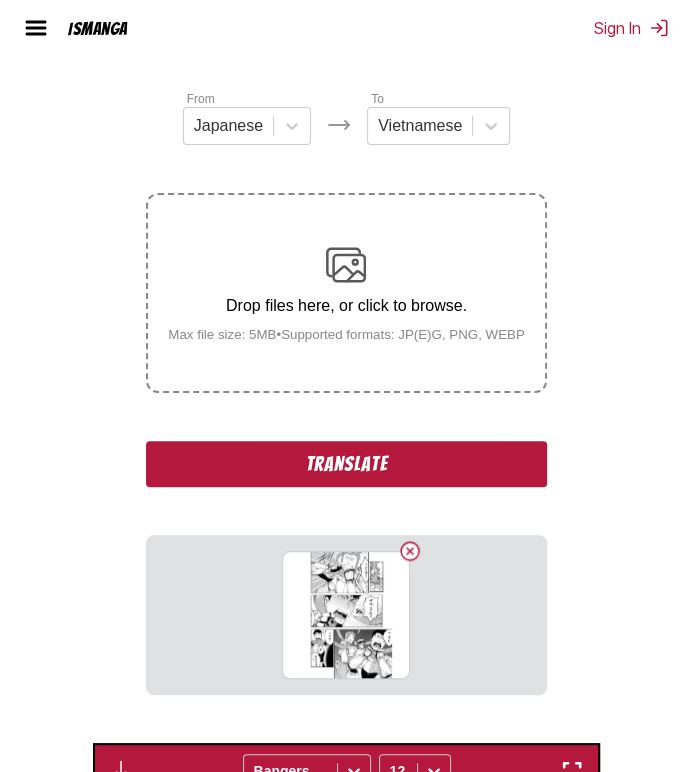 click on "Translate" at bounding box center (346, 464) 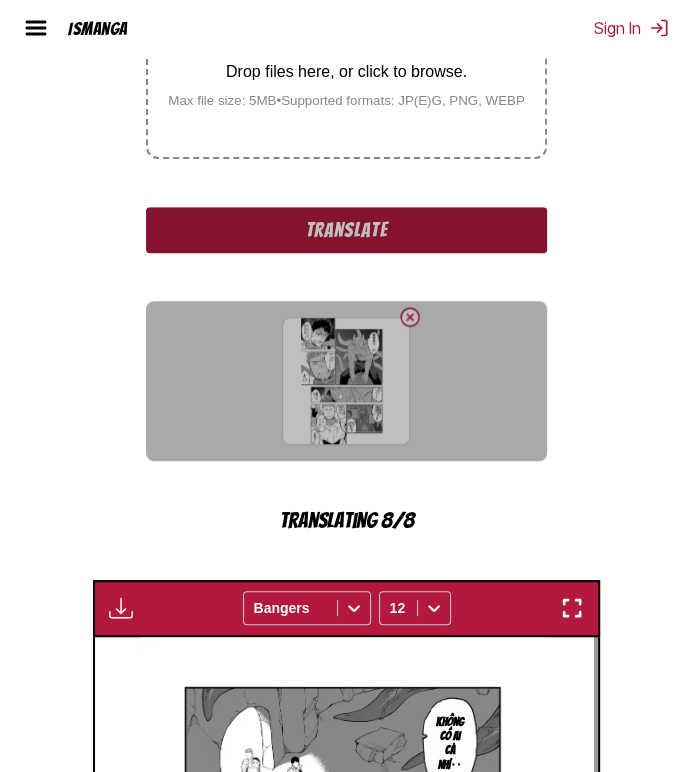 scroll, scrollTop: 1030, scrollLeft: 0, axis: vertical 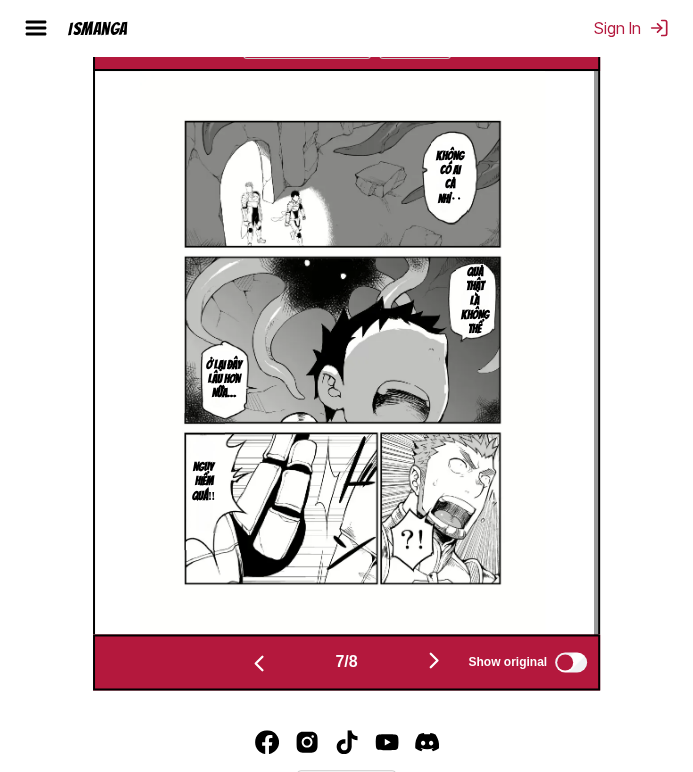 drag, startPoint x: 460, startPoint y: 668, endPoint x: 443, endPoint y: 660, distance: 18.788294 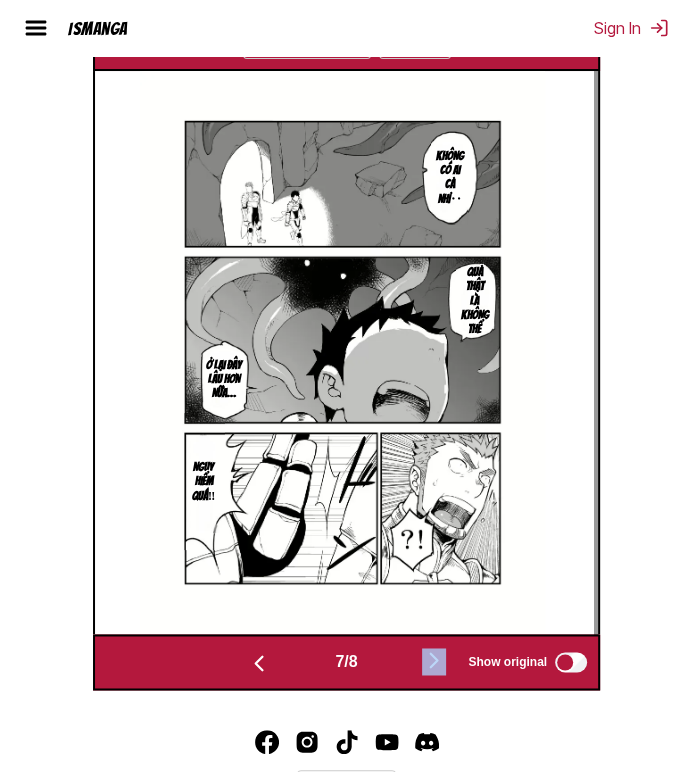 click at bounding box center [434, 660] 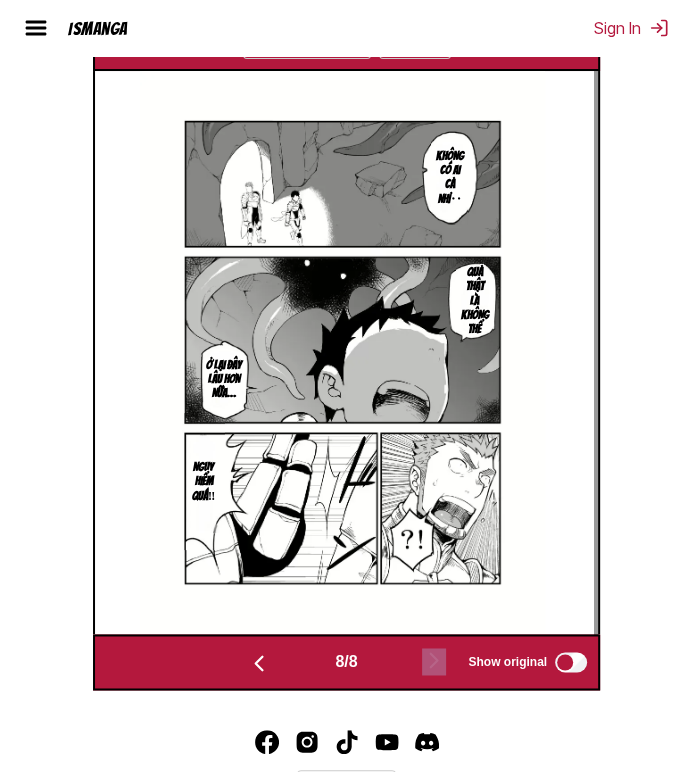 scroll, scrollTop: 0, scrollLeft: 3526, axis: horizontal 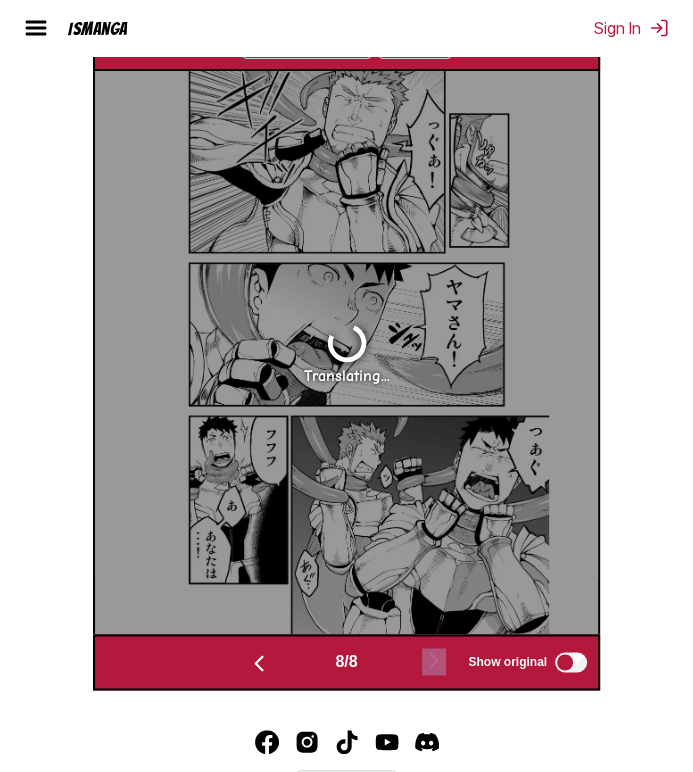 click at bounding box center (259, 663) 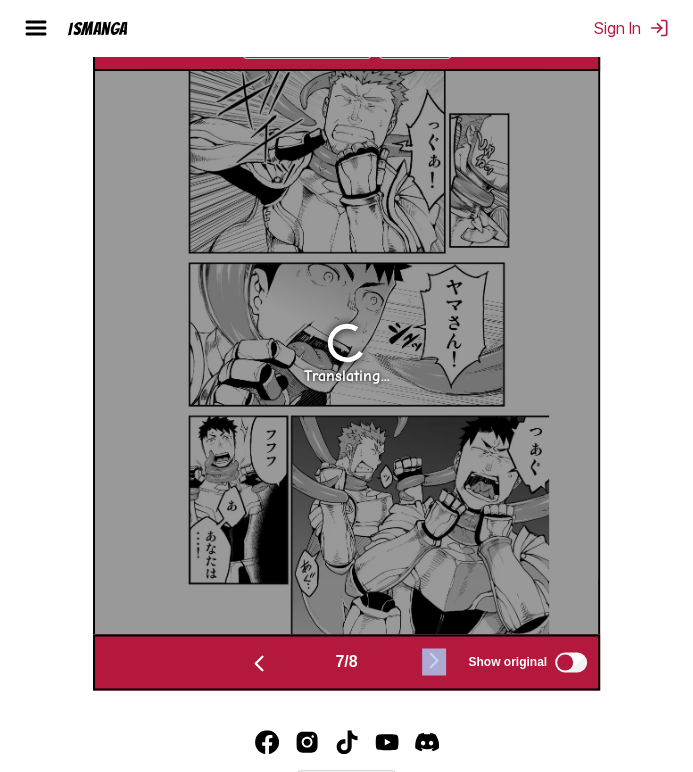 scroll, scrollTop: 0, scrollLeft: 3023, axis: horizontal 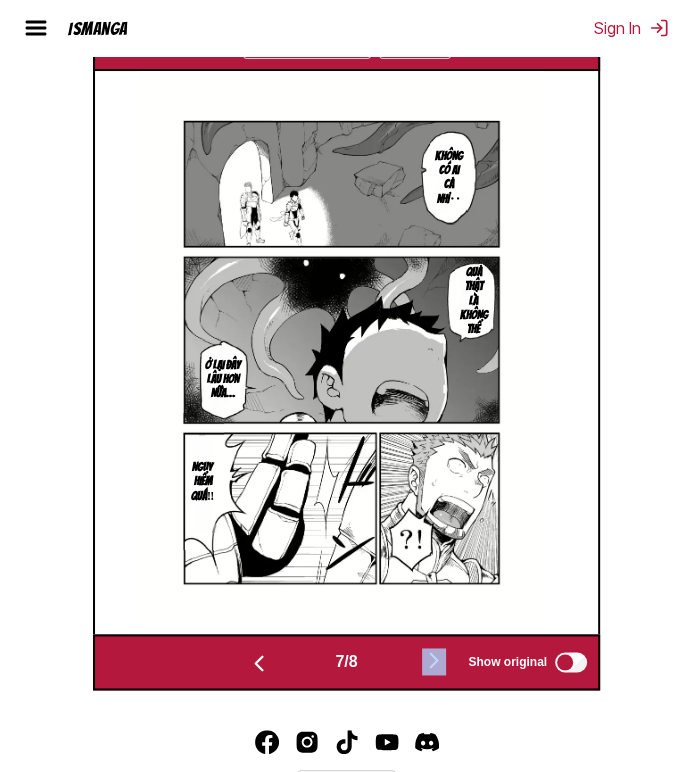 click at bounding box center (434, 660) 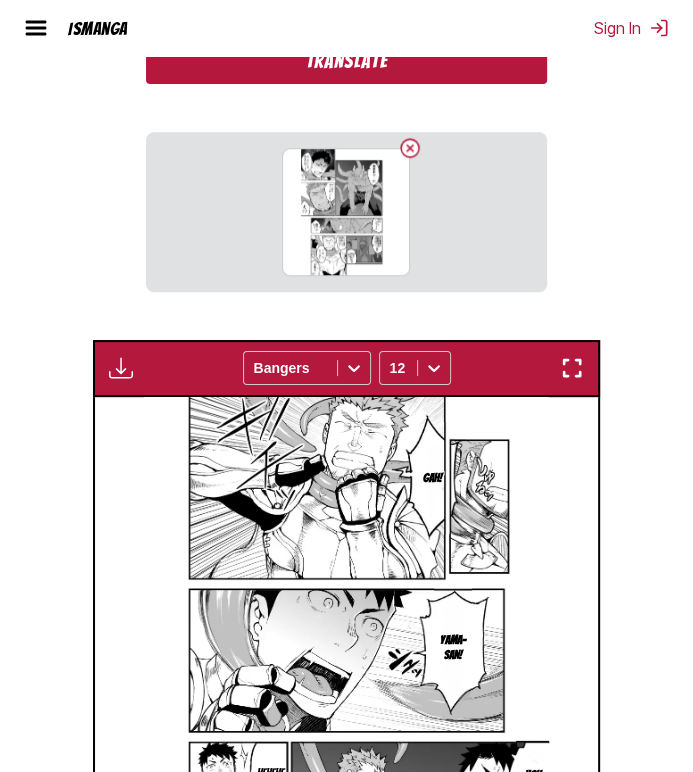 scroll, scrollTop: 559, scrollLeft: 0, axis: vertical 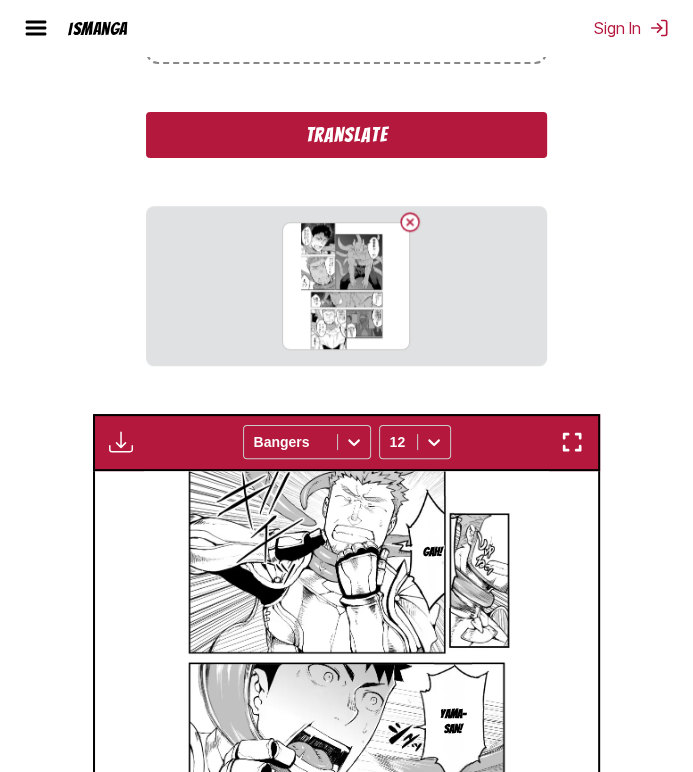 click on "Translate" at bounding box center [346, 135] 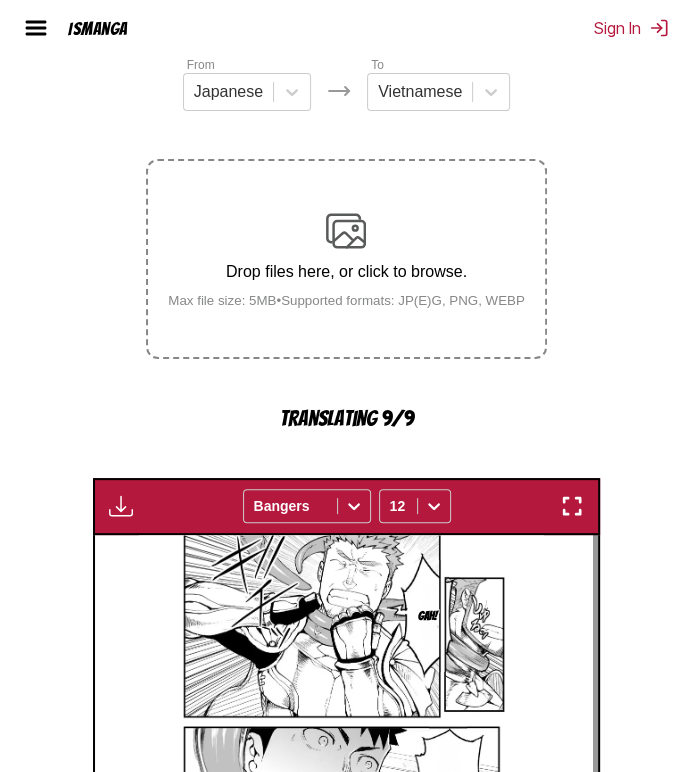 scroll, scrollTop: 259, scrollLeft: 0, axis: vertical 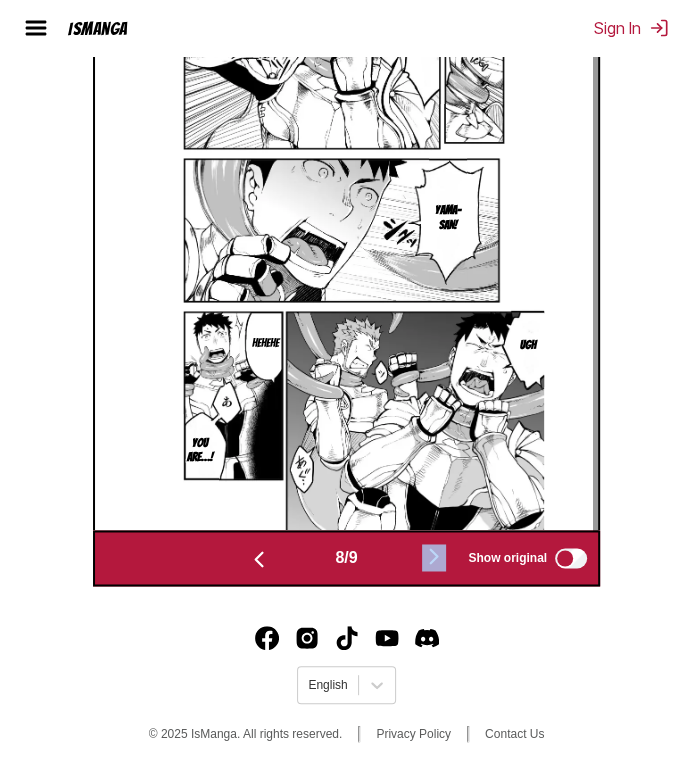 click at bounding box center [434, 557] 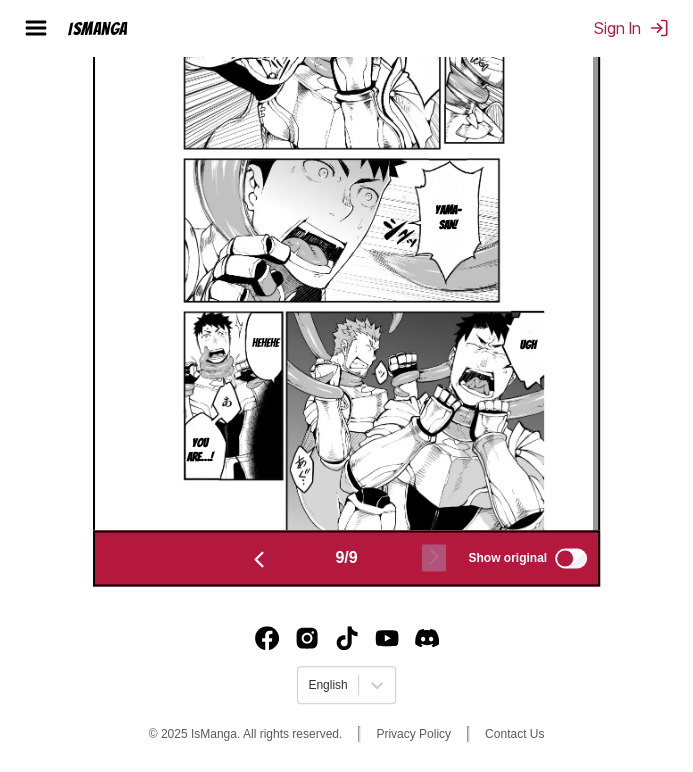 scroll, scrollTop: 1103, scrollLeft: 0, axis: vertical 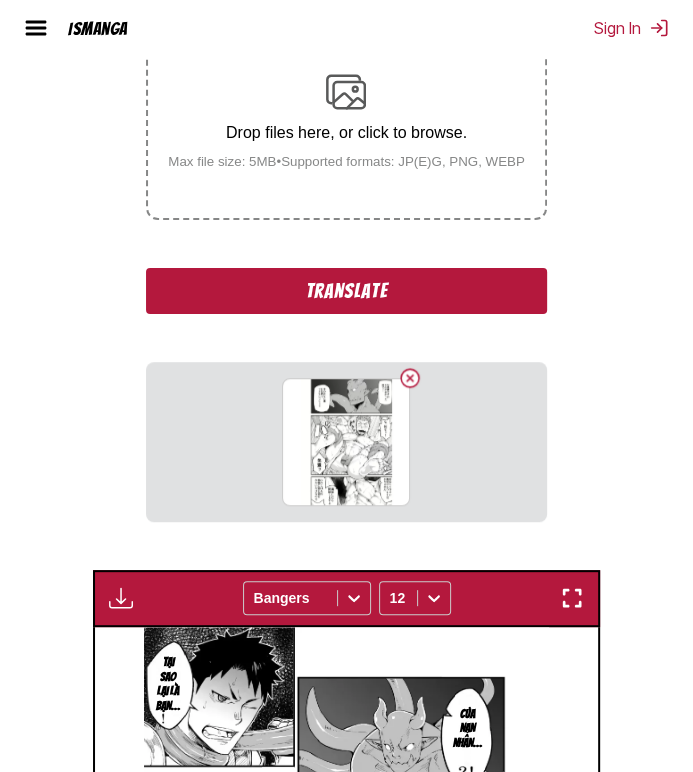 click on "Translate" at bounding box center (346, 291) 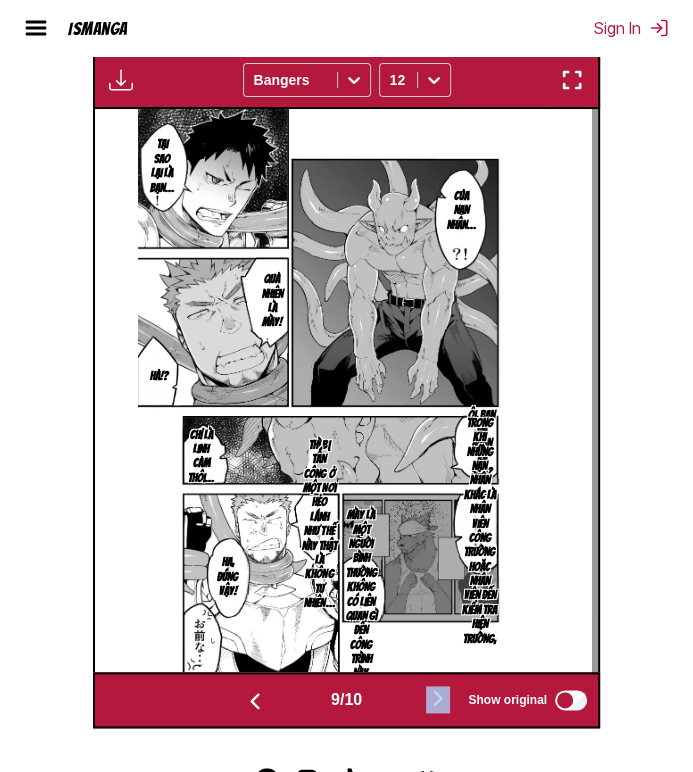 scroll, scrollTop: 635, scrollLeft: 0, axis: vertical 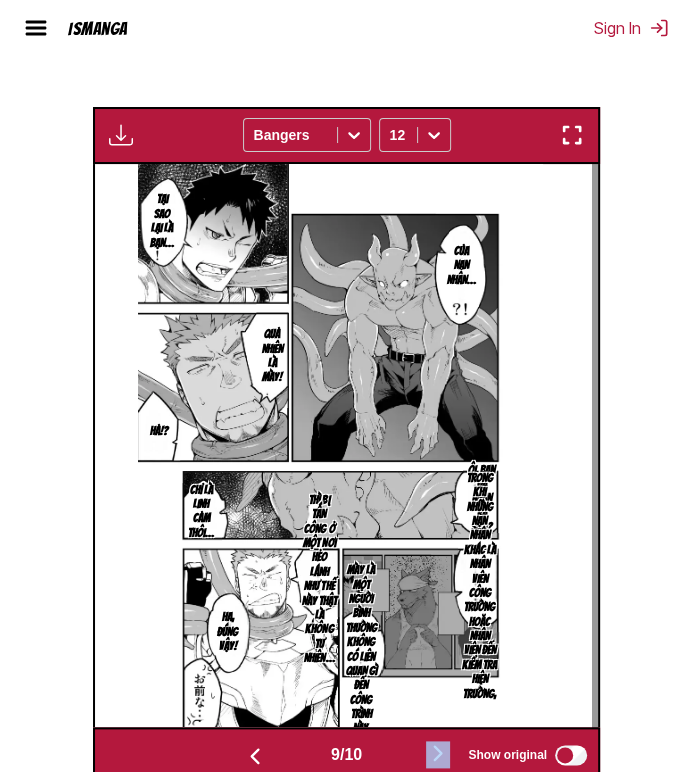 click at bounding box center (438, 753) 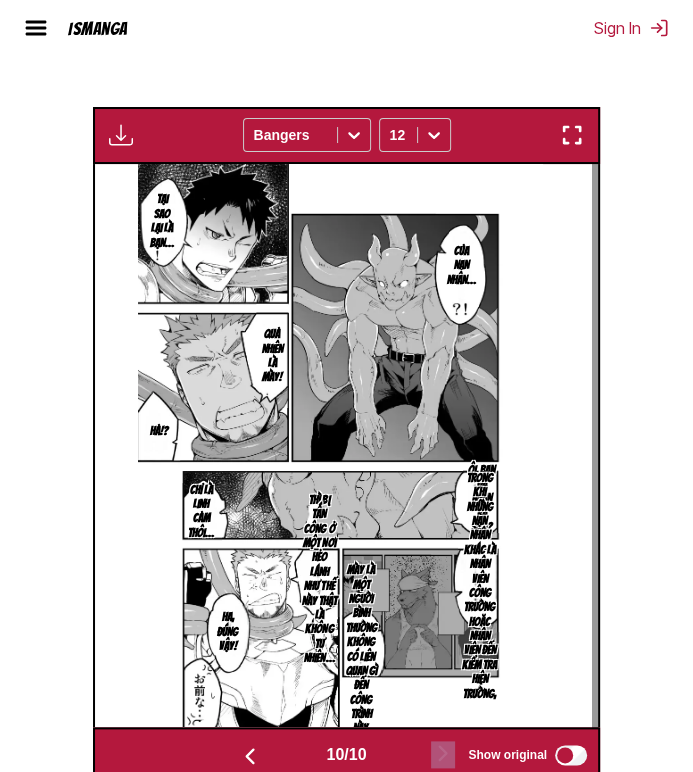 scroll, scrollTop: 0, scrollLeft: 4534, axis: horizontal 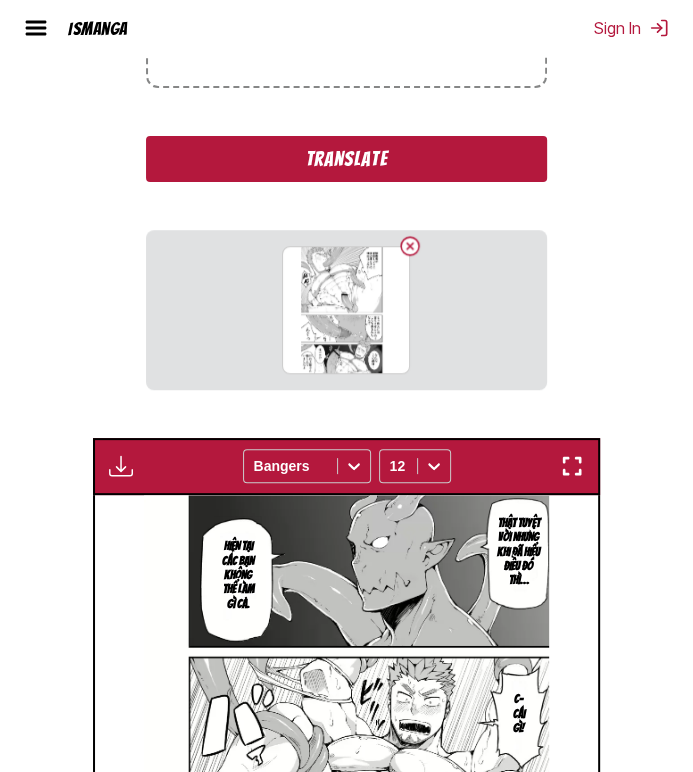 click on "Translate" at bounding box center (346, 159) 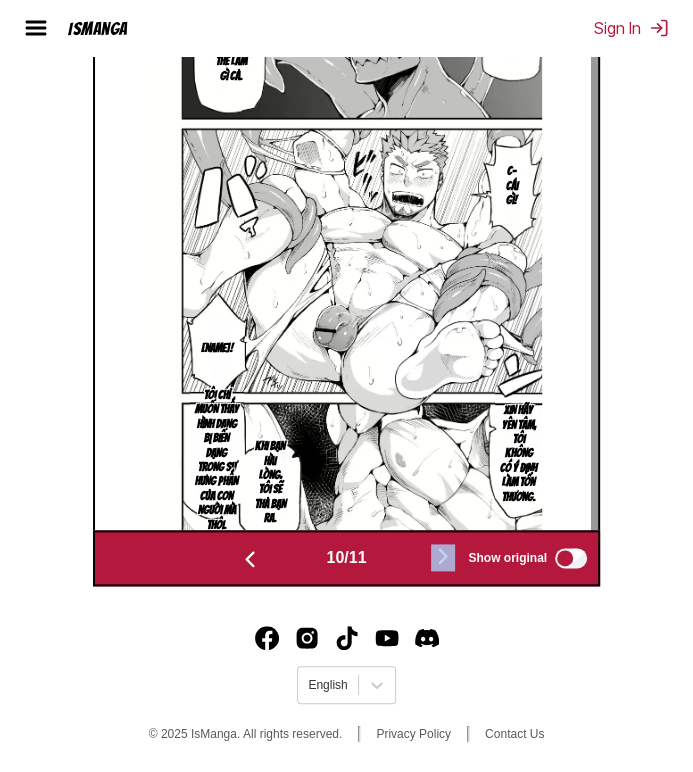 click at bounding box center (443, 556) 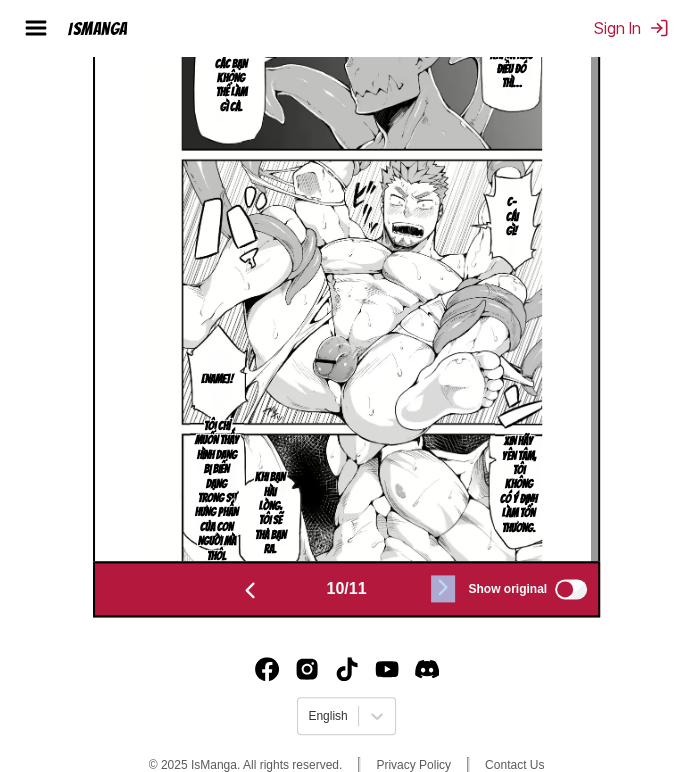 scroll, scrollTop: 0, scrollLeft: 5037, axis: horizontal 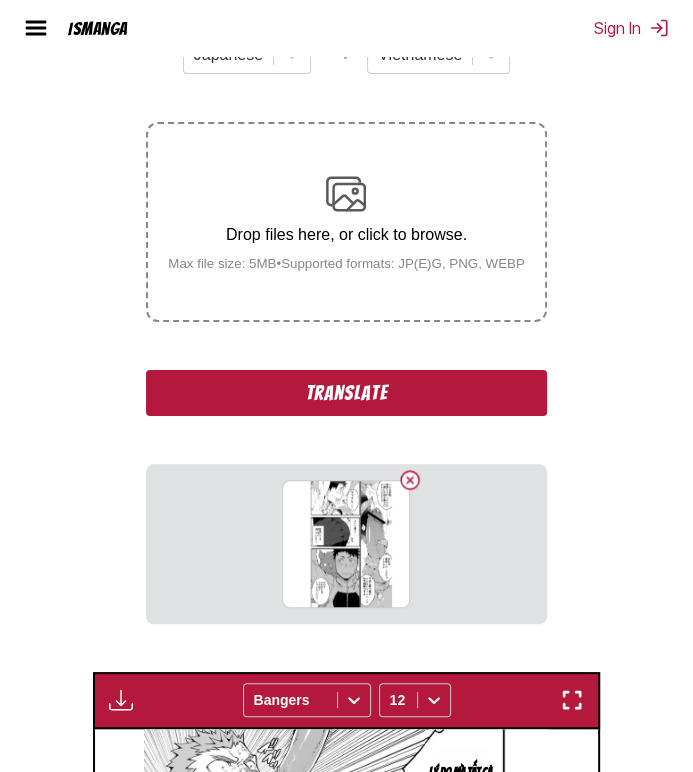 click on "Translate" at bounding box center [346, 393] 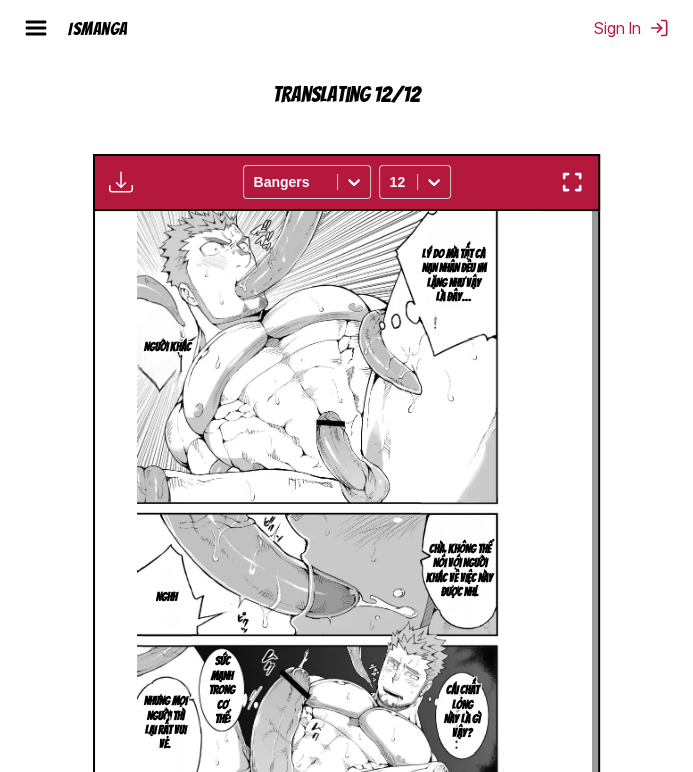 scroll, scrollTop: 235, scrollLeft: 0, axis: vertical 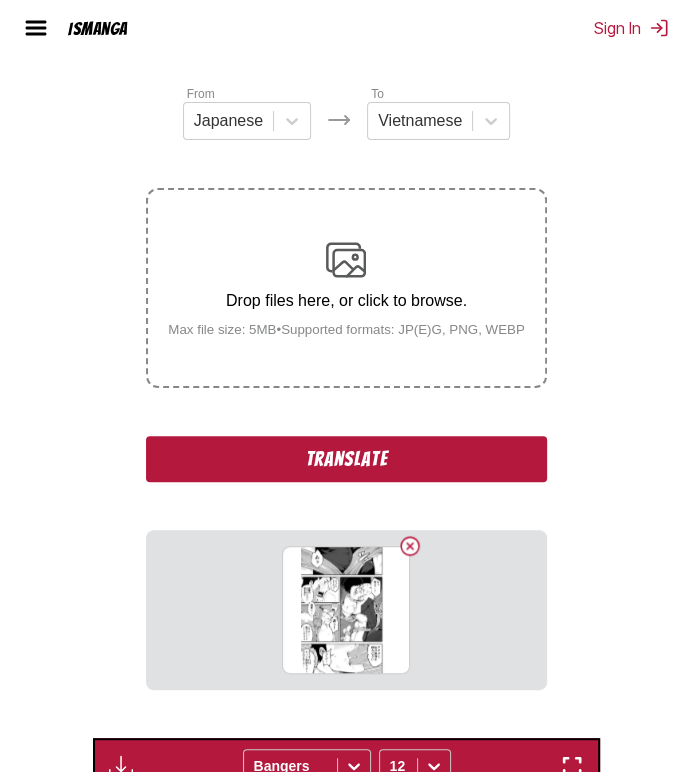 click on "Translate" at bounding box center (346, 459) 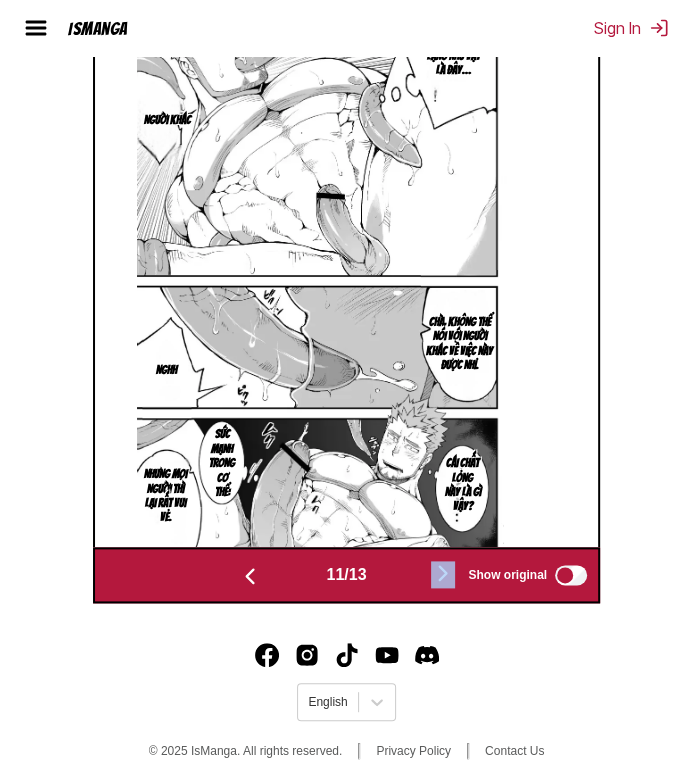 scroll, scrollTop: 835, scrollLeft: 0, axis: vertical 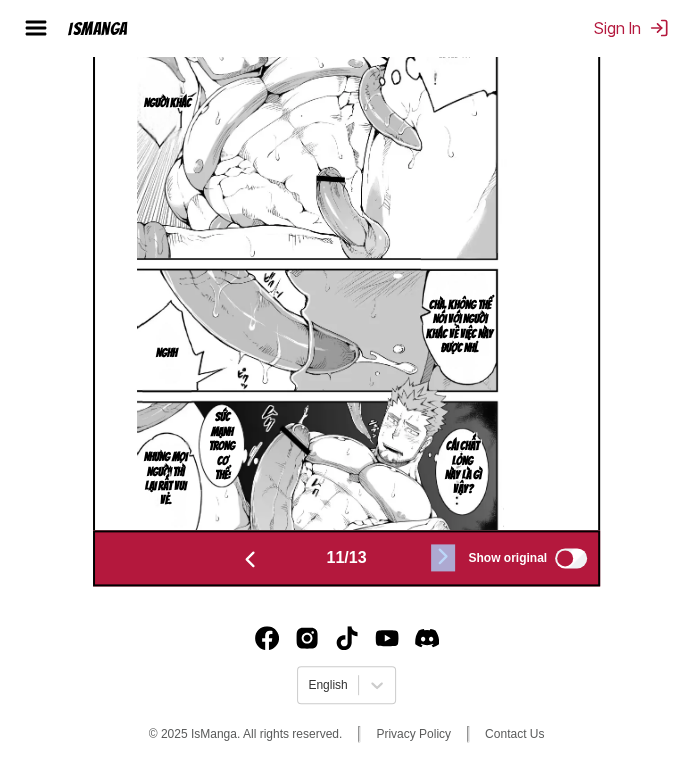 click at bounding box center (443, 556) 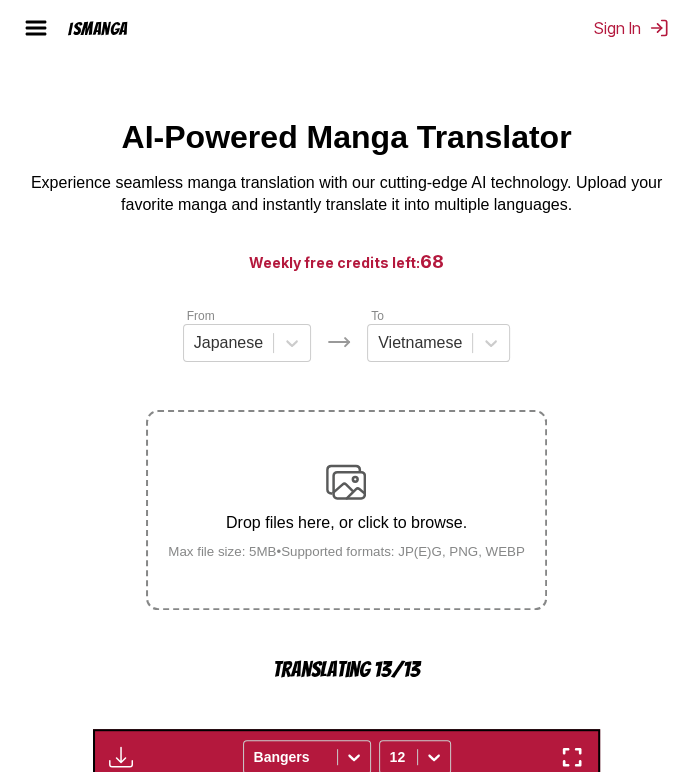 scroll, scrollTop: 0, scrollLeft: 0, axis: both 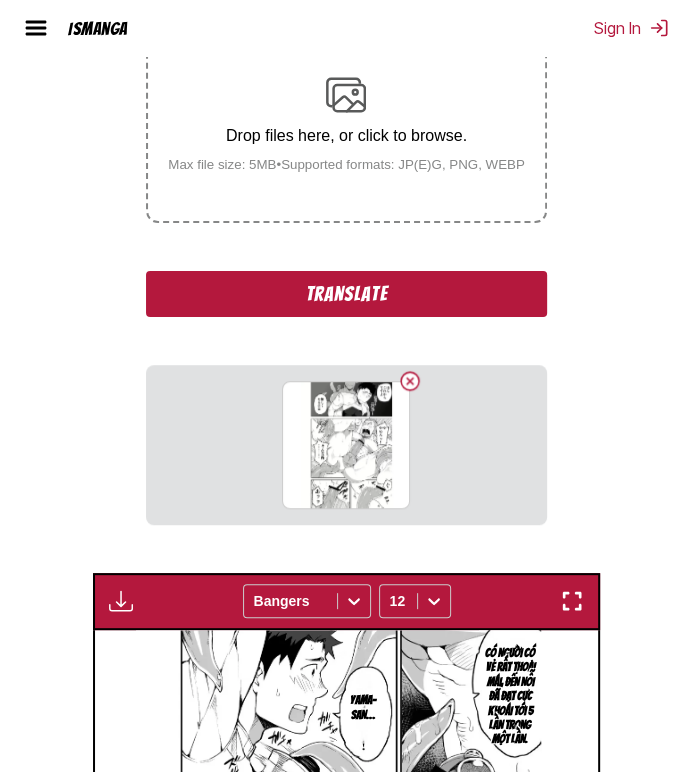 click on "Translate" at bounding box center [346, 294] 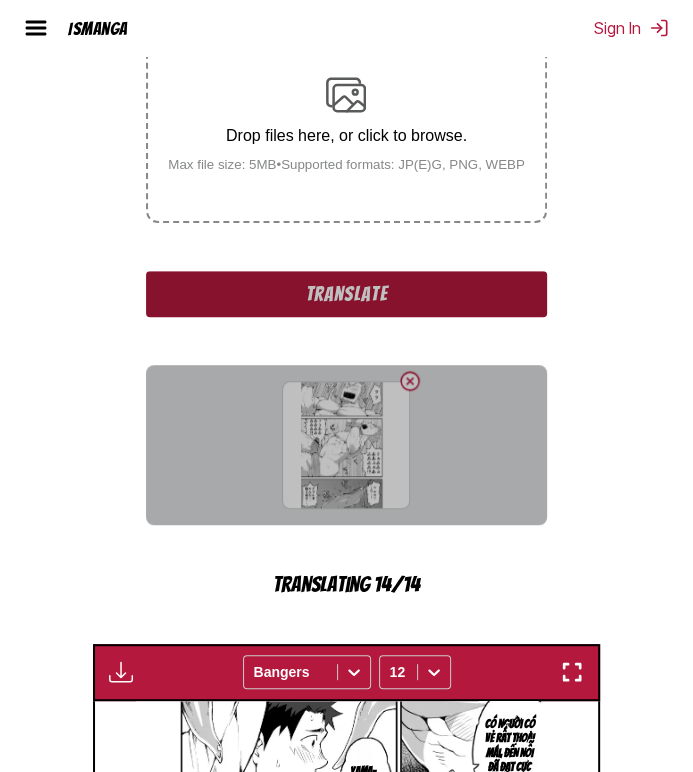 scroll, scrollTop: 1000, scrollLeft: 0, axis: vertical 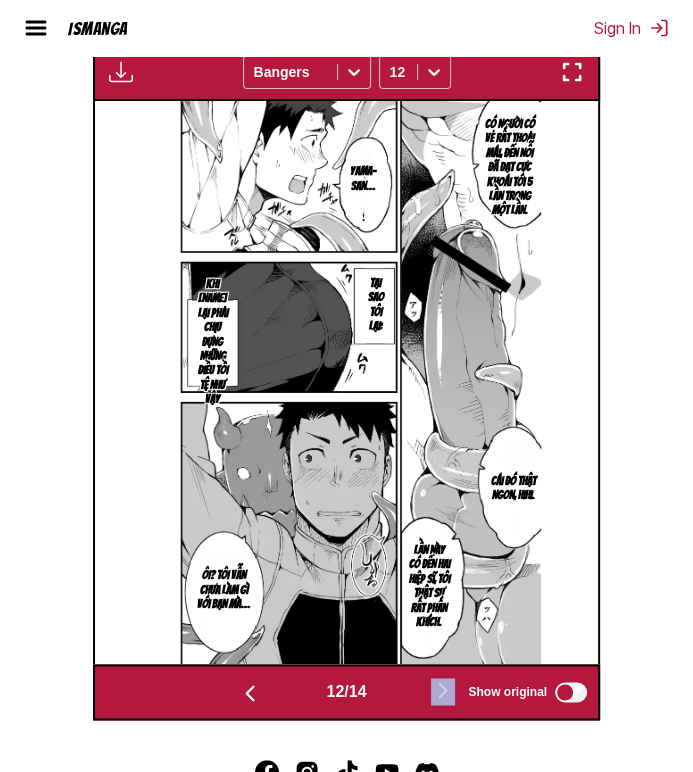 click at bounding box center [443, 690] 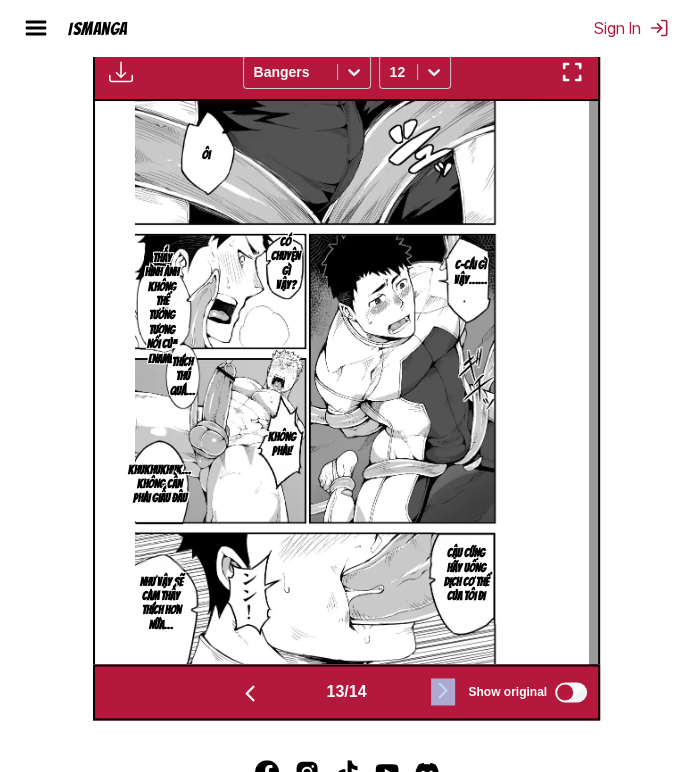 scroll, scrollTop: 928, scrollLeft: 0, axis: vertical 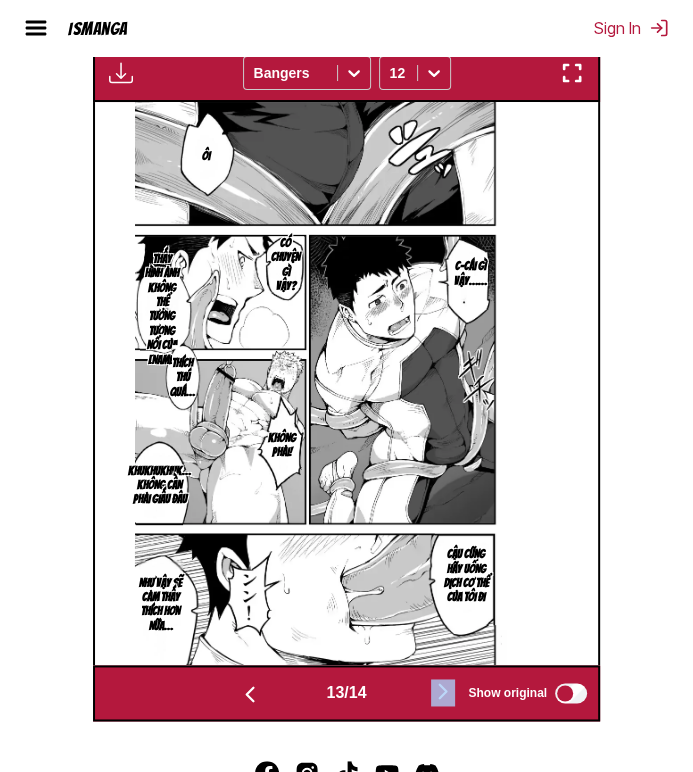 click on "Thấy hình ảnh không thể tưởng tượng nổi của [NAME]" at bounding box center [162, 309] 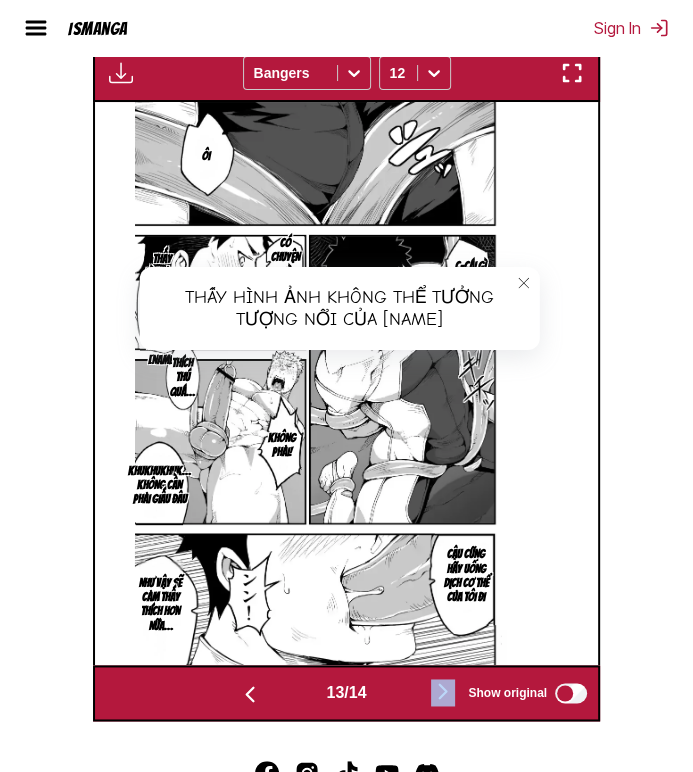 click at bounding box center (524, 283) 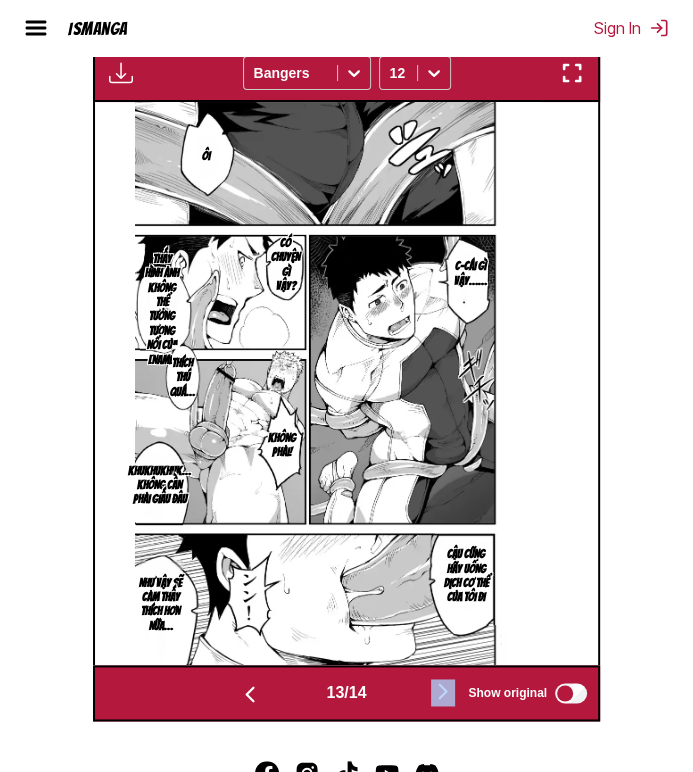 click on "Khukhukhuk… không cần phải giấu đâu" at bounding box center [159, 485] 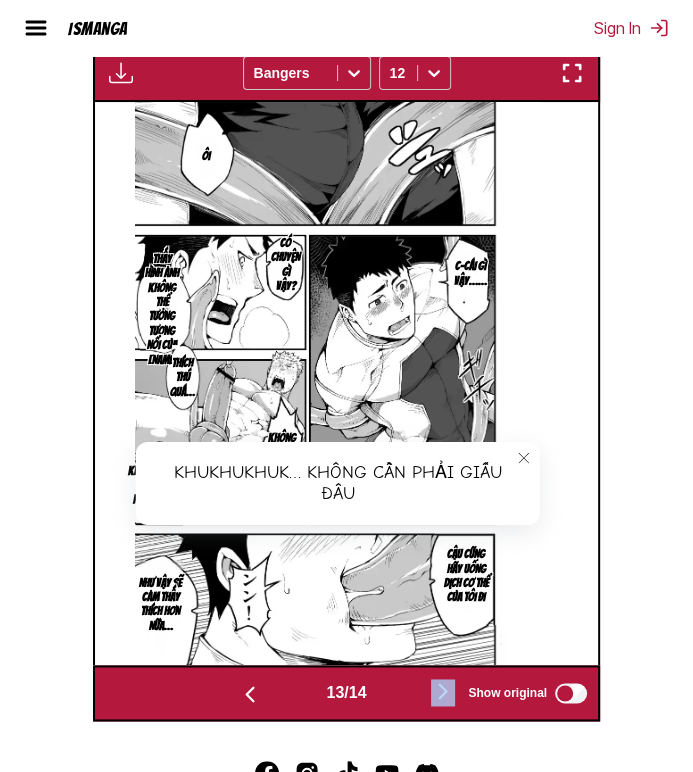 click 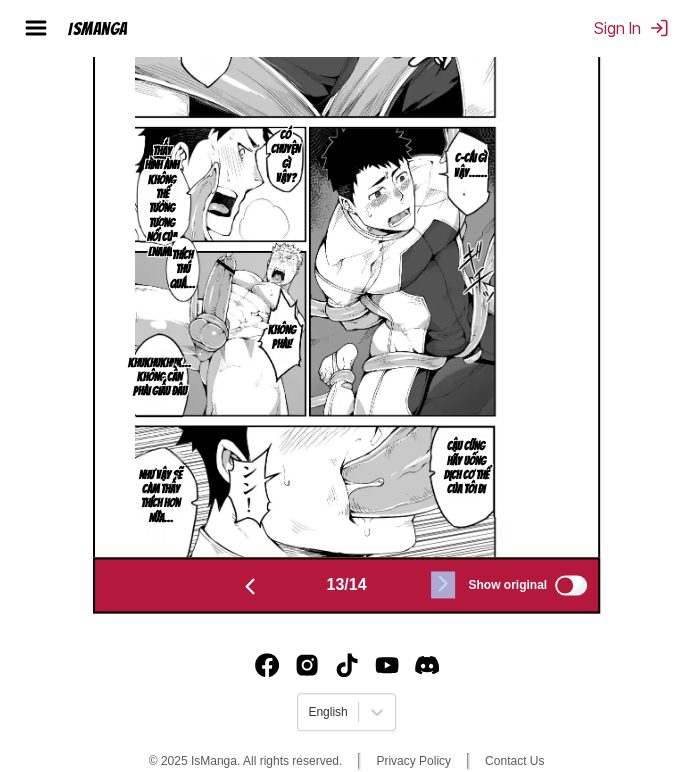 scroll, scrollTop: 1065, scrollLeft: 0, axis: vertical 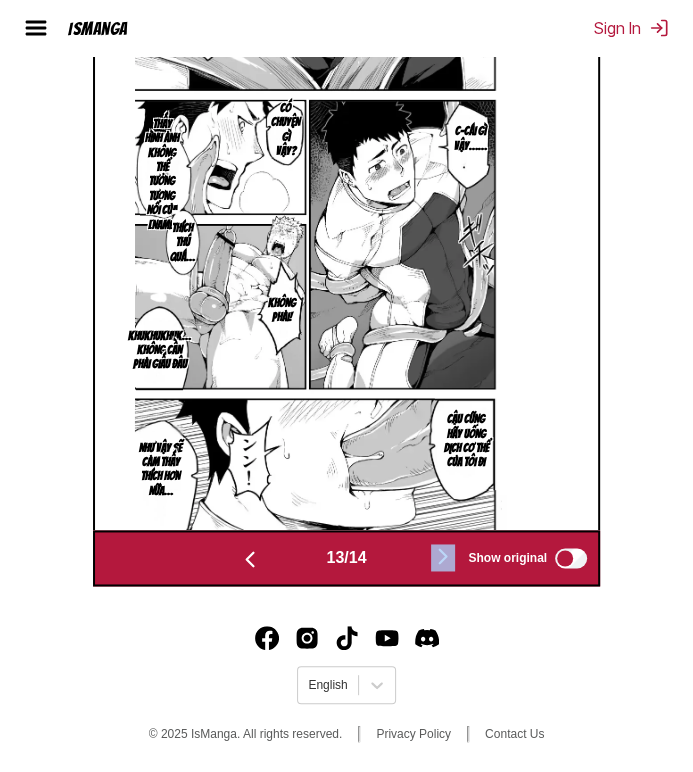 click at bounding box center (443, 556) 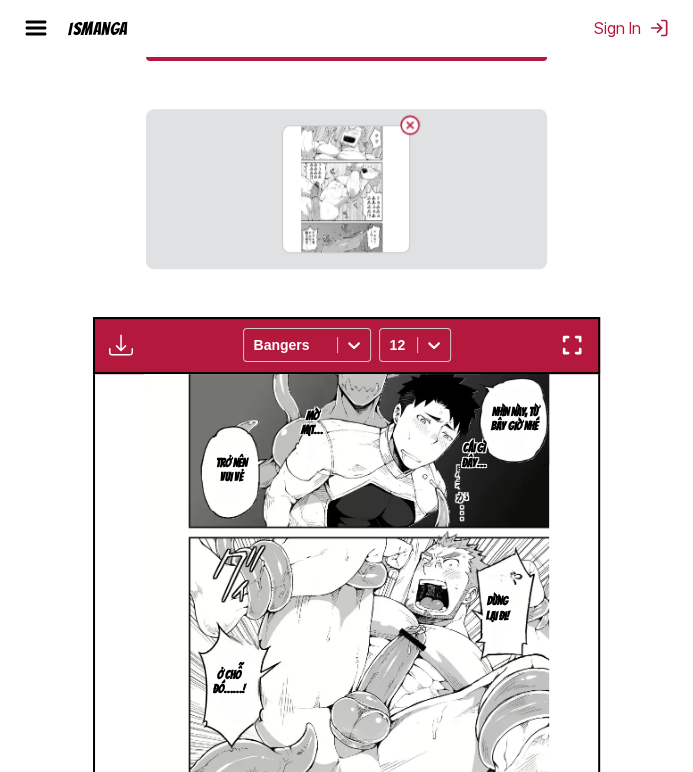 scroll, scrollTop: 632, scrollLeft: 0, axis: vertical 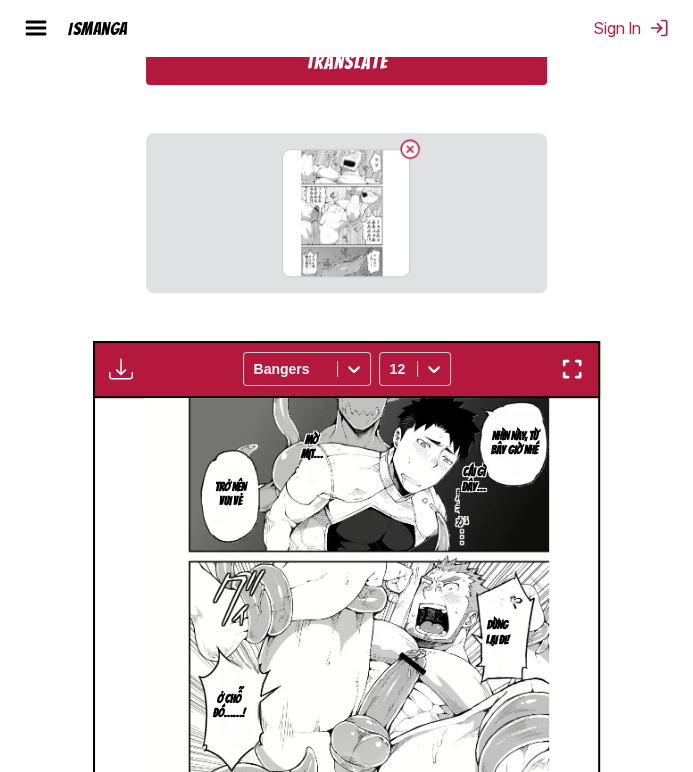 click on "Translate" at bounding box center [346, 62] 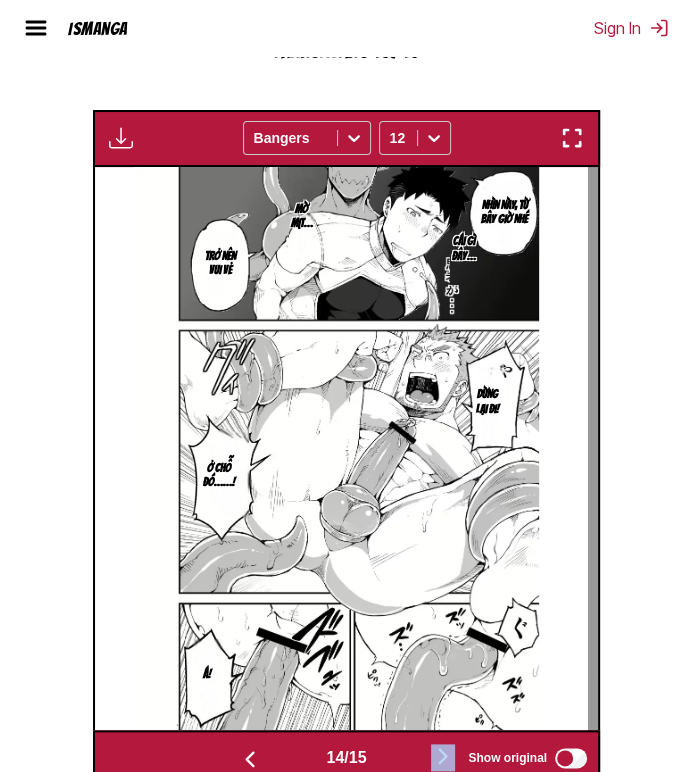 click at bounding box center (443, 757) 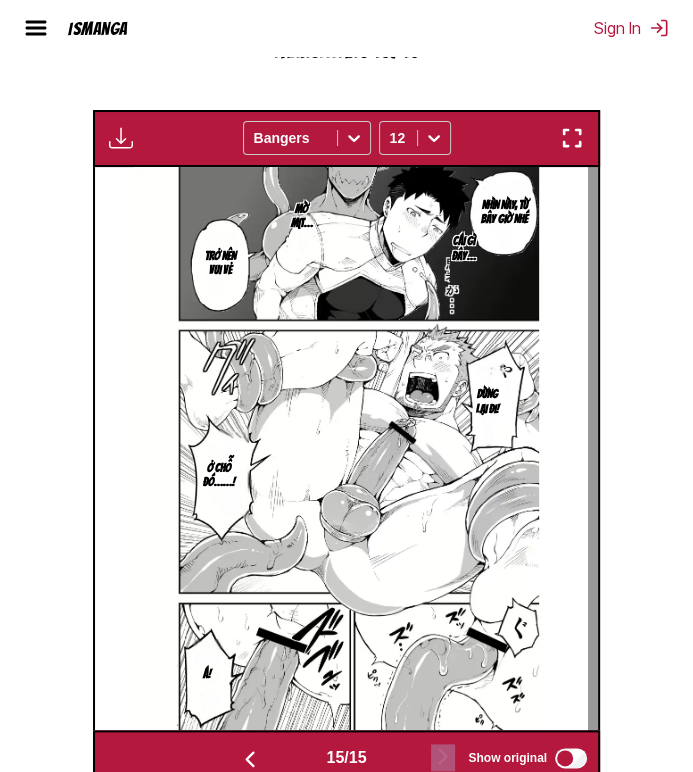 scroll, scrollTop: 0, scrollLeft: 7052, axis: horizontal 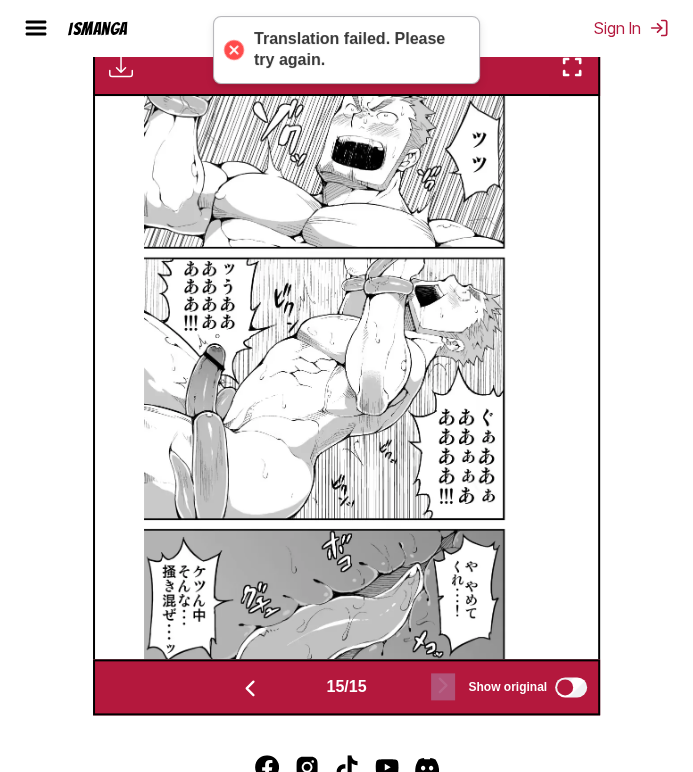 click at bounding box center [346, 377] 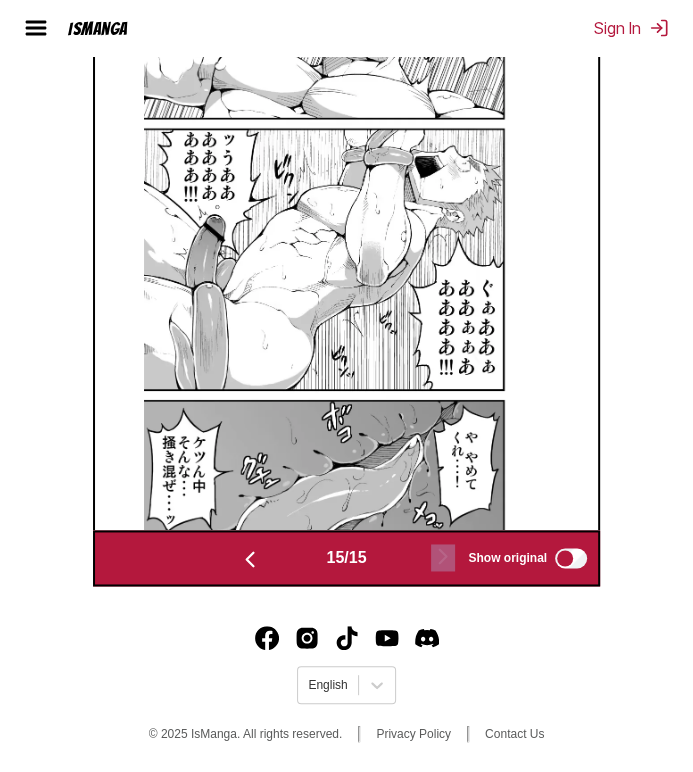 scroll, scrollTop: 465, scrollLeft: 0, axis: vertical 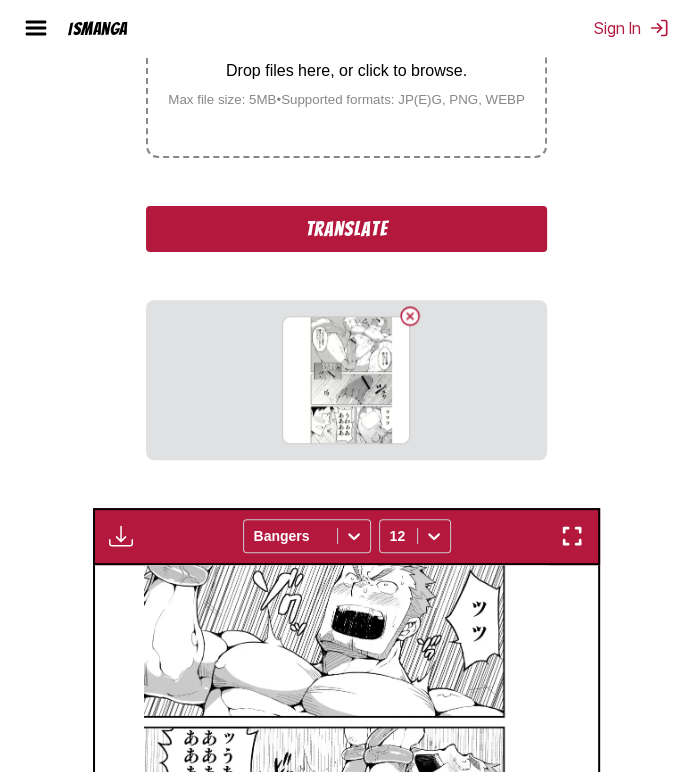 click on "Translate" at bounding box center [346, 229] 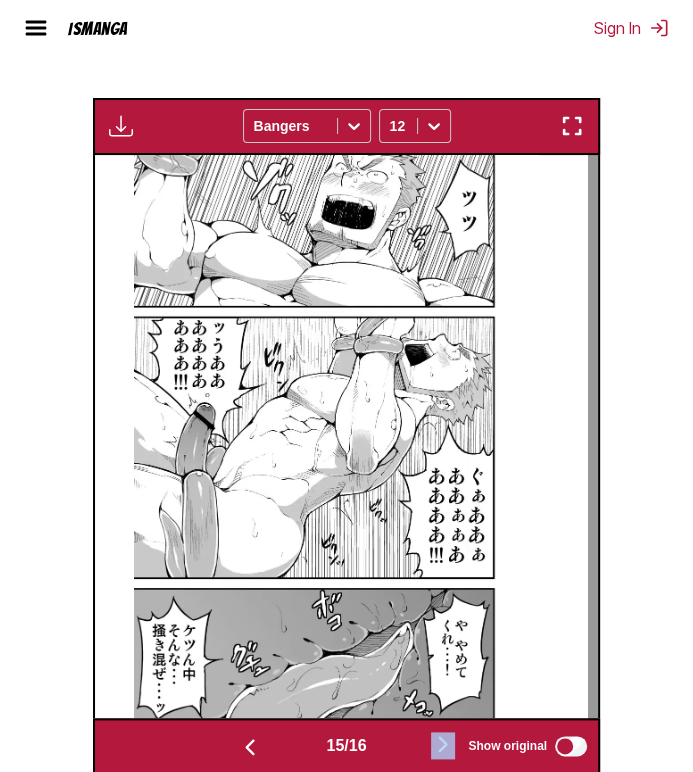 scroll, scrollTop: 665, scrollLeft: 0, axis: vertical 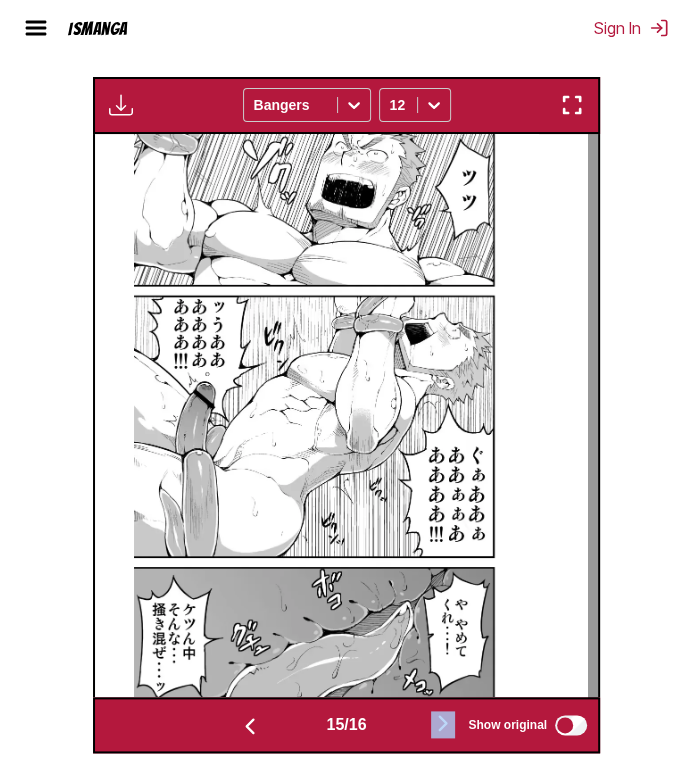 click at bounding box center (443, 723) 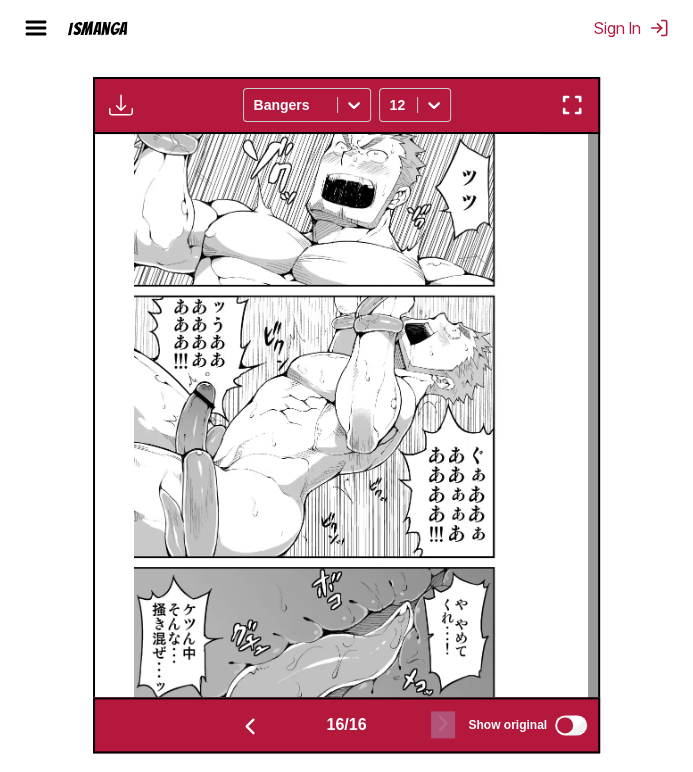 scroll, scrollTop: 0, scrollLeft: 7556, axis: horizontal 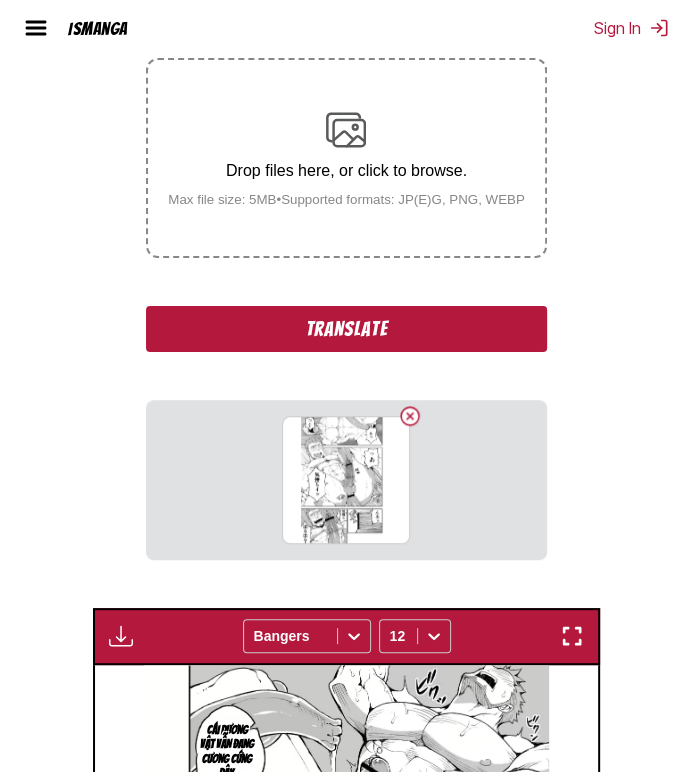 click on "Translate" at bounding box center (346, 329) 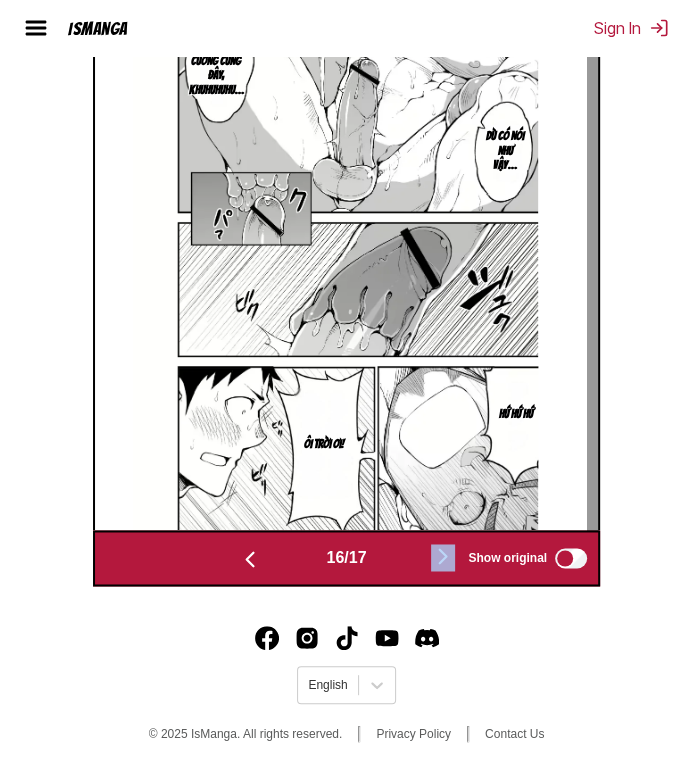 click at bounding box center (443, 557) 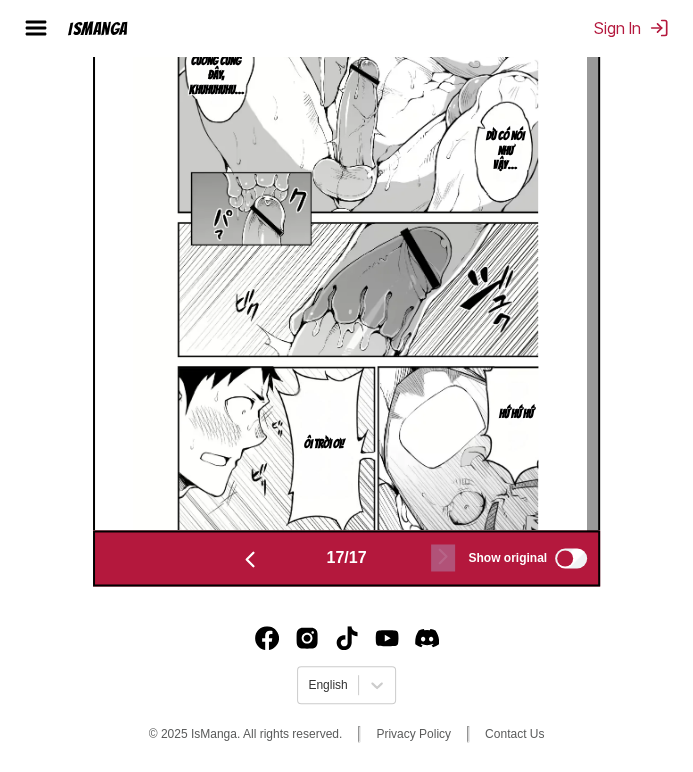 scroll, scrollTop: 1103, scrollLeft: 0, axis: vertical 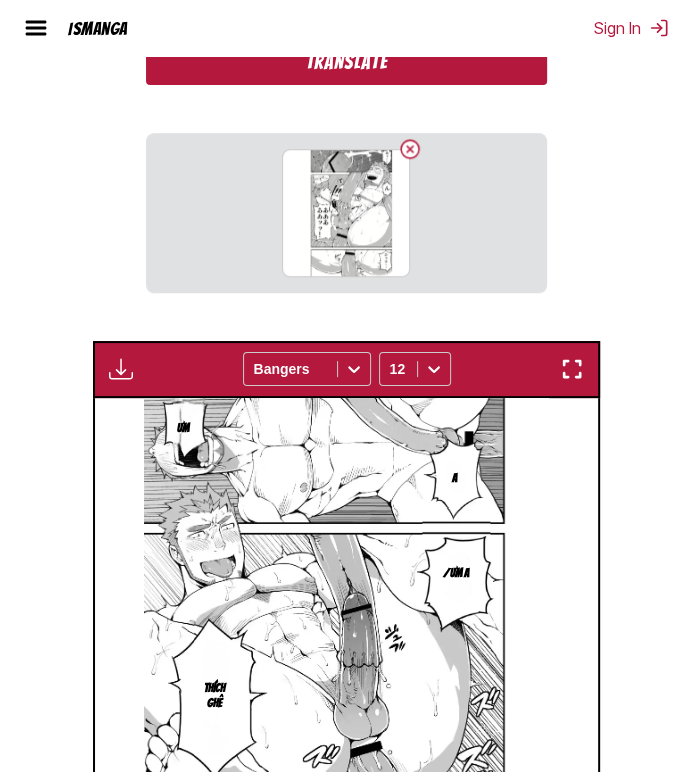 click on "Translate" at bounding box center [346, 62] 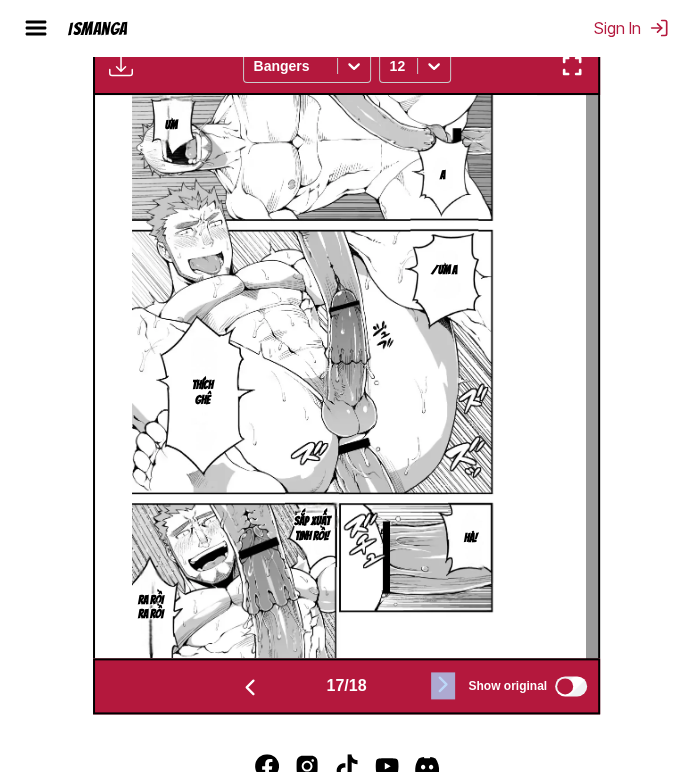 scroll, scrollTop: 732, scrollLeft: 0, axis: vertical 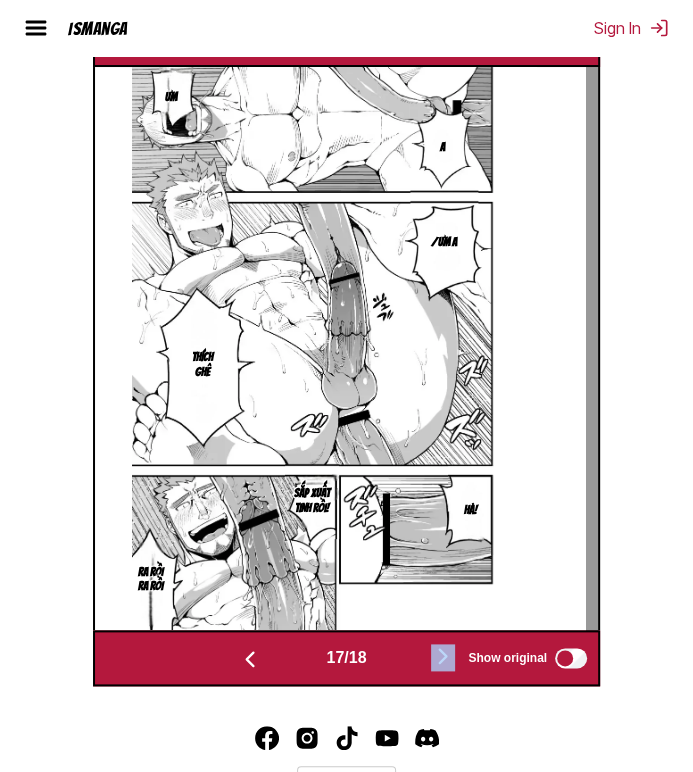 click at bounding box center [443, 656] 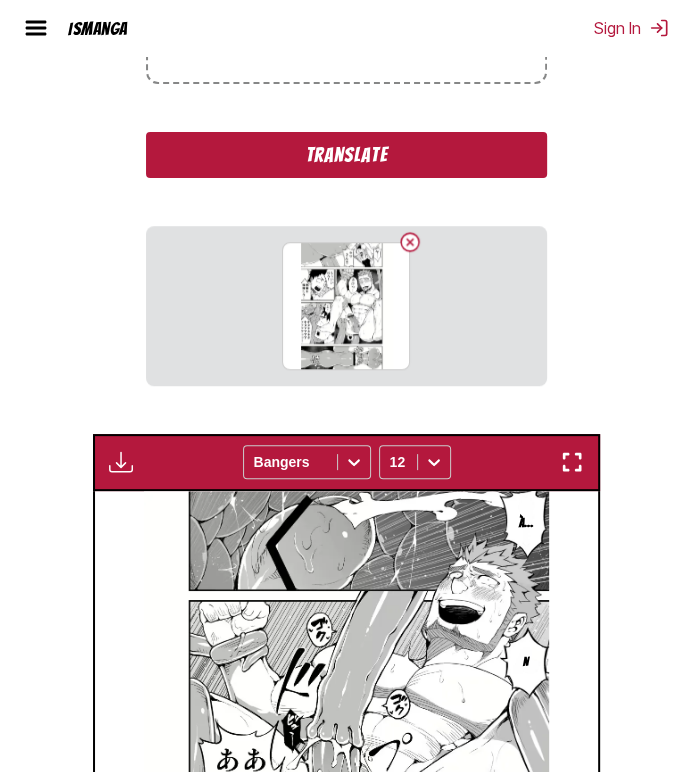 scroll, scrollTop: 532, scrollLeft: 0, axis: vertical 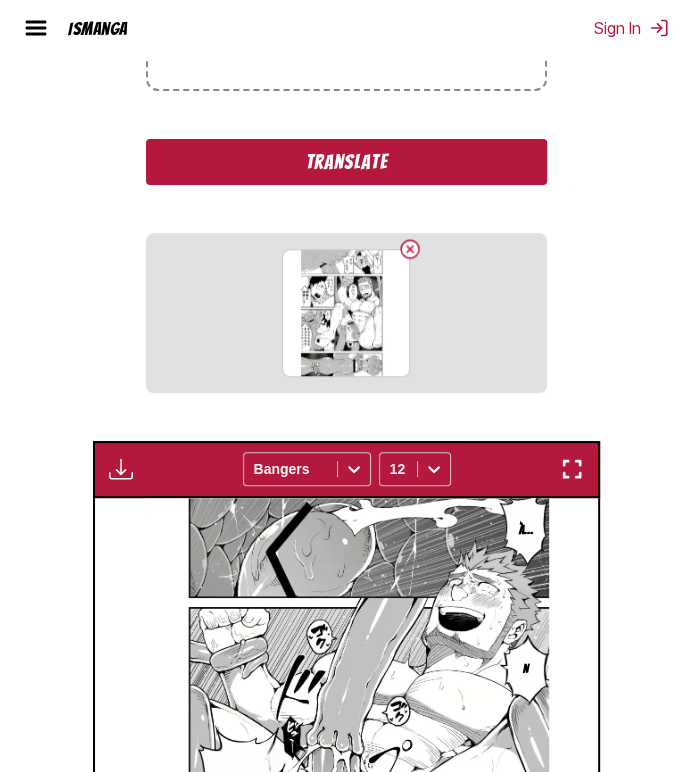 click on "Translate" at bounding box center (346, 162) 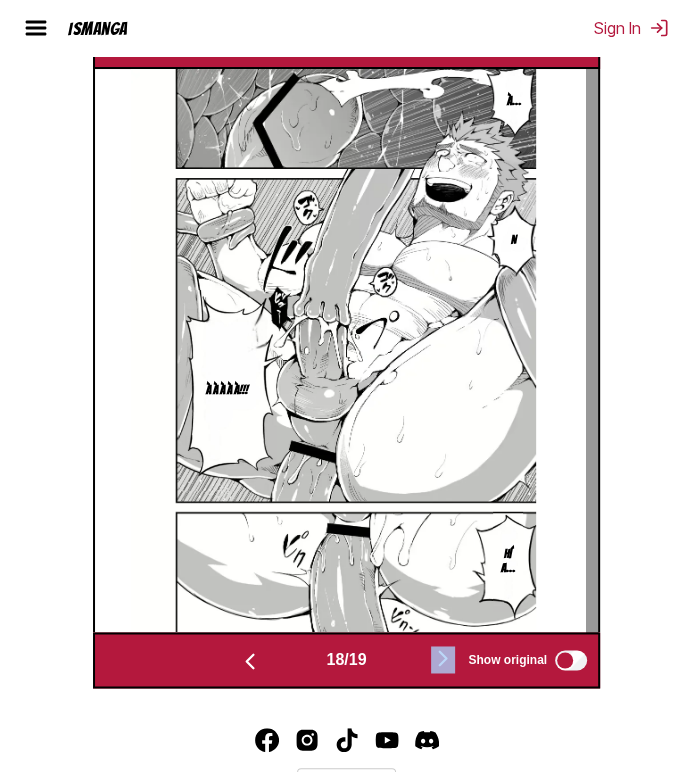 scroll, scrollTop: 960, scrollLeft: 0, axis: vertical 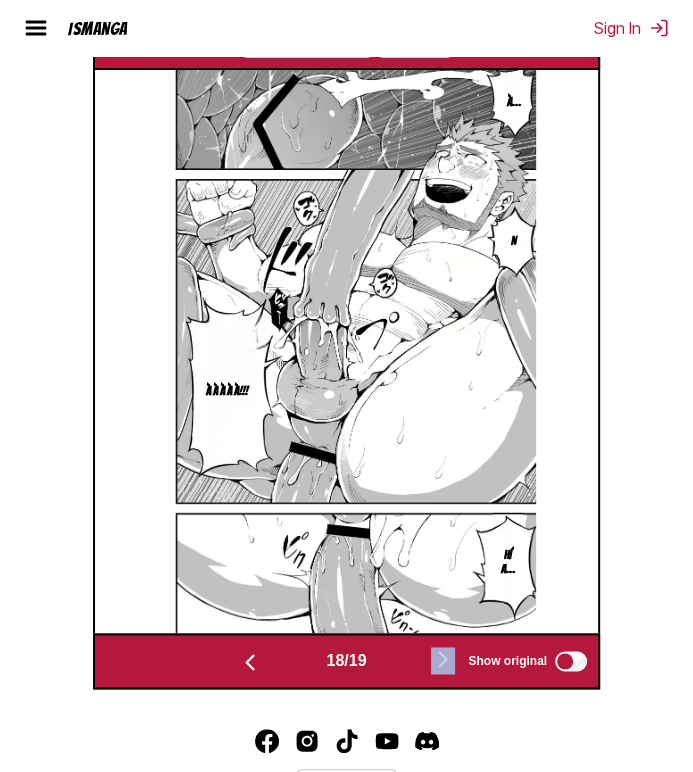 click at bounding box center (443, 659) 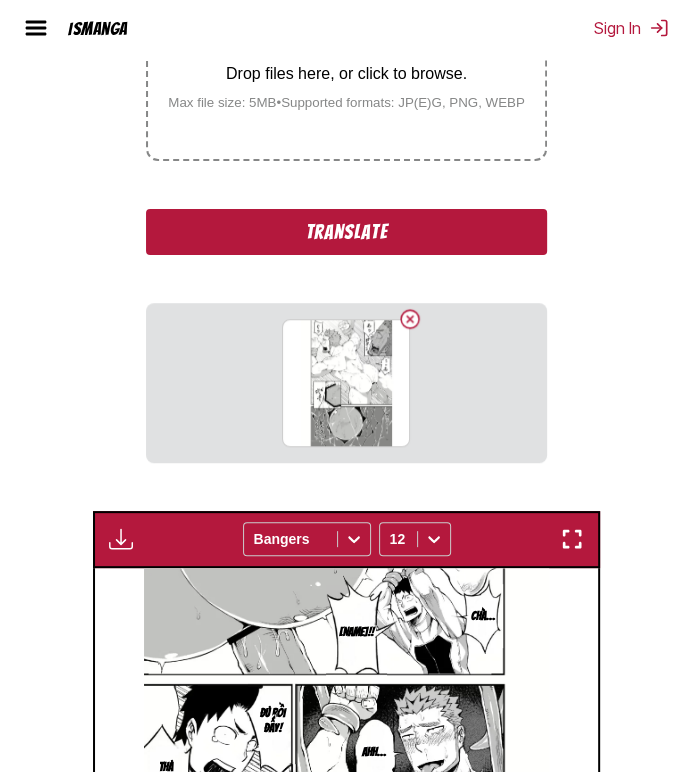 scroll, scrollTop: 460, scrollLeft: 0, axis: vertical 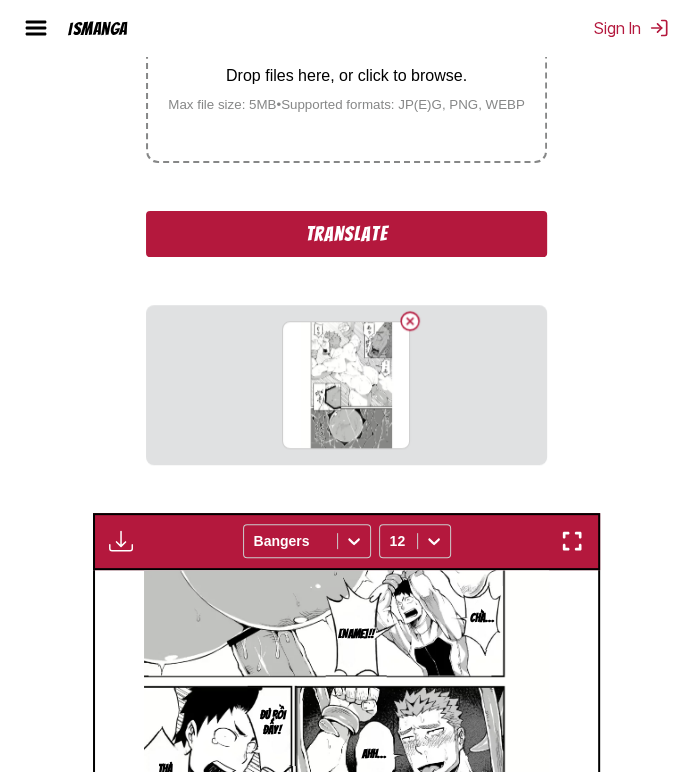 click on "Translate" at bounding box center [346, 234] 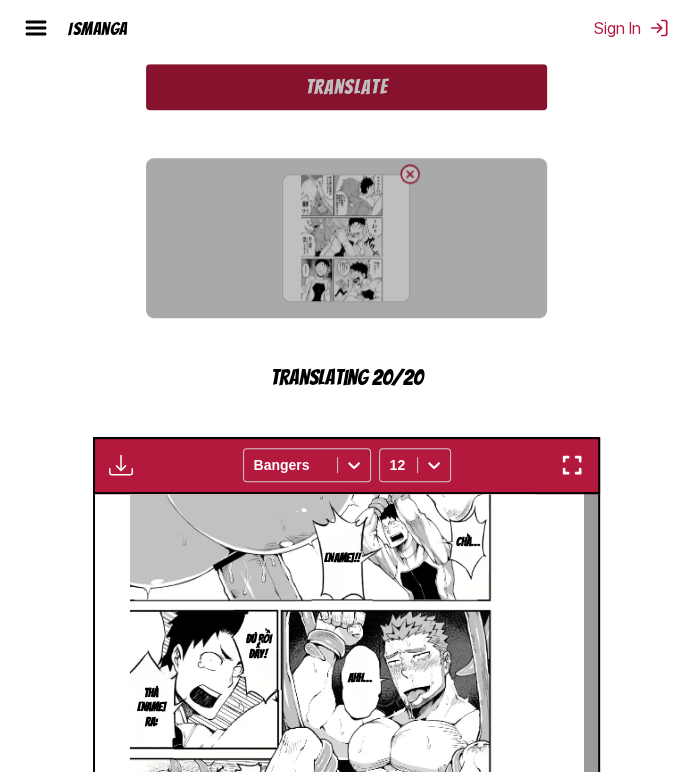 scroll, scrollTop: 1136, scrollLeft: 0, axis: vertical 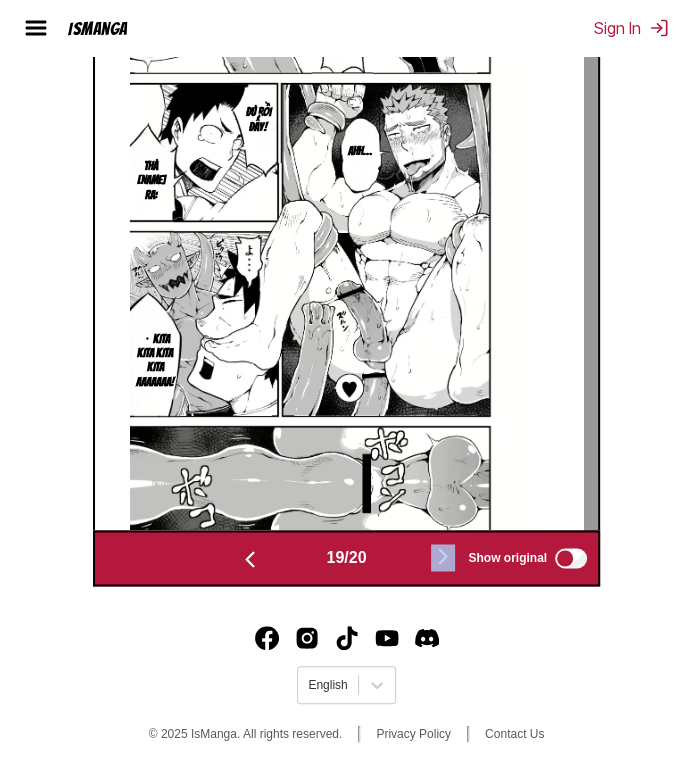 click at bounding box center (443, 556) 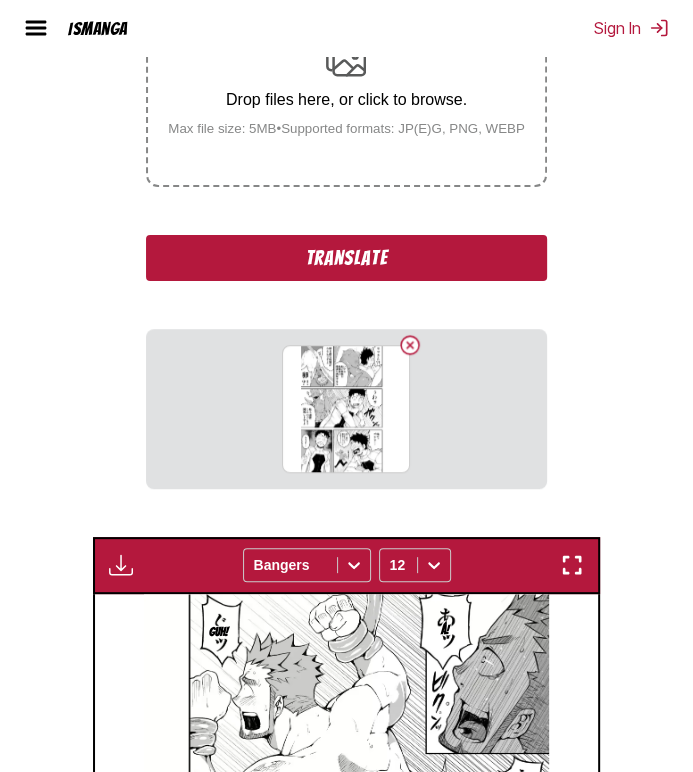 scroll, scrollTop: 432, scrollLeft: 0, axis: vertical 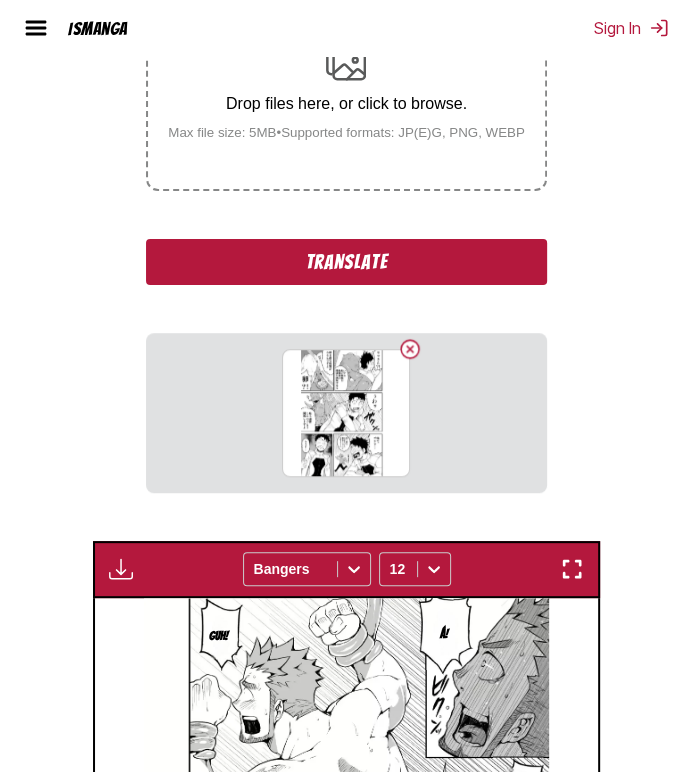 click on "Translate" at bounding box center (346, 262) 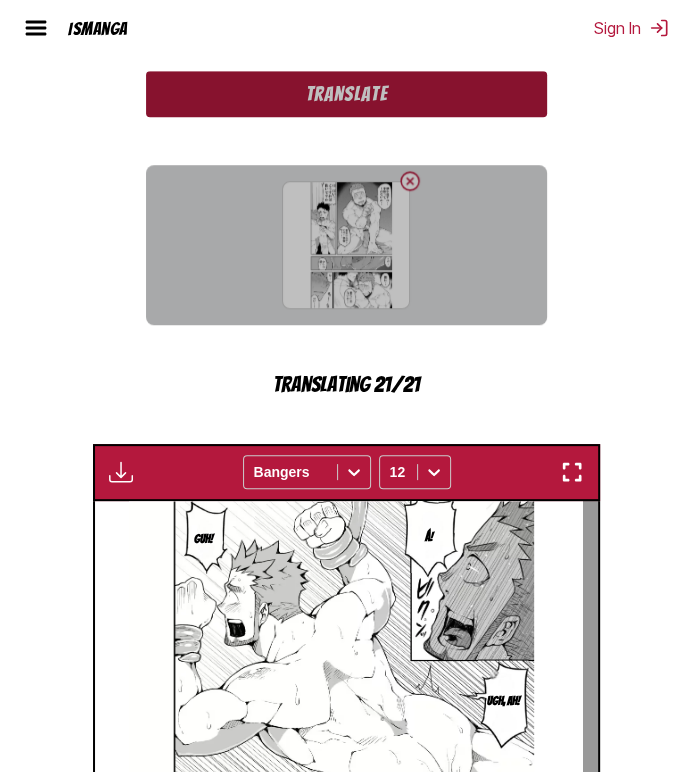 scroll, scrollTop: 932, scrollLeft: 0, axis: vertical 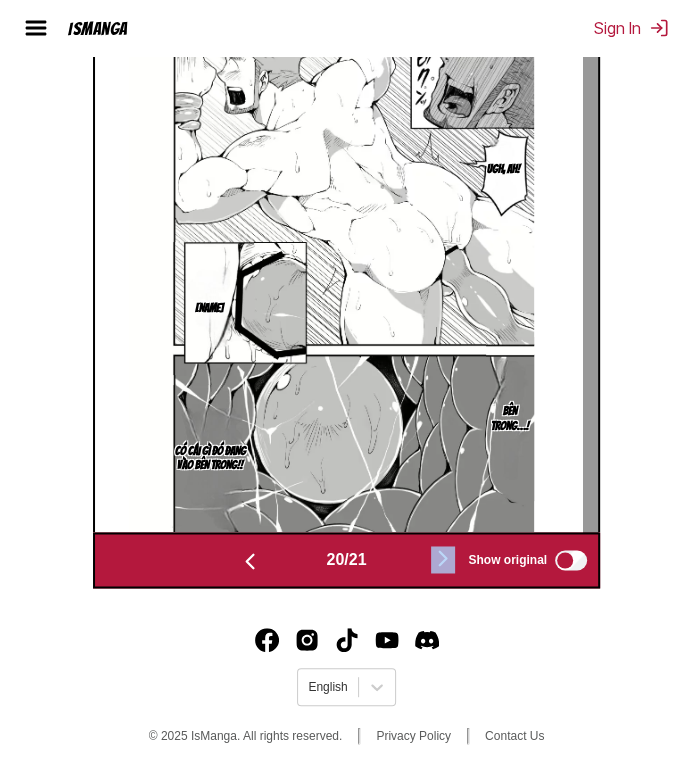 click at bounding box center (443, 558) 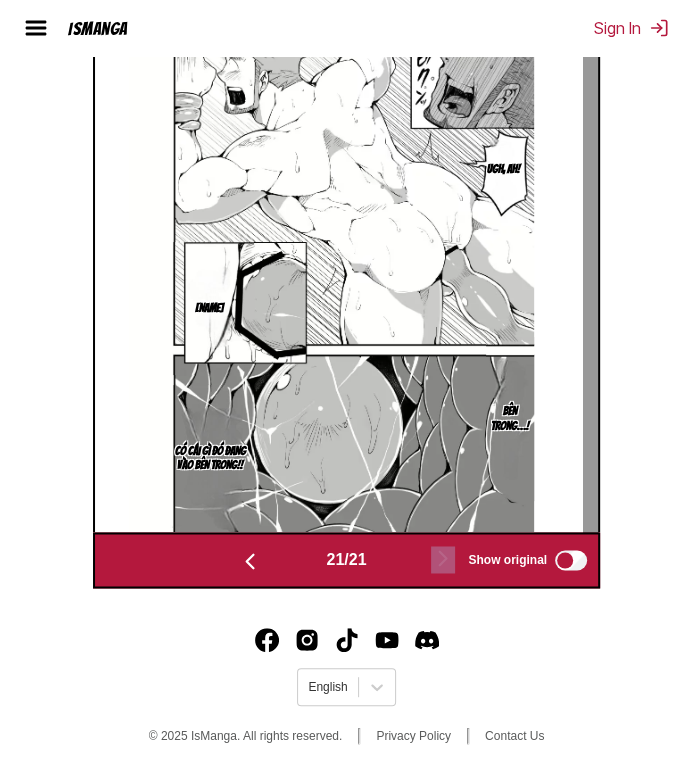 scroll, scrollTop: 1103, scrollLeft: 0, axis: vertical 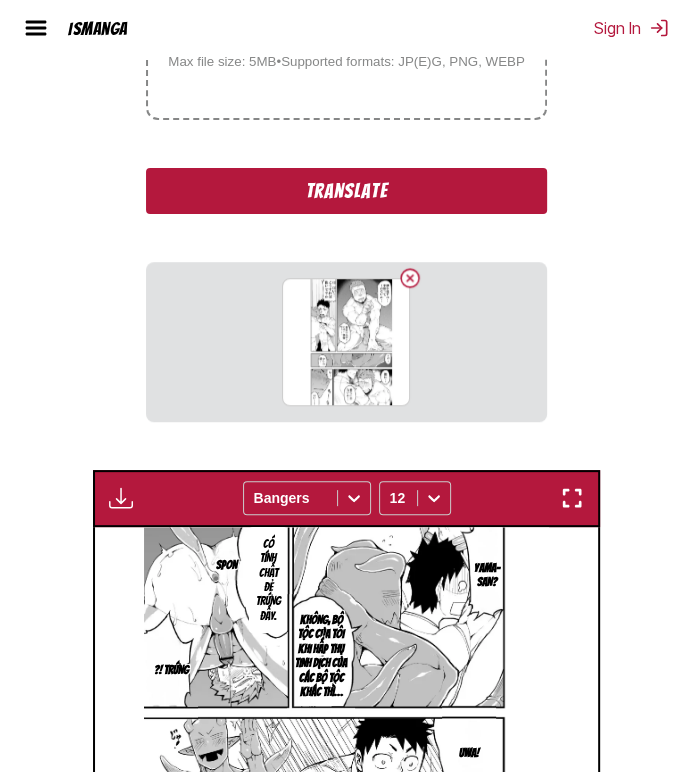 click on "Translate" at bounding box center (346, 191) 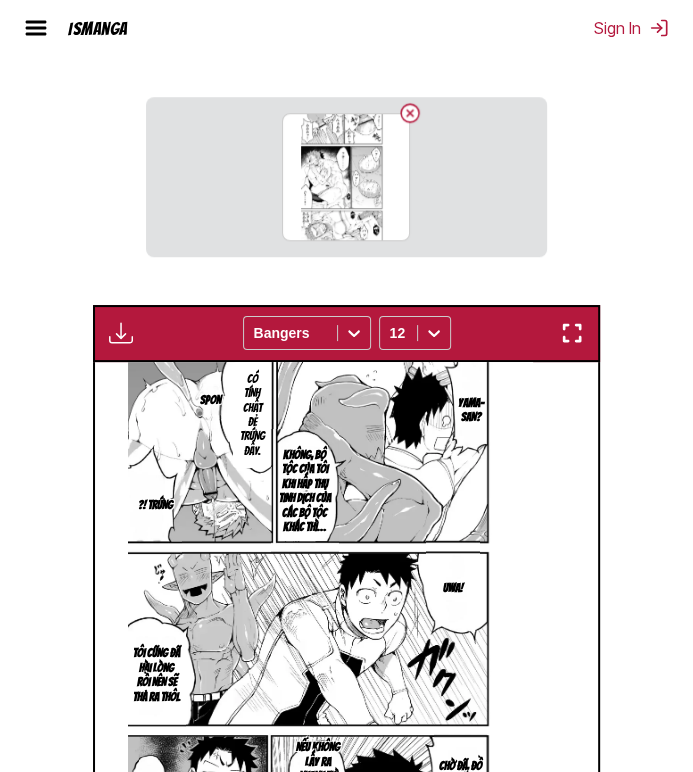 scroll, scrollTop: 1003, scrollLeft: 0, axis: vertical 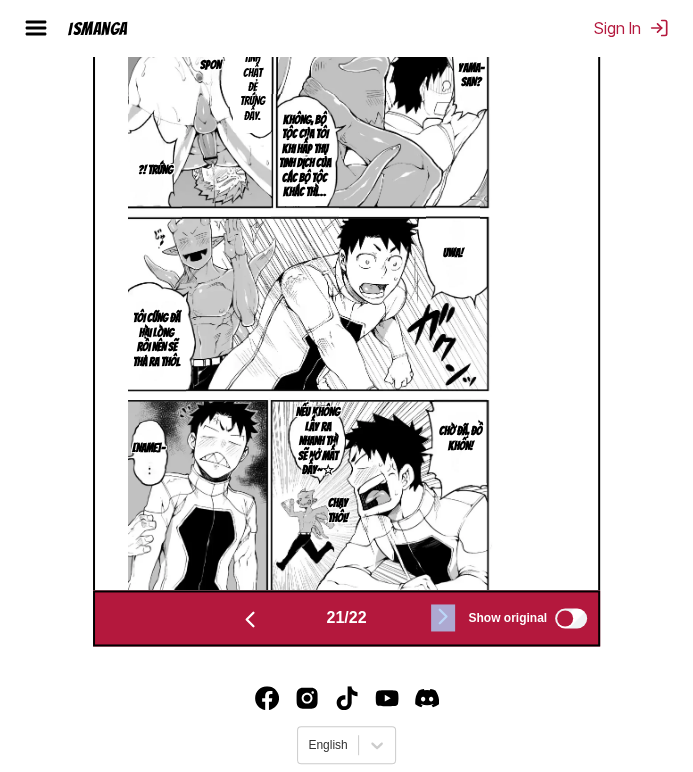click at bounding box center (443, 617) 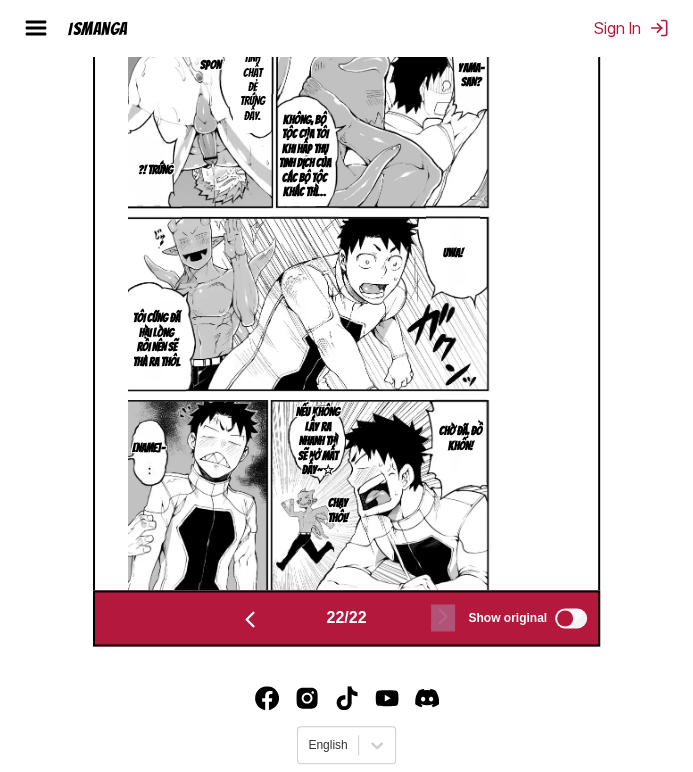scroll, scrollTop: 0, scrollLeft: 10580, axis: horizontal 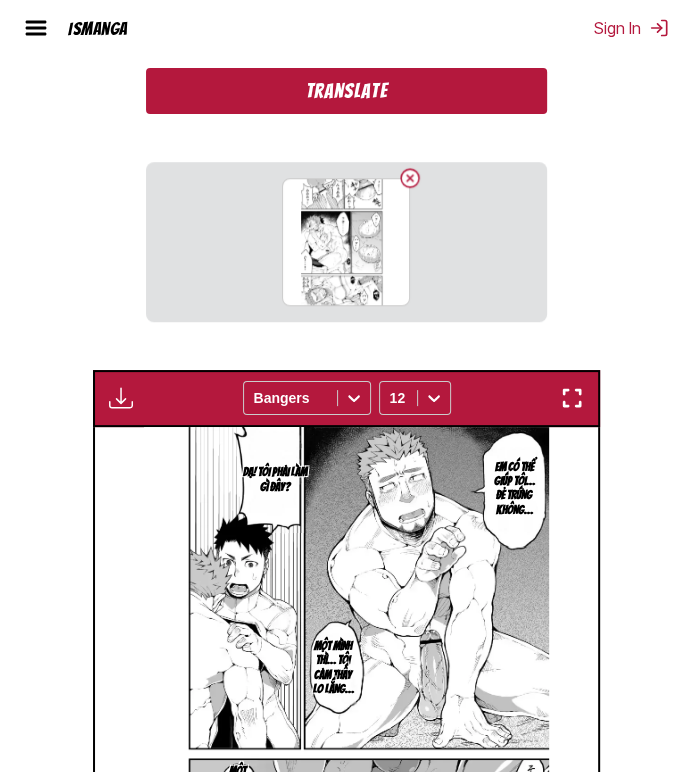click on "Translate" at bounding box center (346, 91) 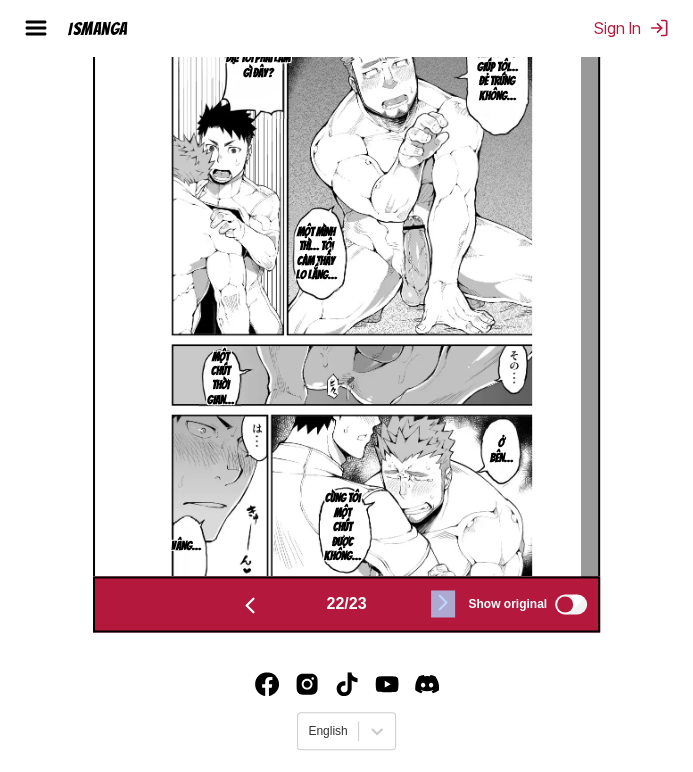 scroll, scrollTop: 1136, scrollLeft: 0, axis: vertical 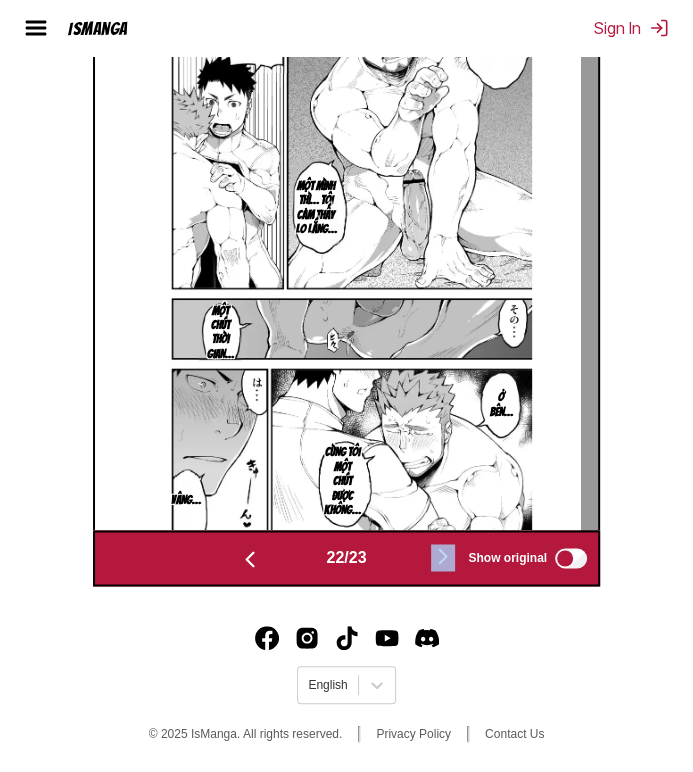 click at bounding box center [443, 556] 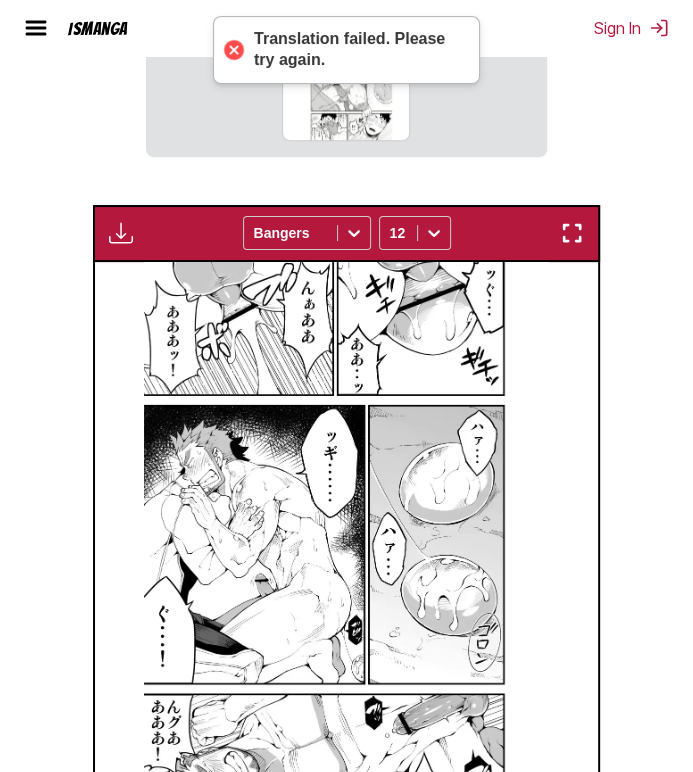 scroll, scrollTop: 332, scrollLeft: 0, axis: vertical 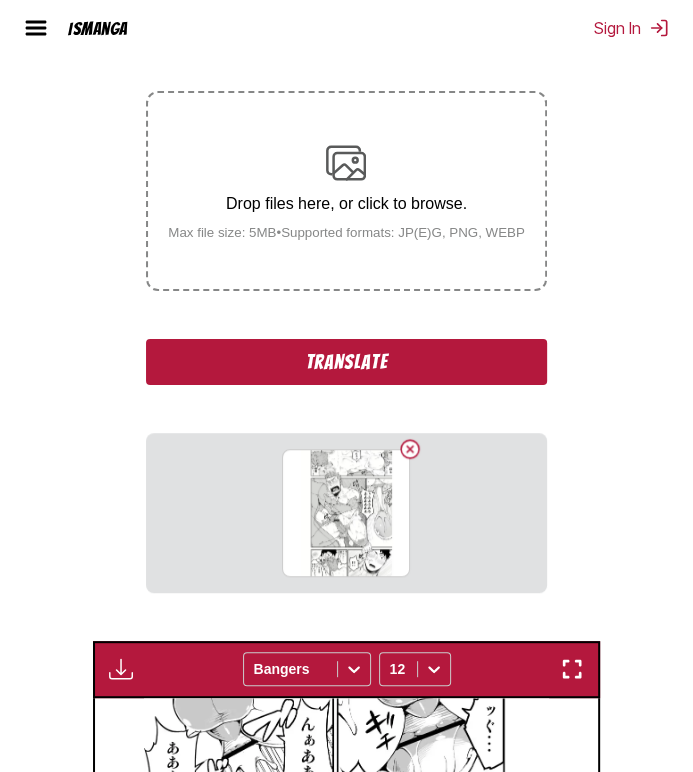 click on "Translate" at bounding box center (346, 362) 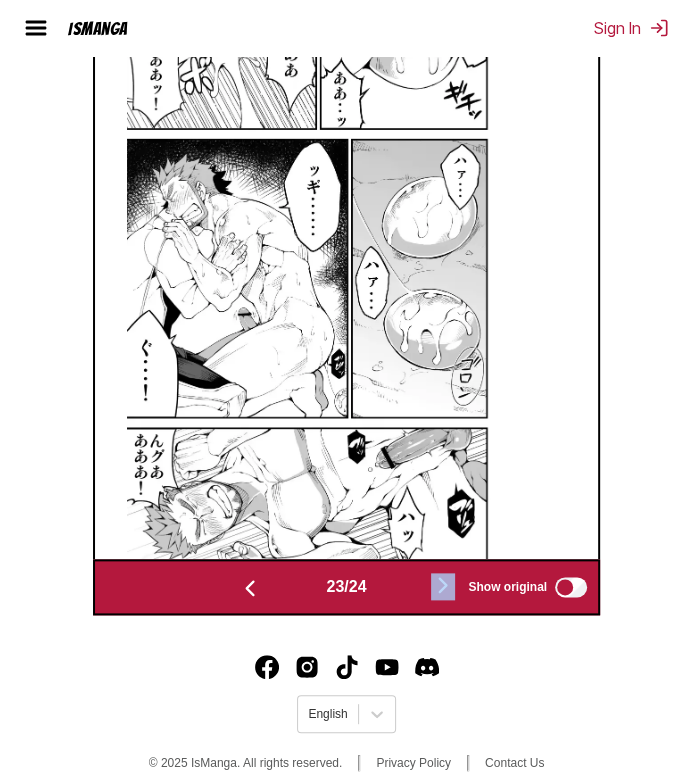 scroll, scrollTop: 660, scrollLeft: 0, axis: vertical 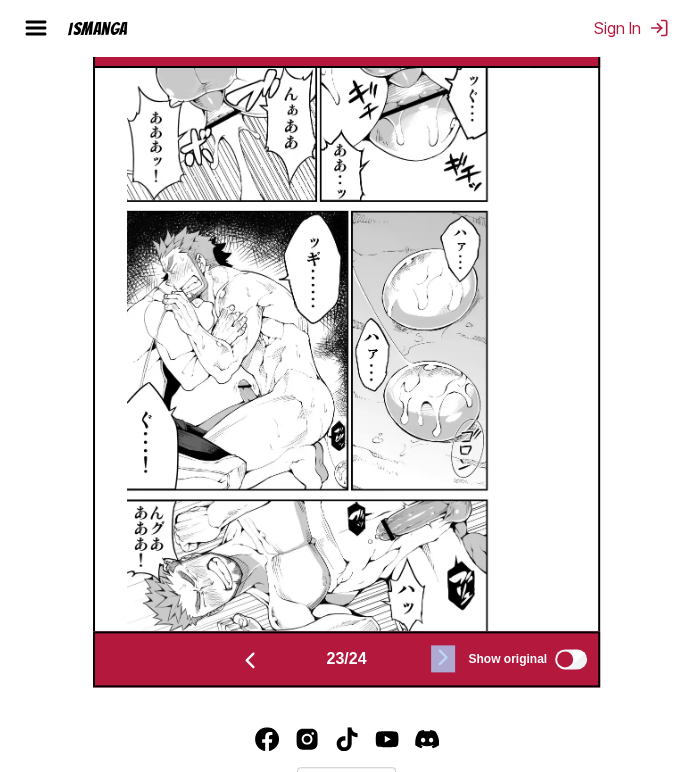 click at bounding box center [443, 657] 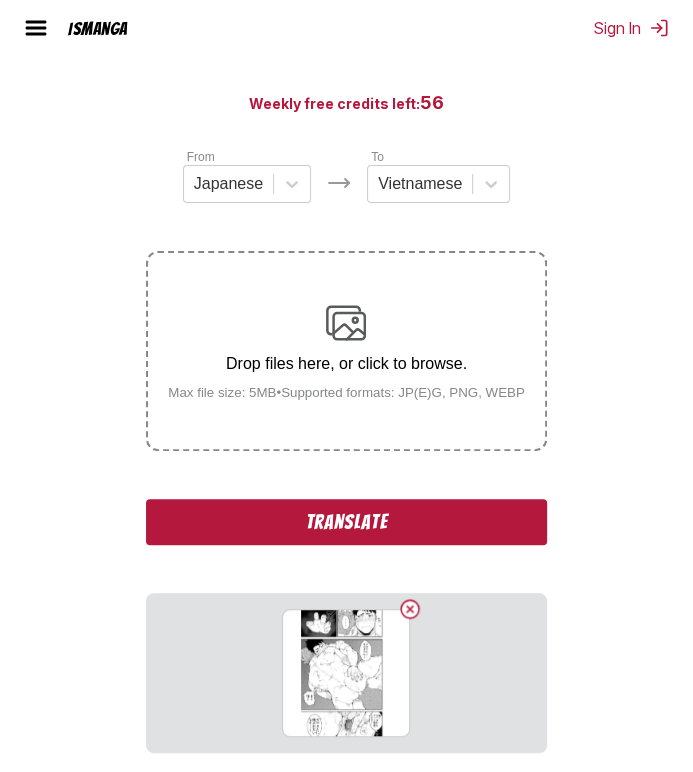 scroll, scrollTop: 160, scrollLeft: 0, axis: vertical 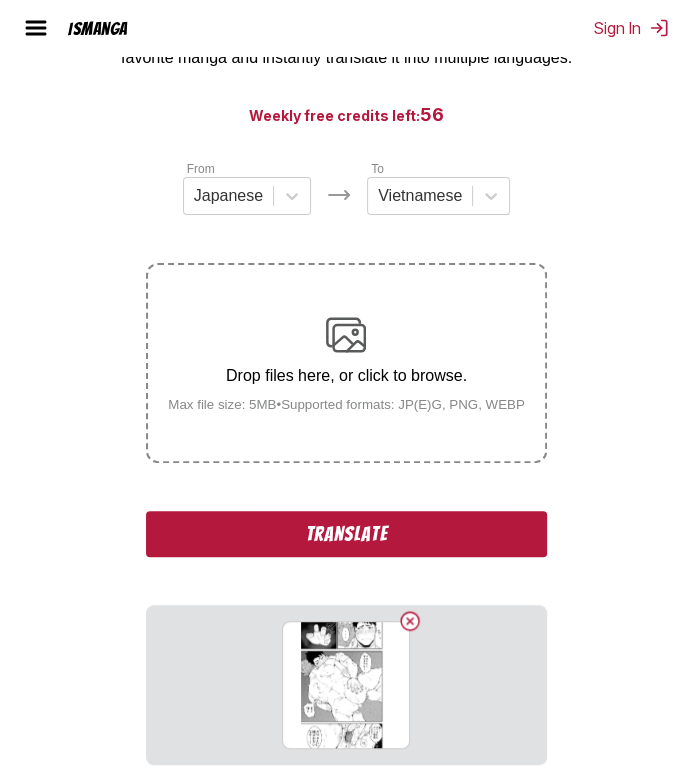 click on "Translate" at bounding box center [346, 534] 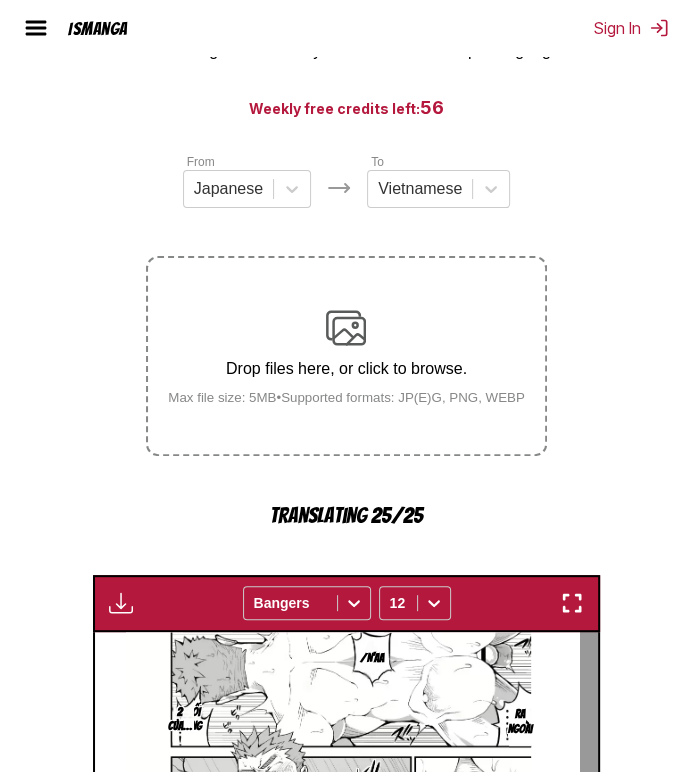 scroll, scrollTop: 760, scrollLeft: 0, axis: vertical 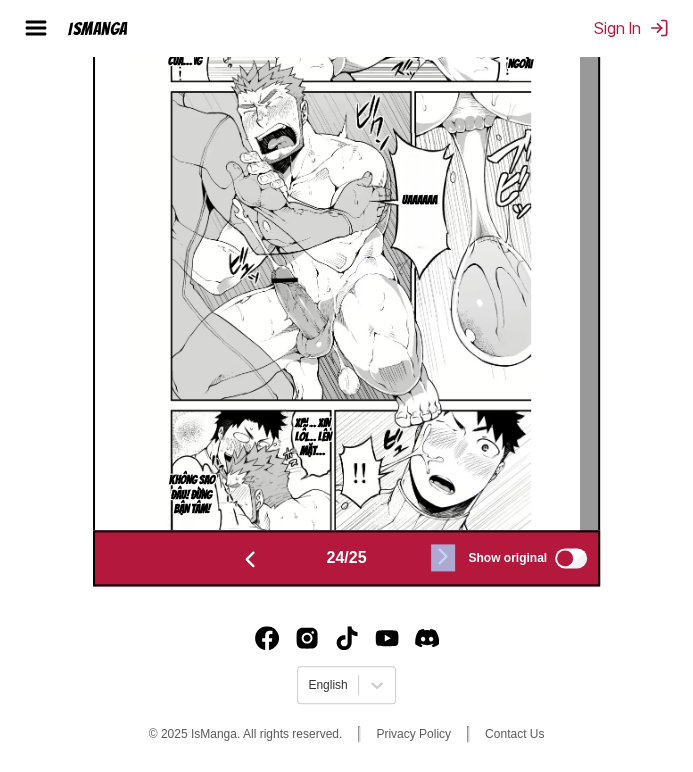click at bounding box center (443, 556) 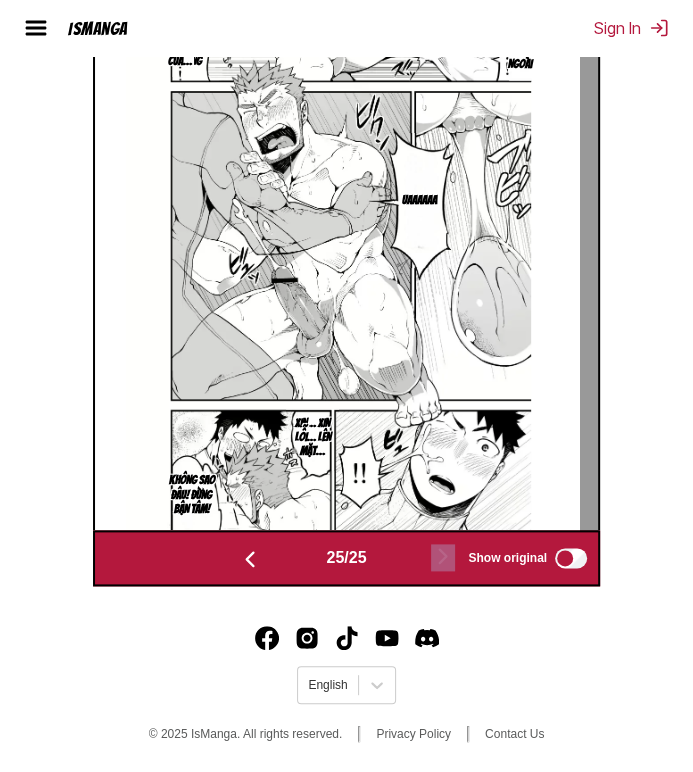 scroll, scrollTop: 801, scrollLeft: 0, axis: vertical 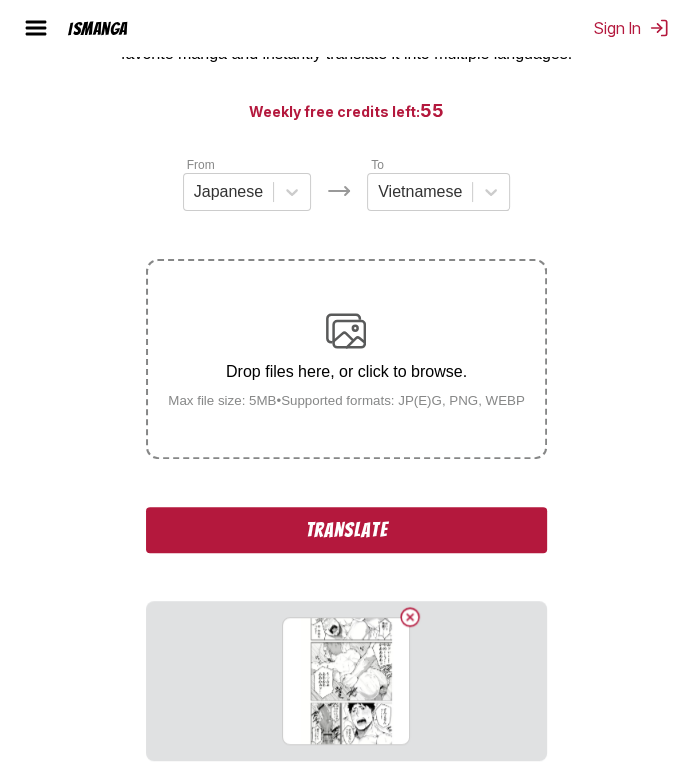 click on "Translate" at bounding box center (346, 530) 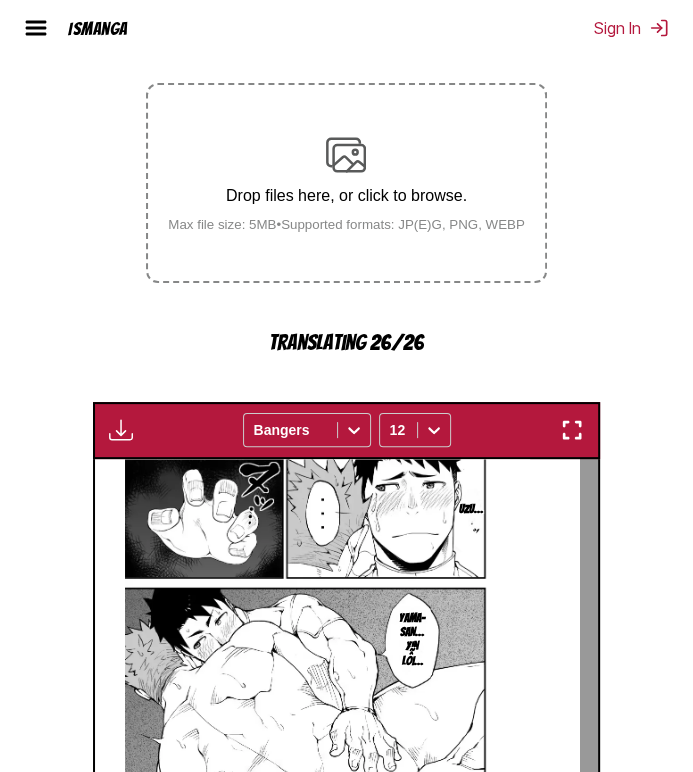 scroll, scrollTop: 664, scrollLeft: 0, axis: vertical 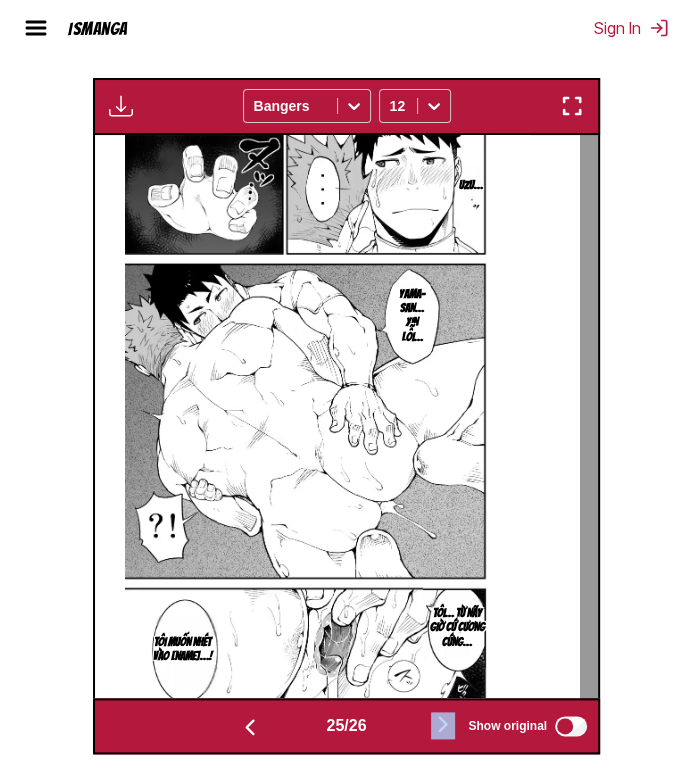 click at bounding box center [443, 724] 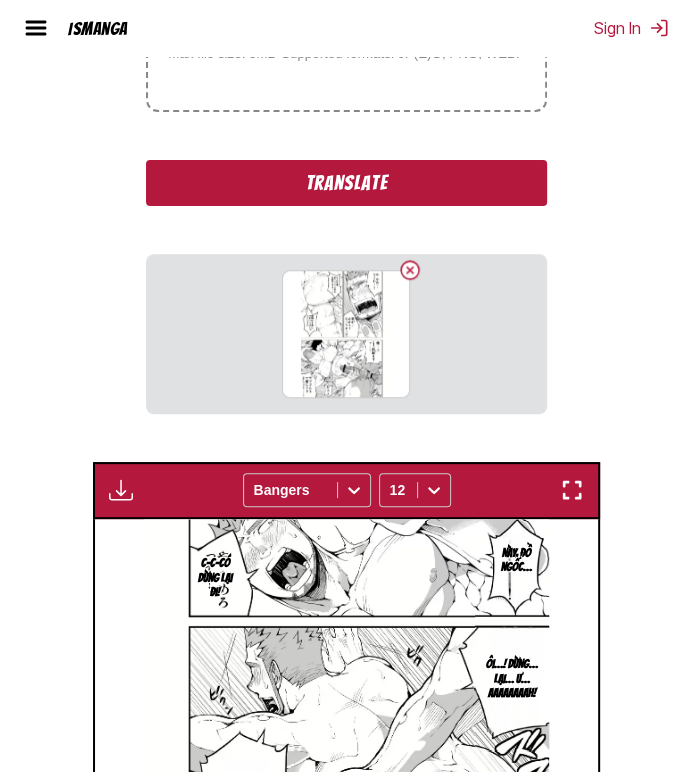 scroll, scrollTop: 464, scrollLeft: 0, axis: vertical 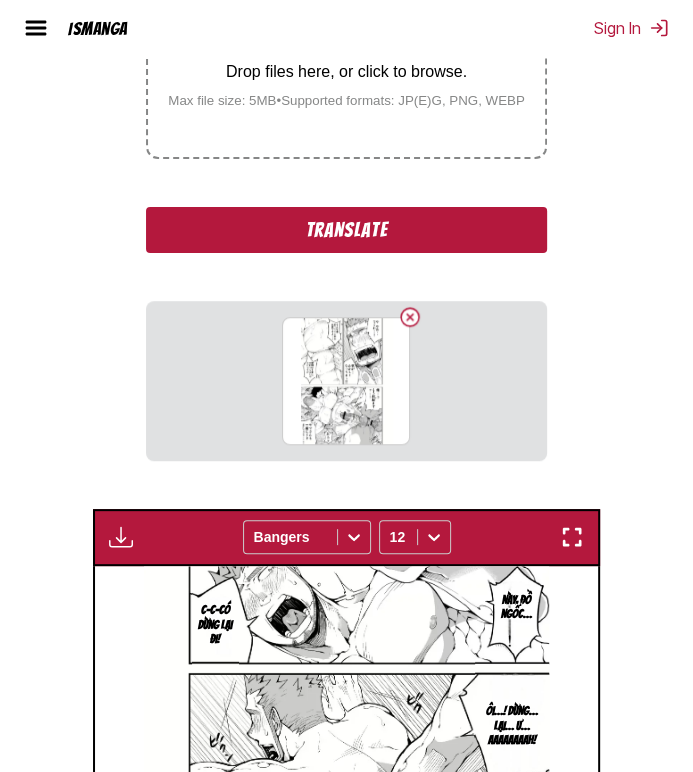 click on "Translate" at bounding box center (346, 230) 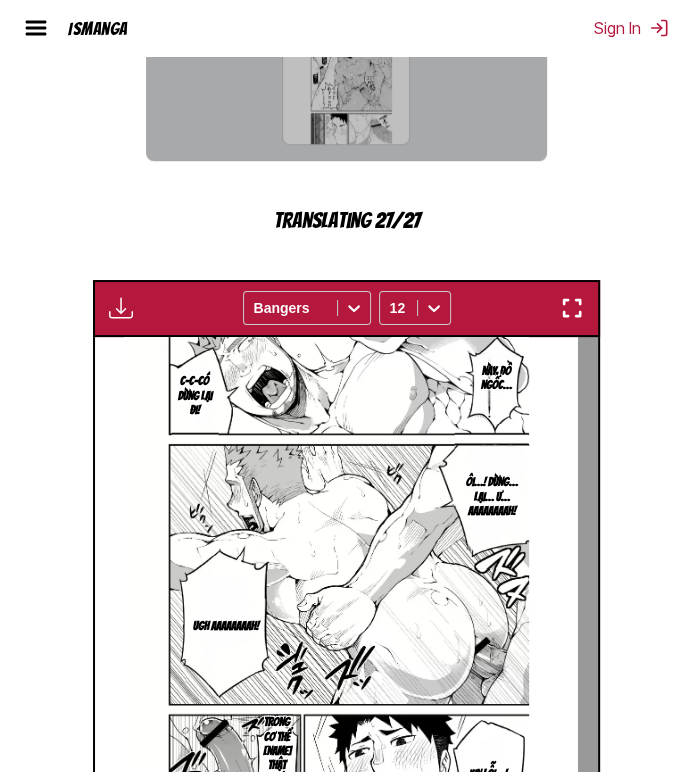 scroll, scrollTop: 1136, scrollLeft: 0, axis: vertical 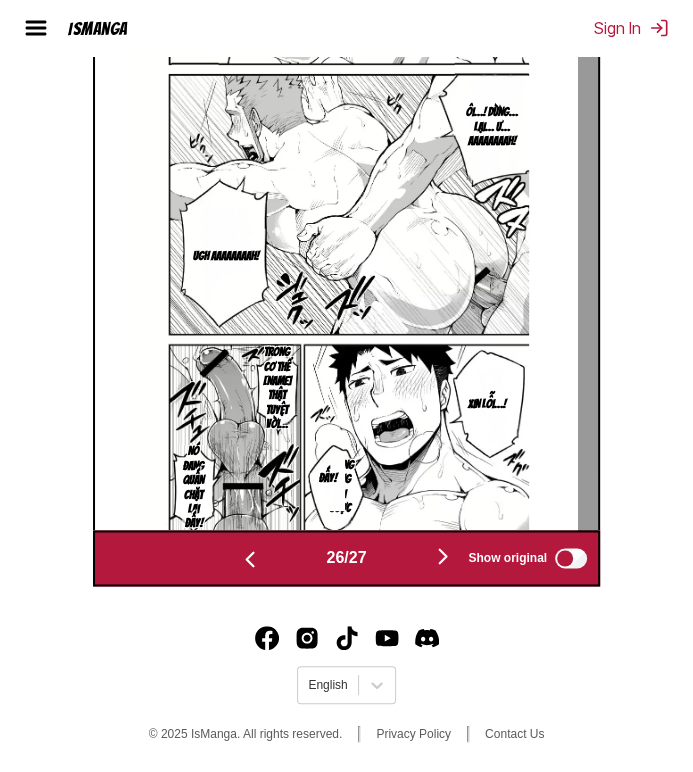 click on "26  /  27 Show original" at bounding box center (346, 558) 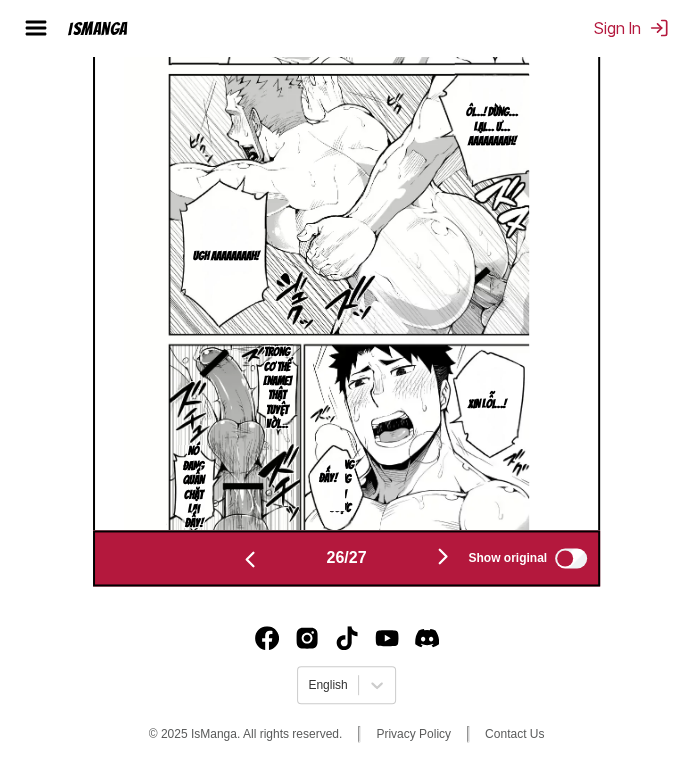 click on "26  /  27 Show original" at bounding box center [346, 558] 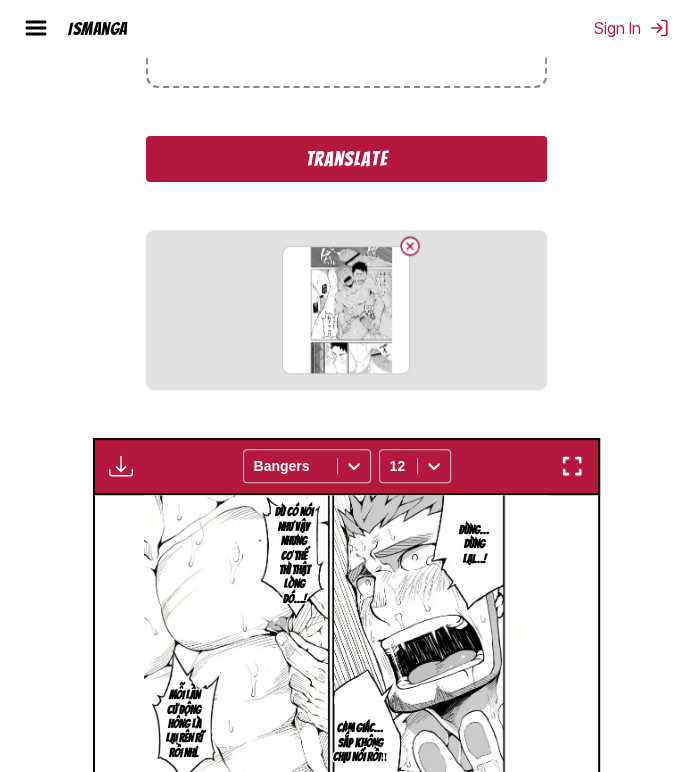 scroll, scrollTop: 532, scrollLeft: 0, axis: vertical 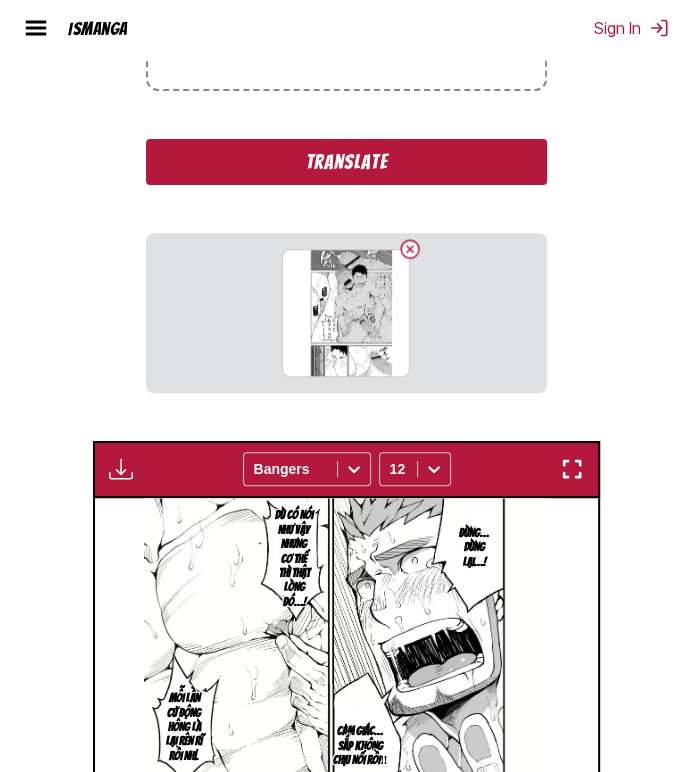 click on "Translate" at bounding box center (346, 162) 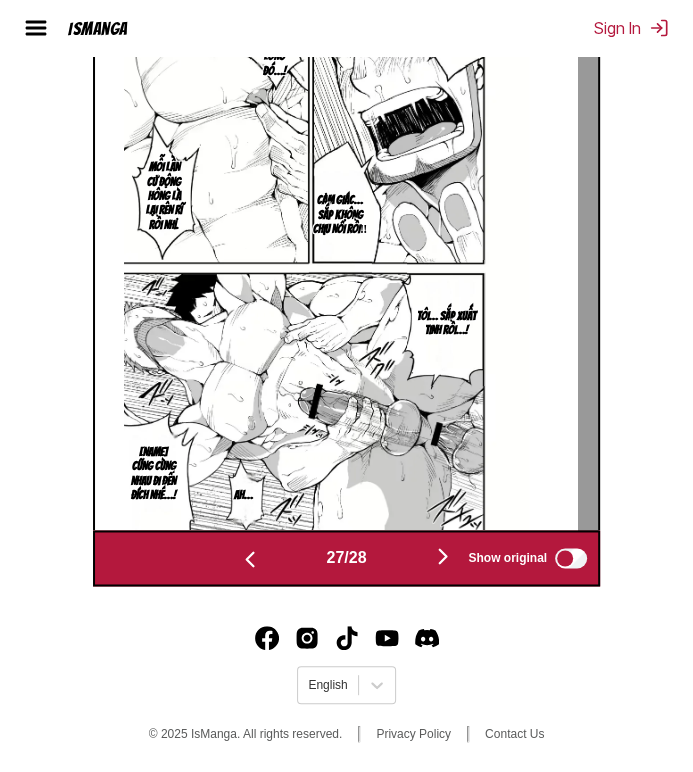 scroll, scrollTop: 1065, scrollLeft: 0, axis: vertical 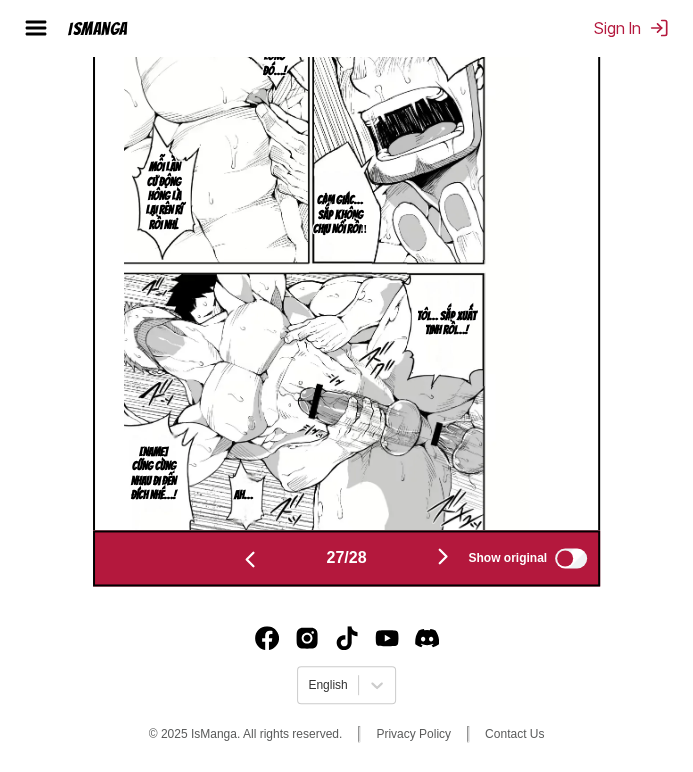 click at bounding box center [443, 556] 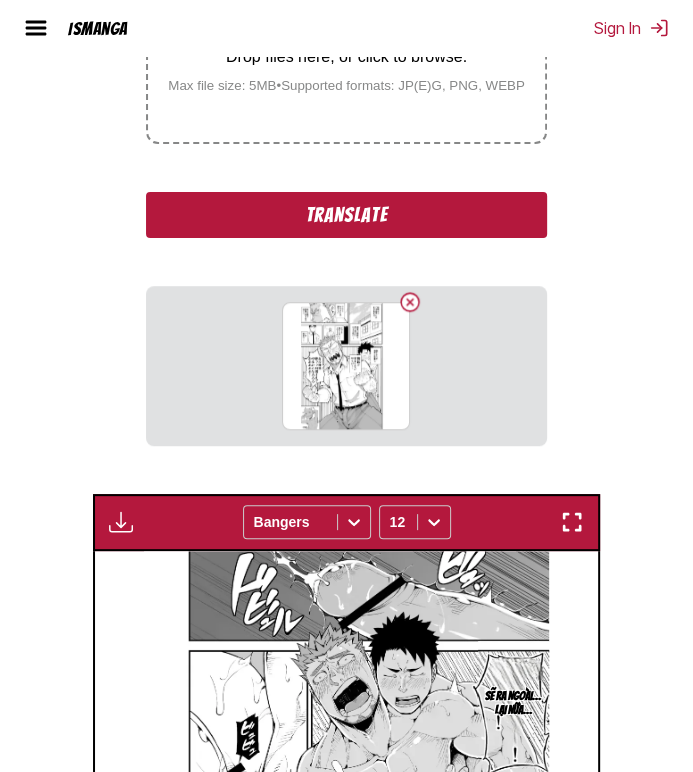 scroll, scrollTop: 432, scrollLeft: 0, axis: vertical 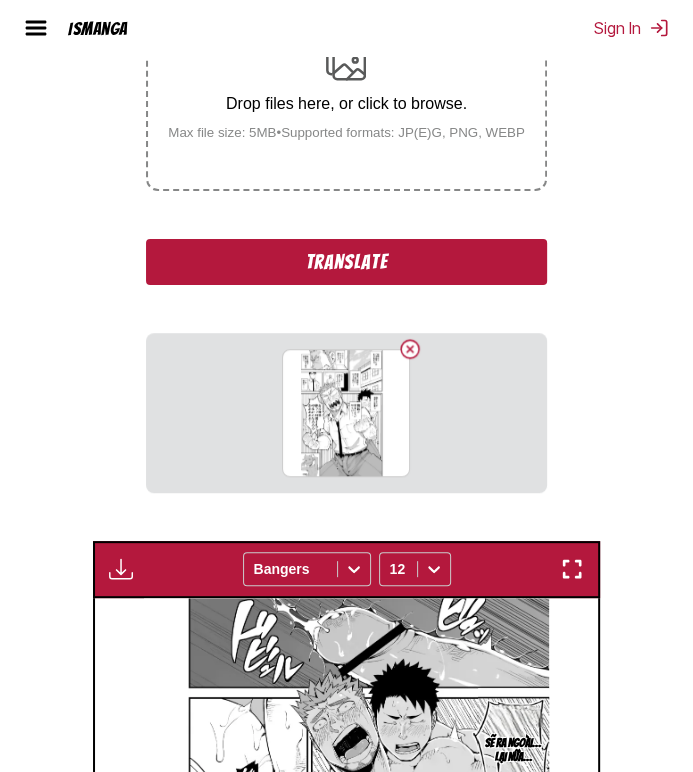 click on "Translate" at bounding box center (346, 262) 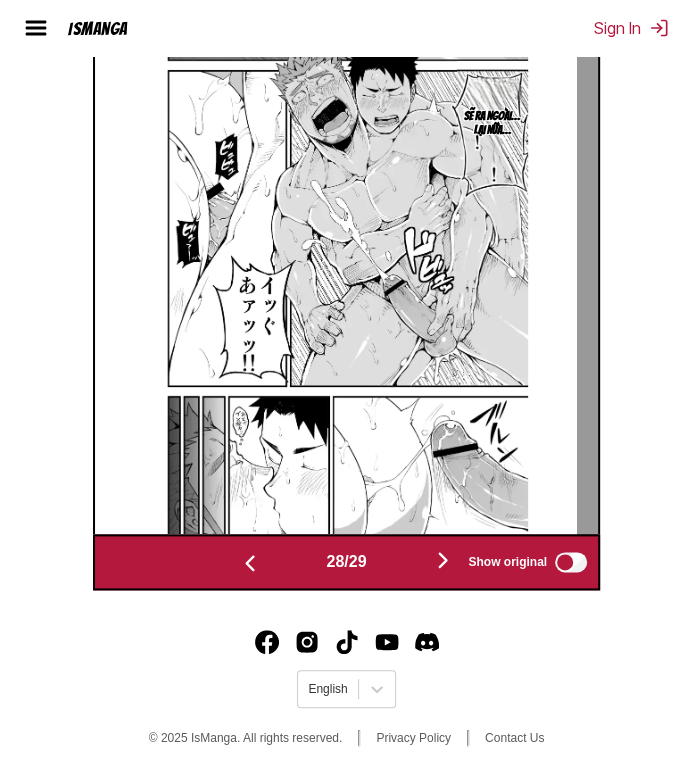 scroll, scrollTop: 832, scrollLeft: 0, axis: vertical 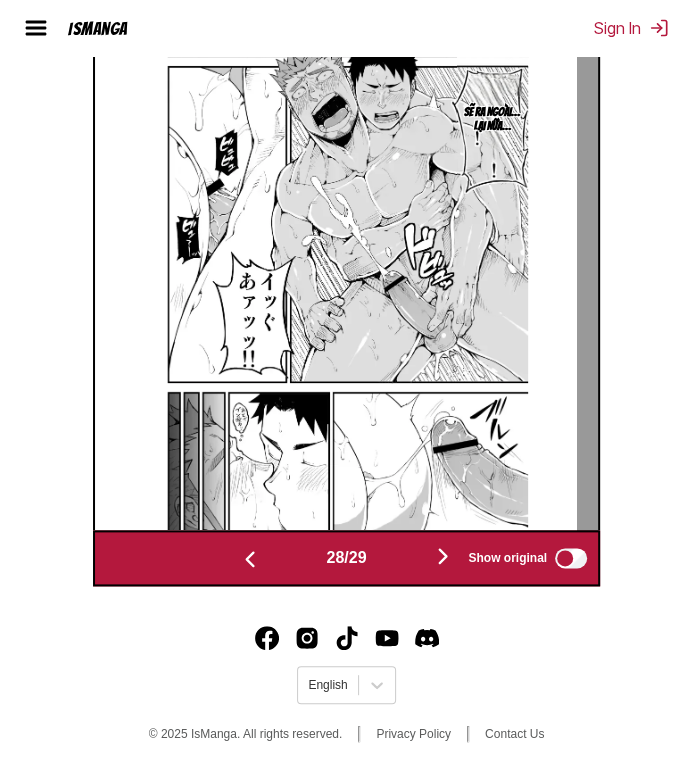 click at bounding box center (443, 557) 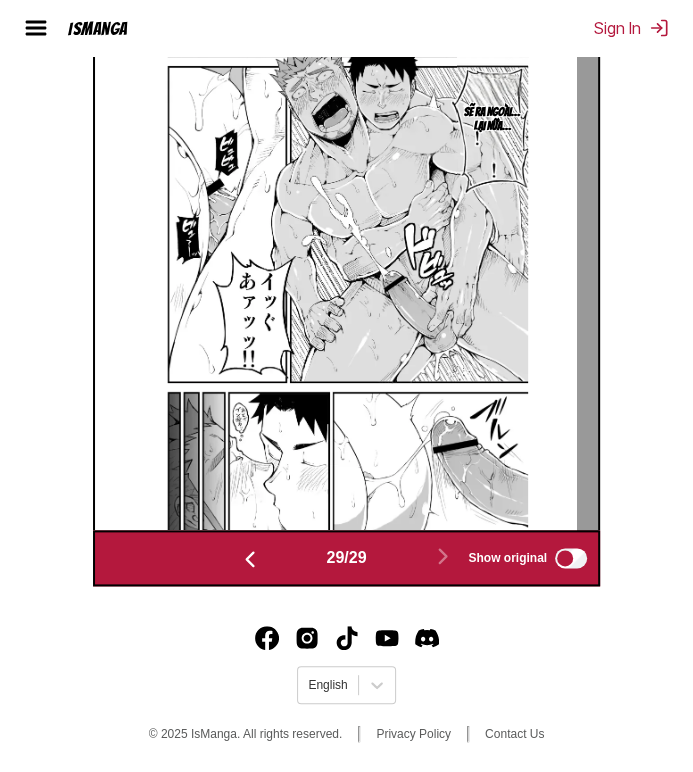 scroll, scrollTop: 0, scrollLeft: 14106, axis: horizontal 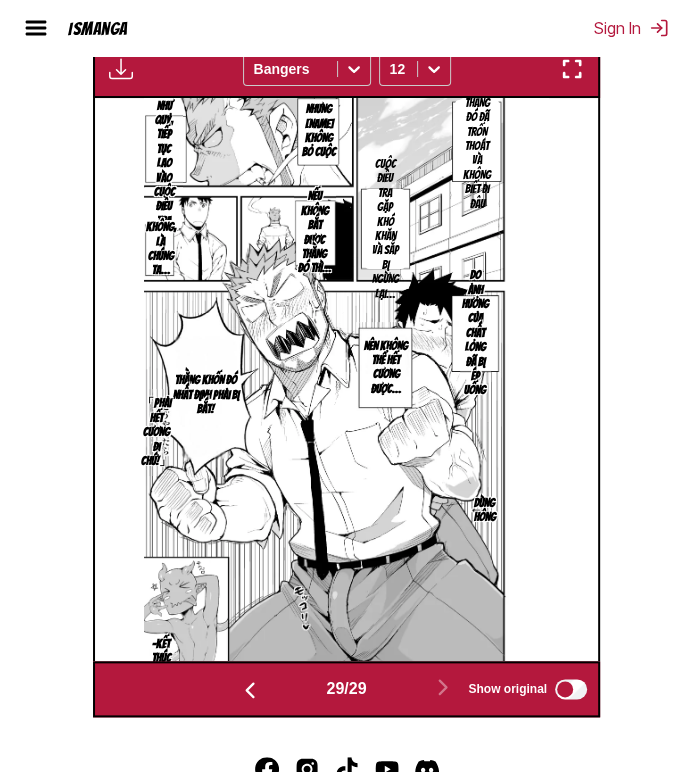 click at bounding box center [250, 690] 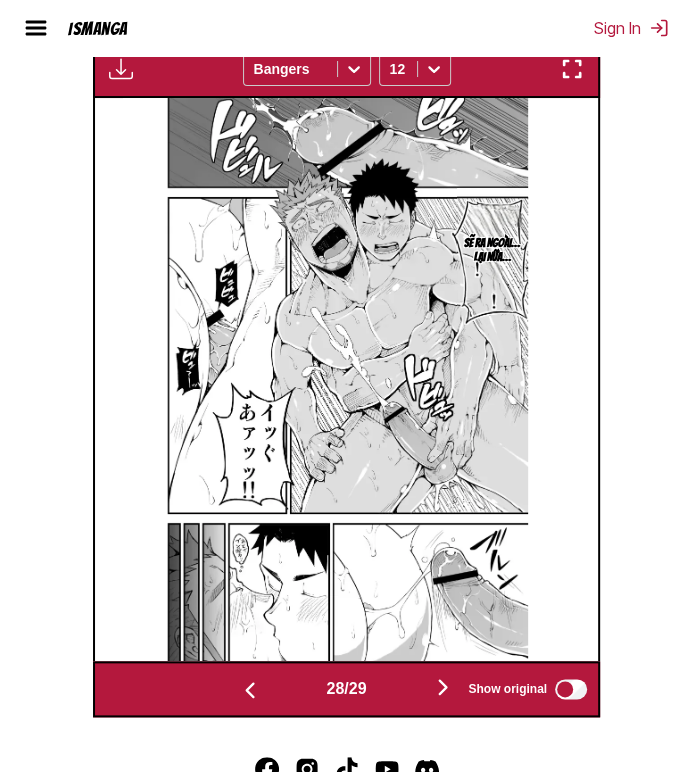 click at bounding box center [250, 690] 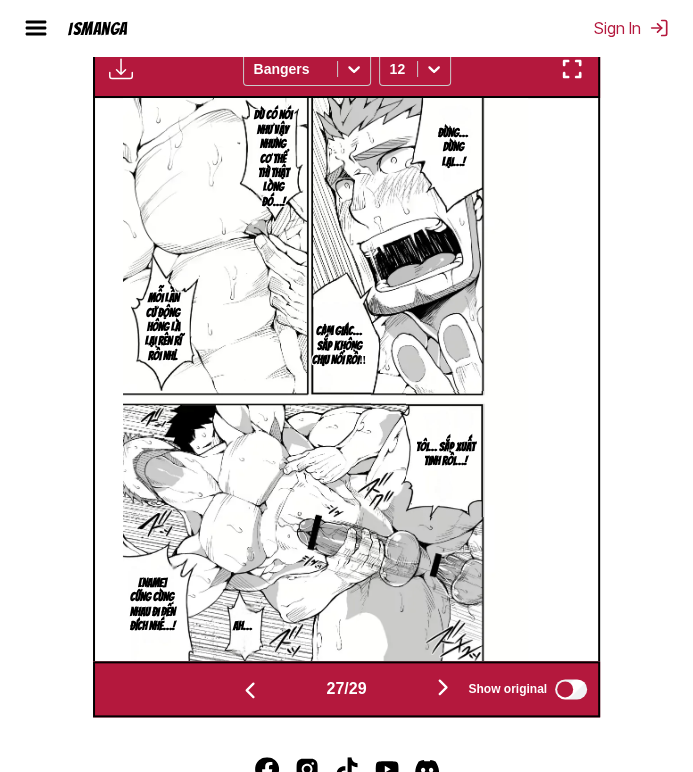 click at bounding box center (443, 687) 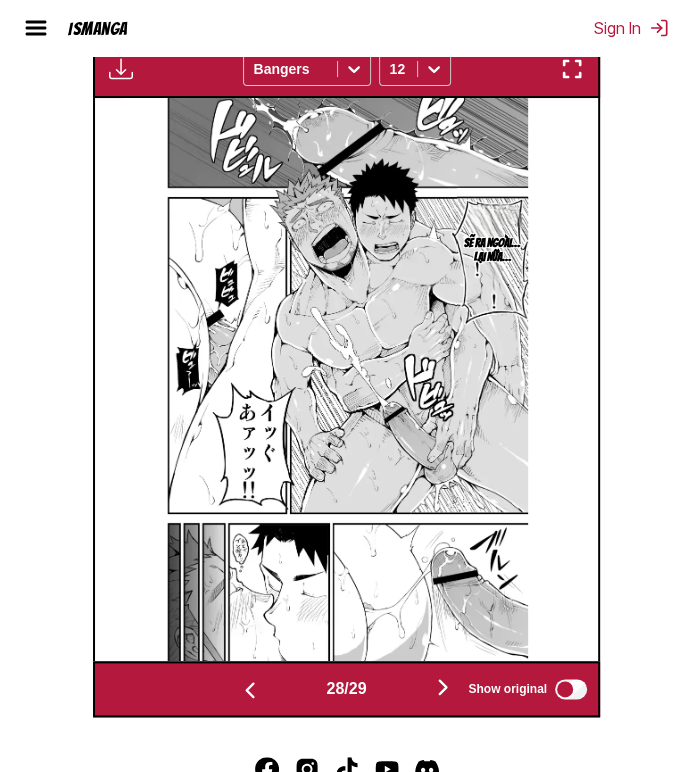 click at bounding box center [250, 690] 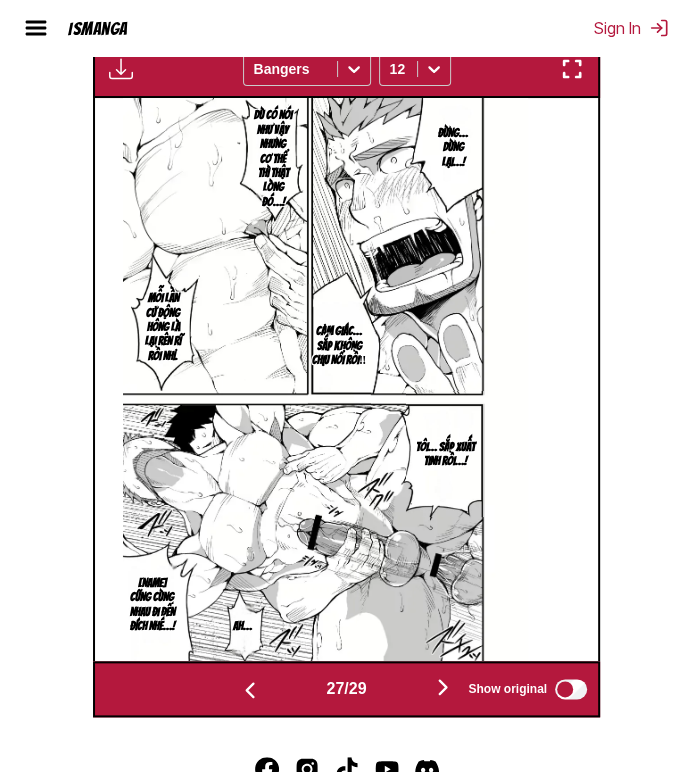 click at bounding box center [250, 690] 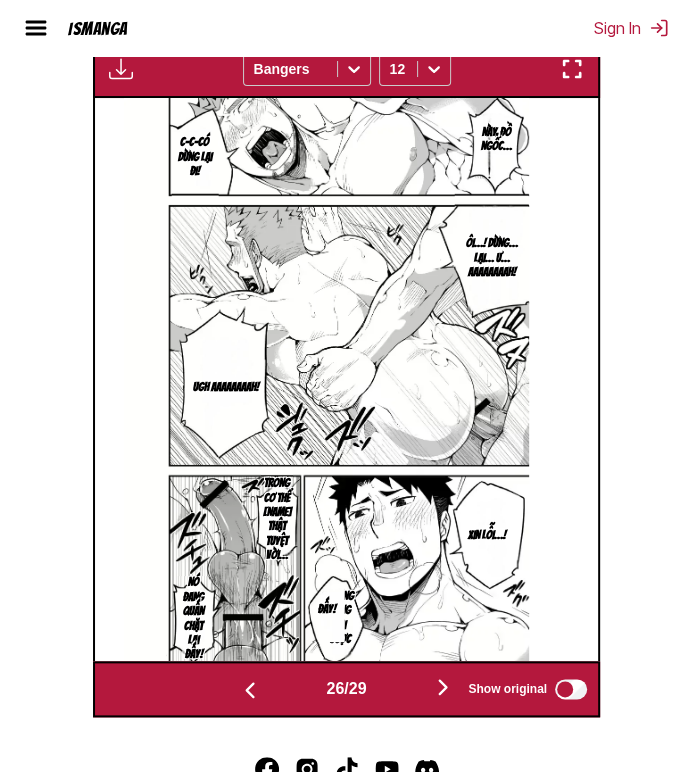 click at bounding box center (250, 690) 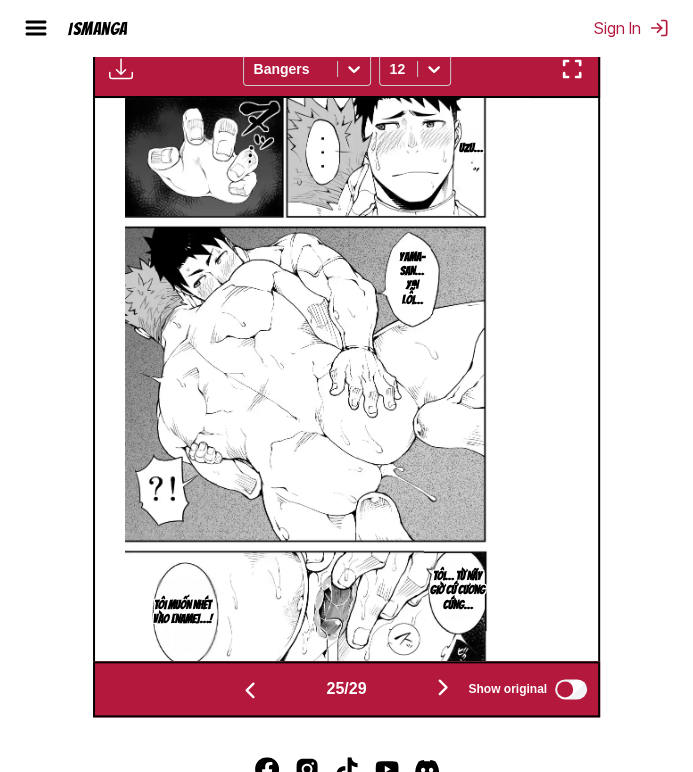 click at bounding box center (250, 690) 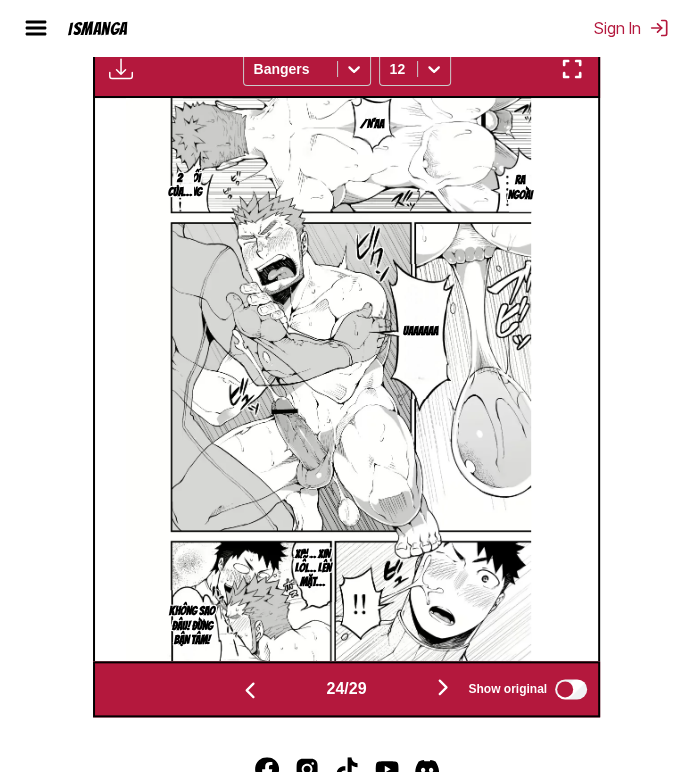 click at bounding box center (250, 690) 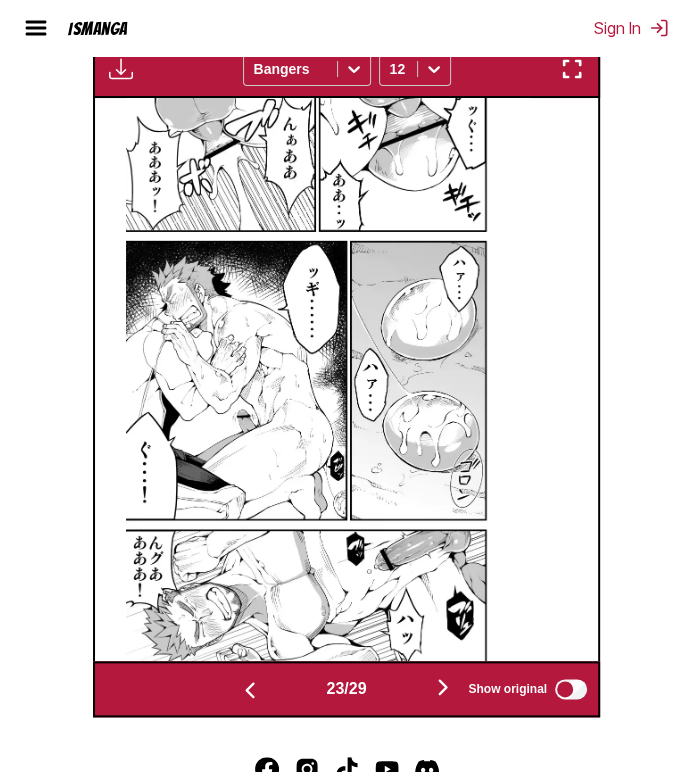 click at bounding box center (250, 690) 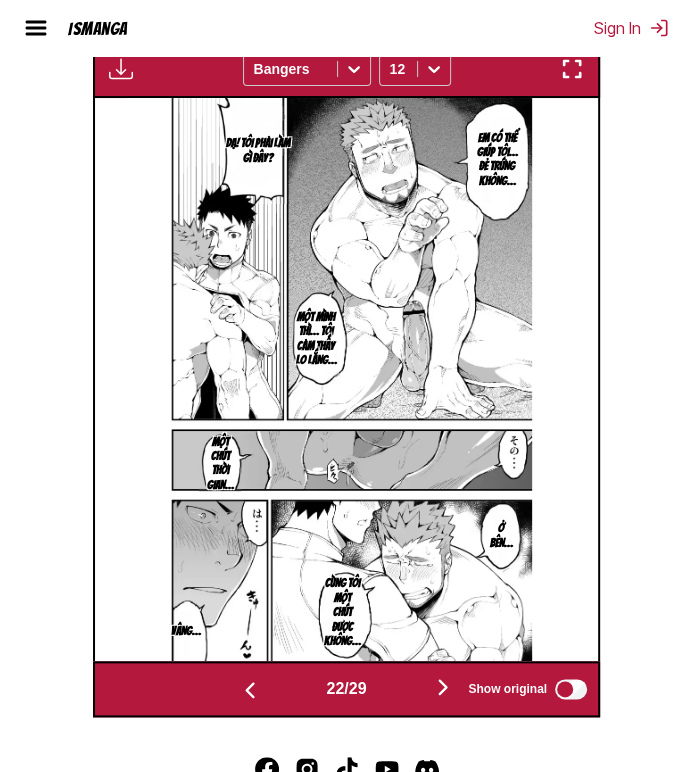 click at bounding box center (443, 687) 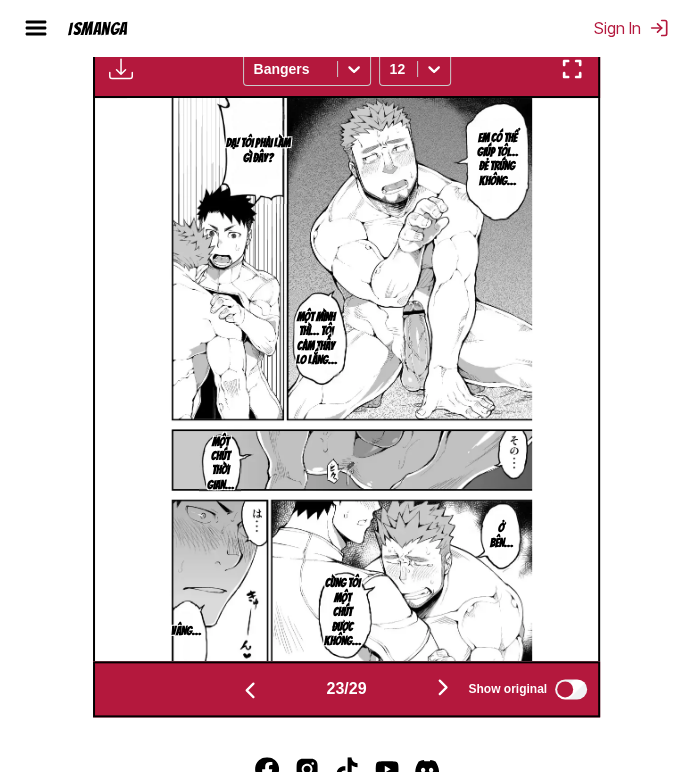 scroll, scrollTop: 0, scrollLeft: 11084, axis: horizontal 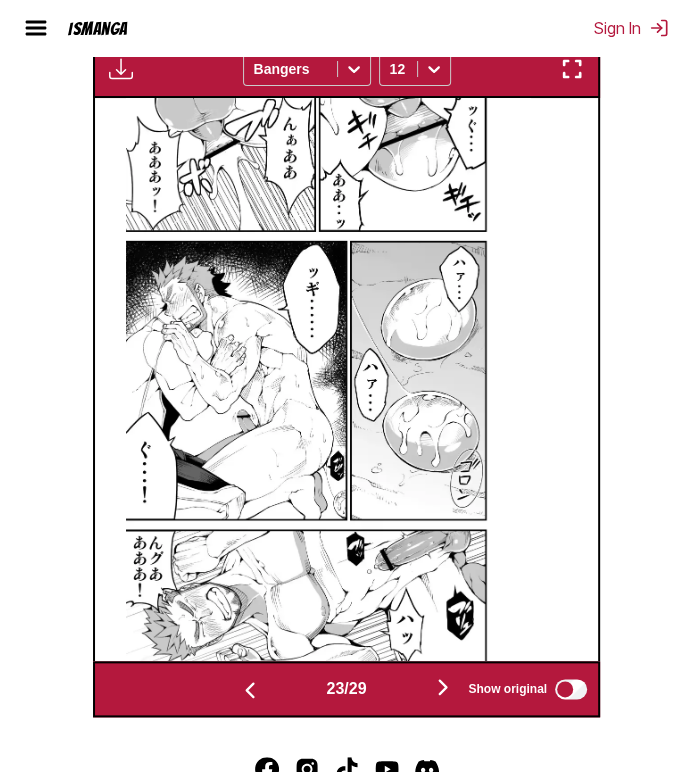 click at bounding box center (443, 687) 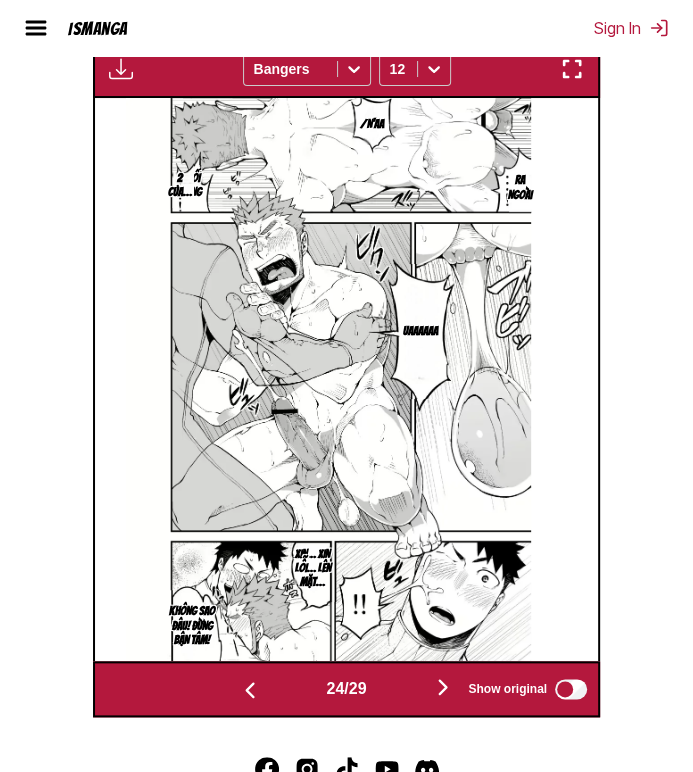 click at bounding box center (443, 687) 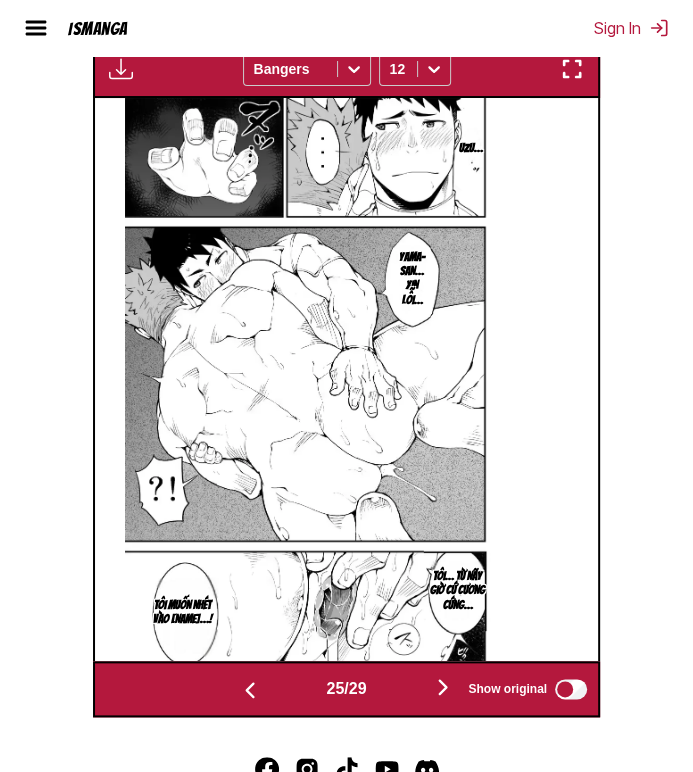 click at bounding box center (443, 687) 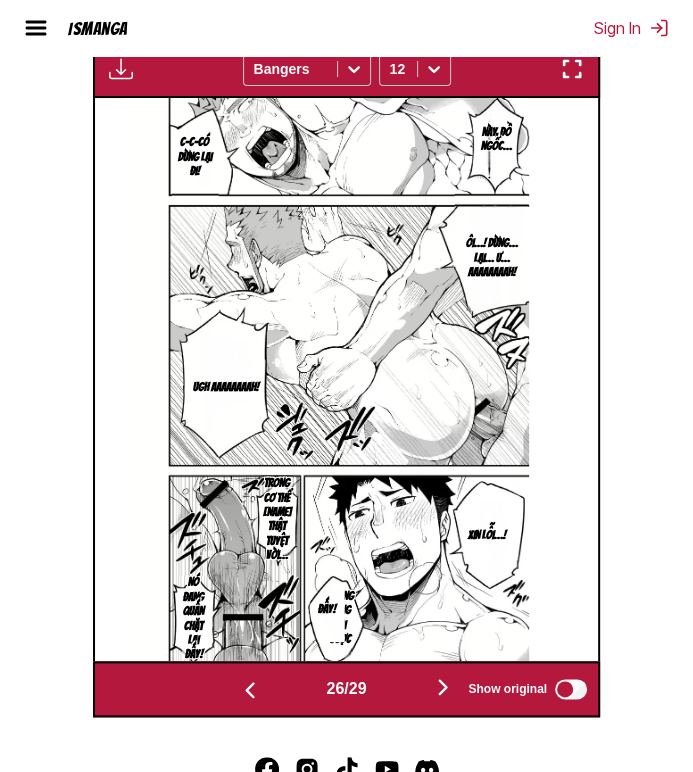 click at bounding box center [443, 687] 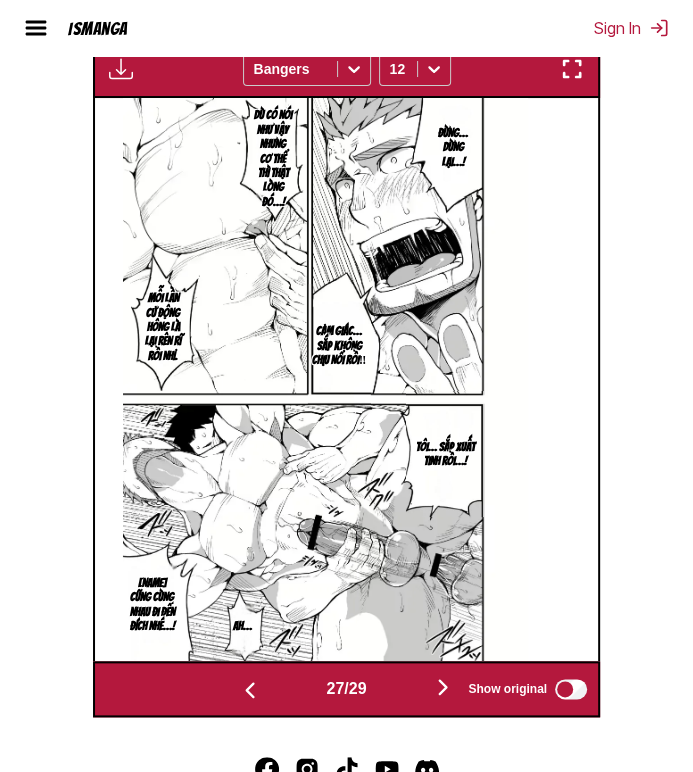 click at bounding box center [443, 687] 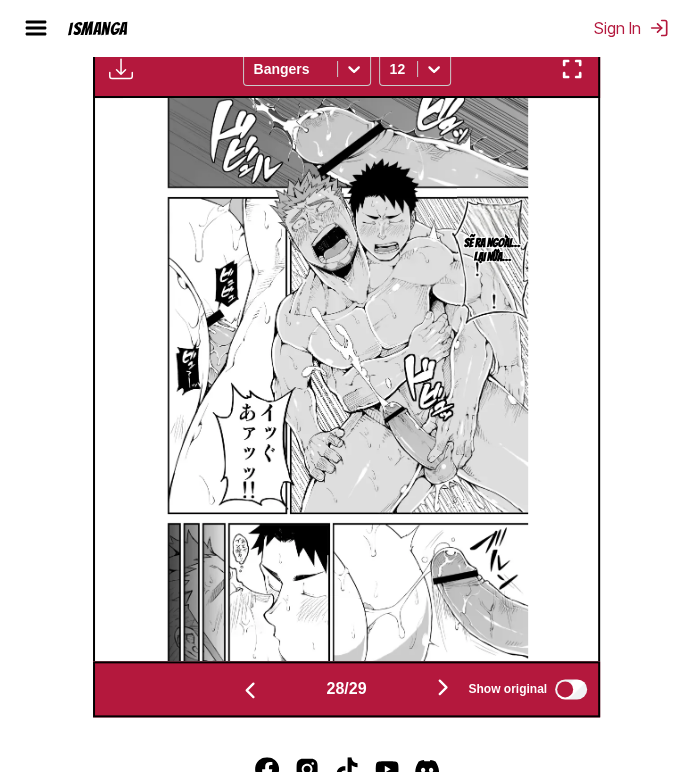 click at bounding box center [443, 688] 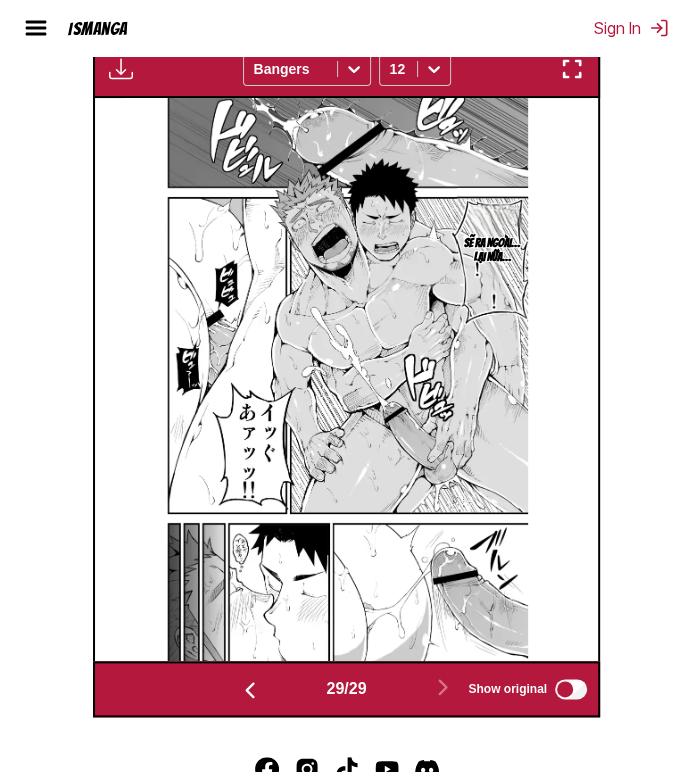 scroll, scrollTop: 0, scrollLeft: 14106, axis: horizontal 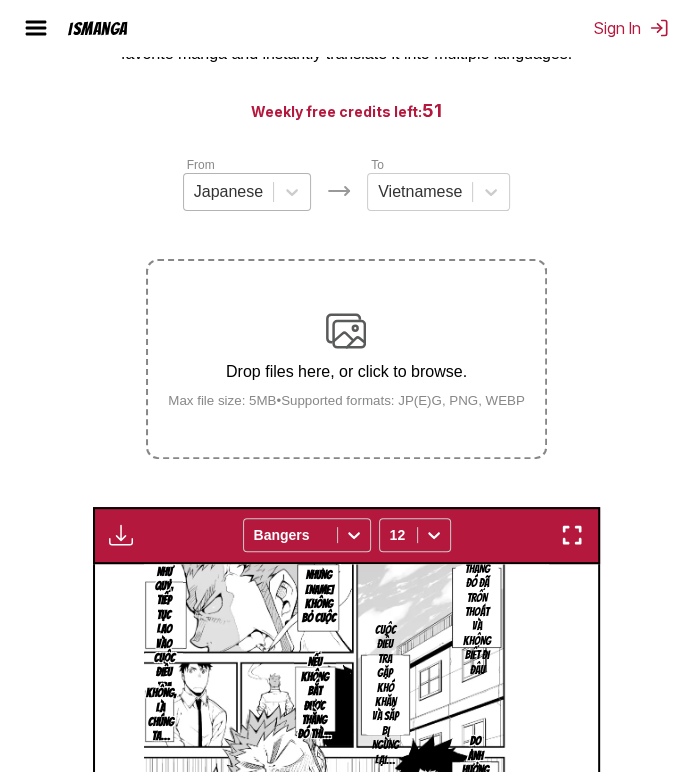 click at bounding box center (228, 192) 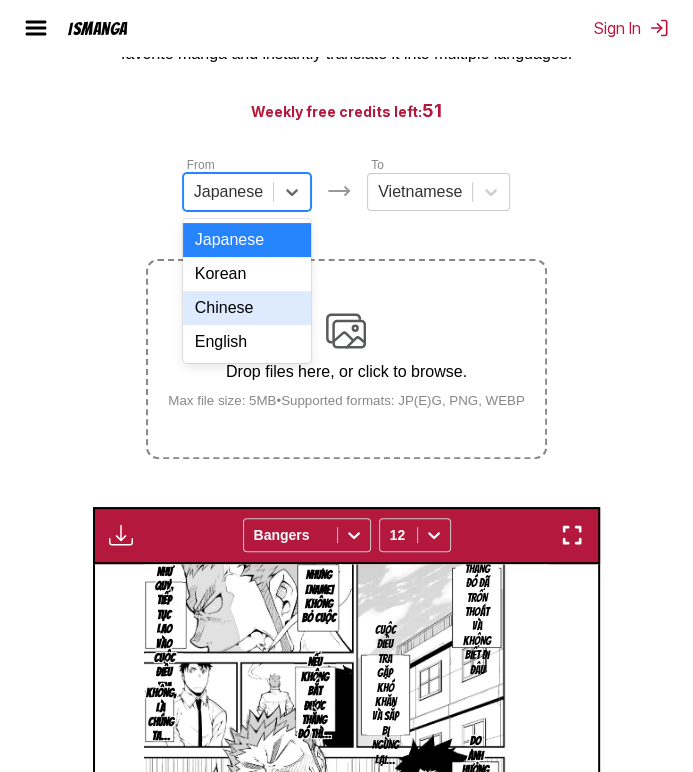 click on "Chinese" at bounding box center [247, 308] 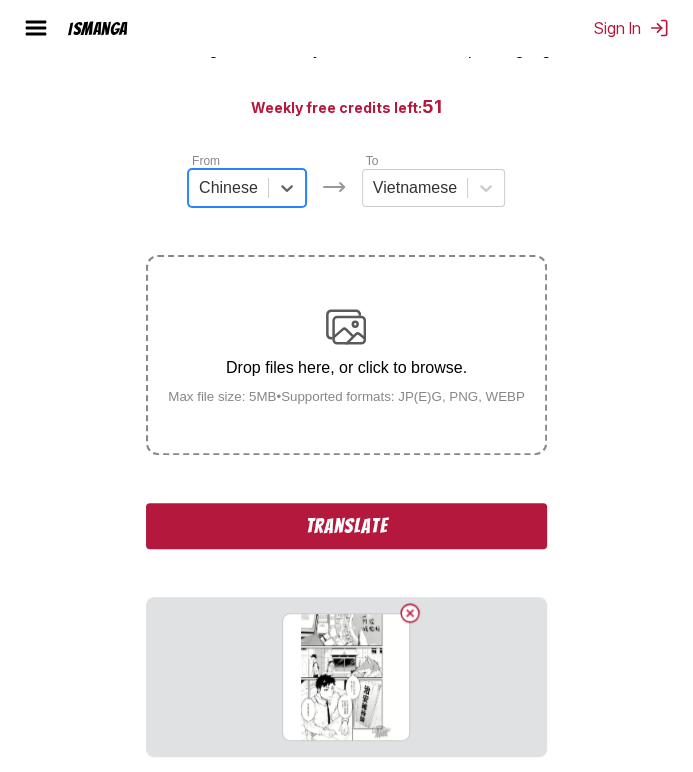 scroll, scrollTop: 165, scrollLeft: 0, axis: vertical 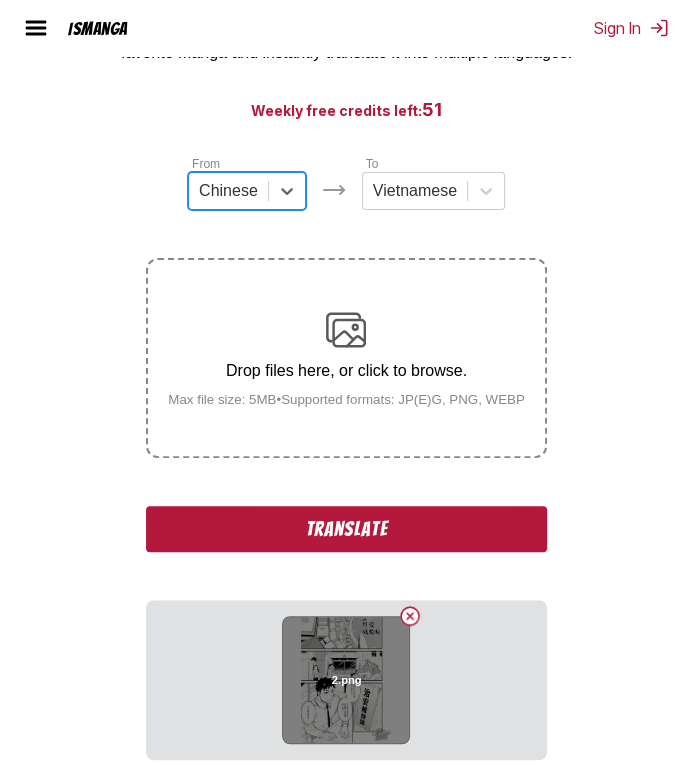 click at bounding box center [410, 616] 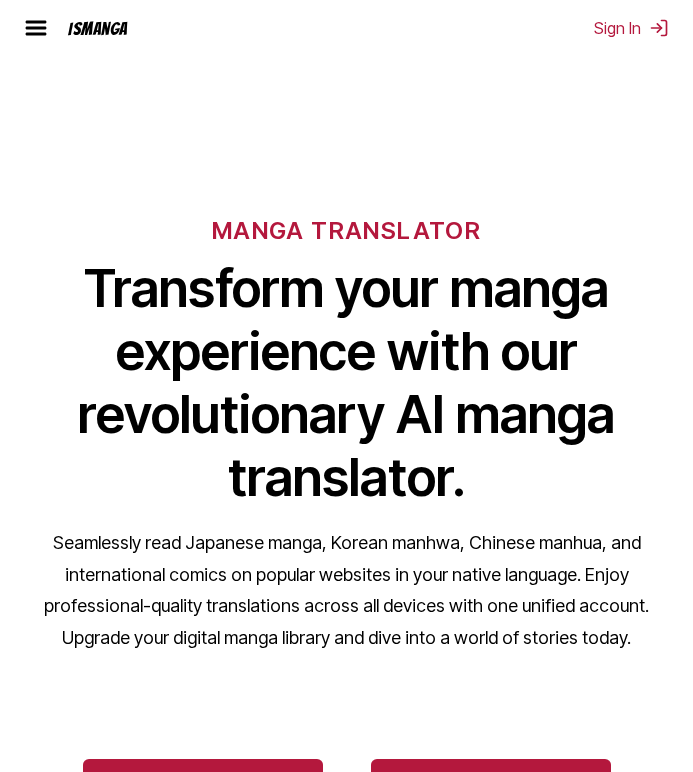 scroll, scrollTop: 0, scrollLeft: 0, axis: both 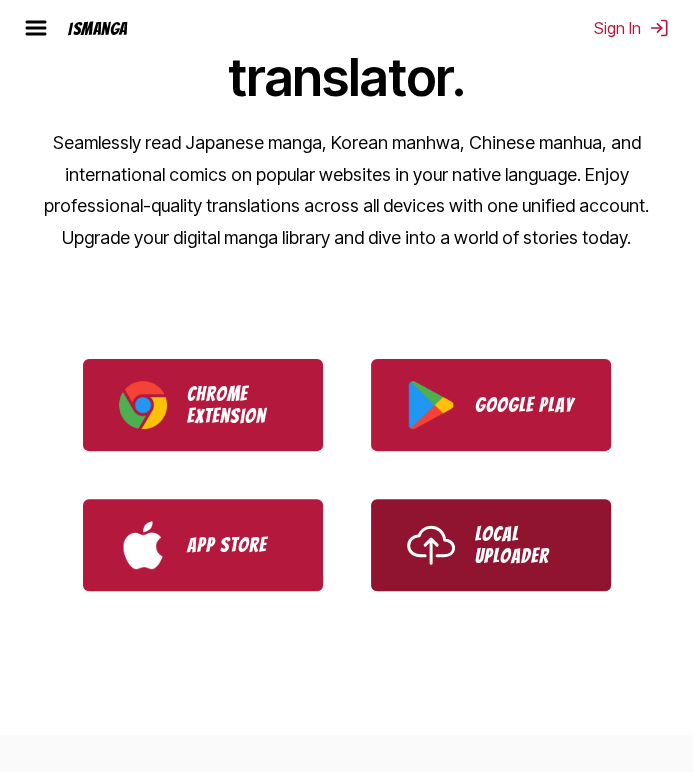 click on "Local Uploader" at bounding box center (491, 545) 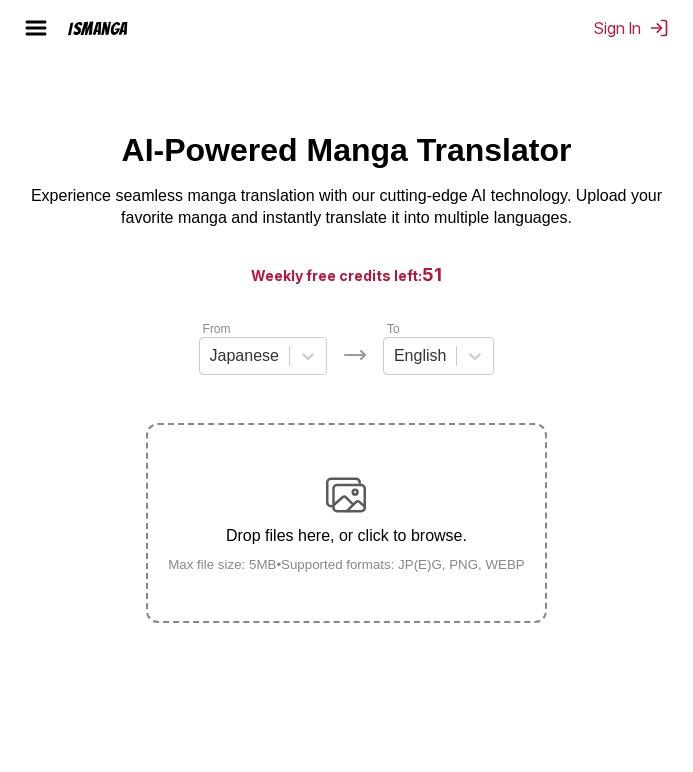 scroll, scrollTop: 0, scrollLeft: 0, axis: both 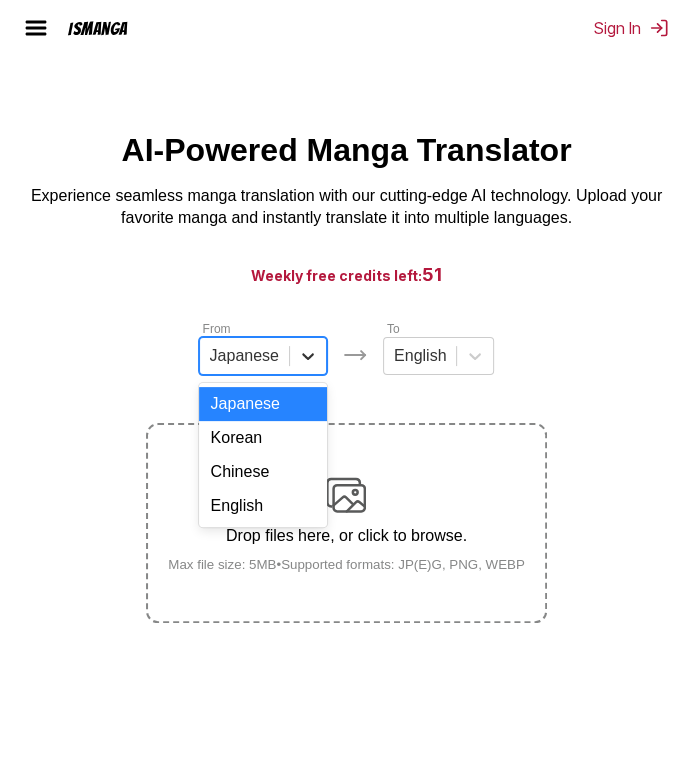 click 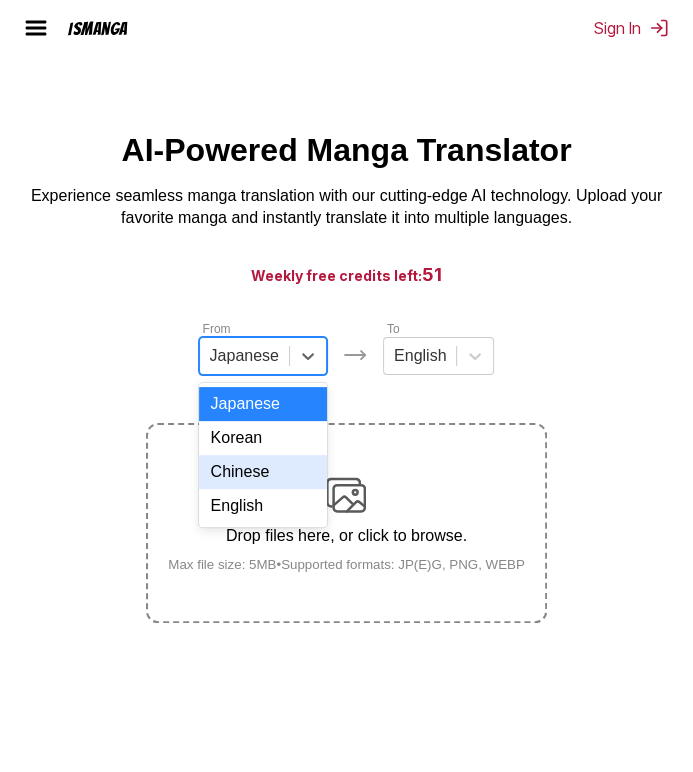 click on "Chinese" at bounding box center (263, 472) 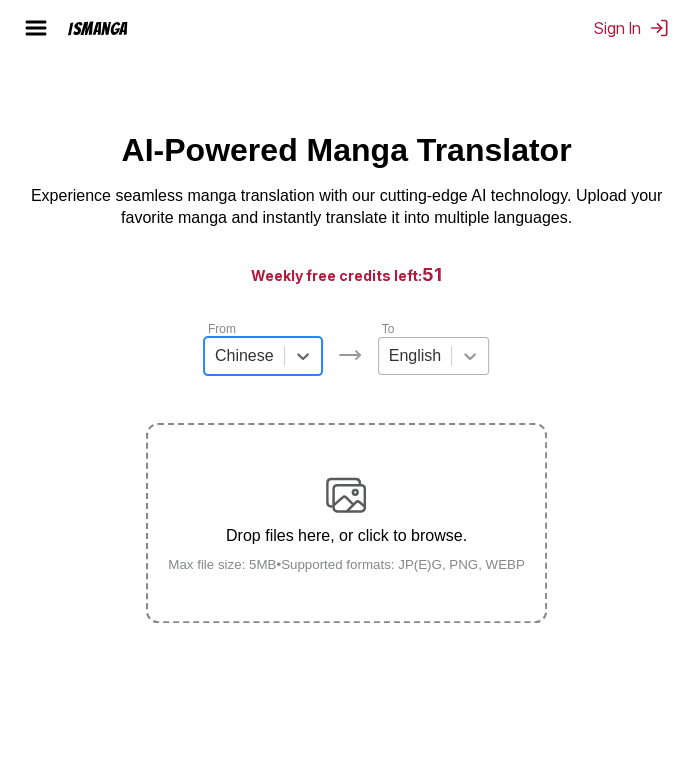 click 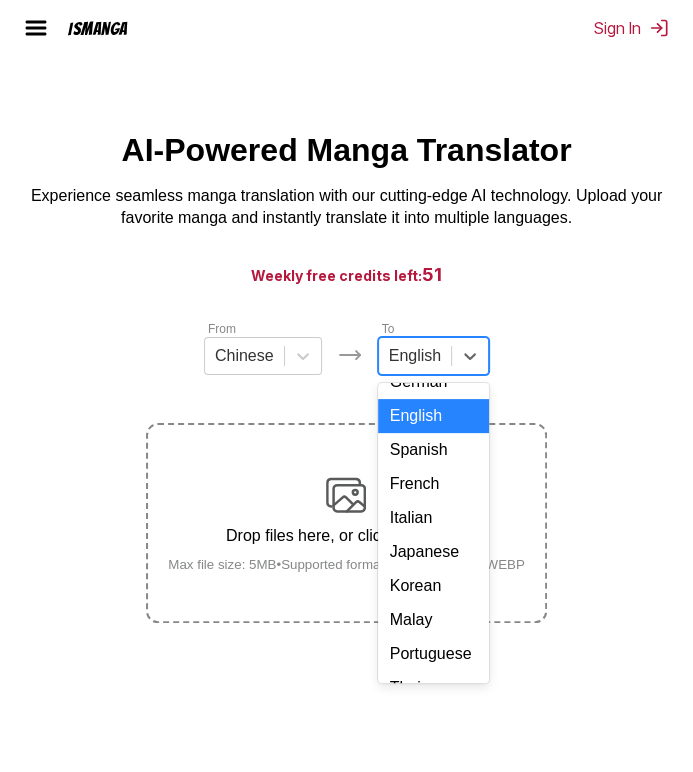 scroll, scrollTop: 234, scrollLeft: 0, axis: vertical 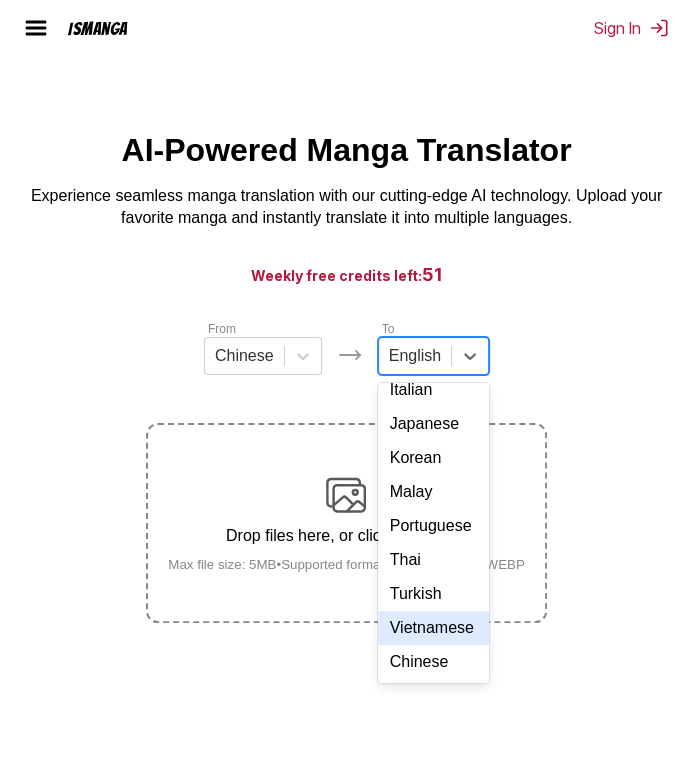 click on "Vietnamese" at bounding box center [433, 628] 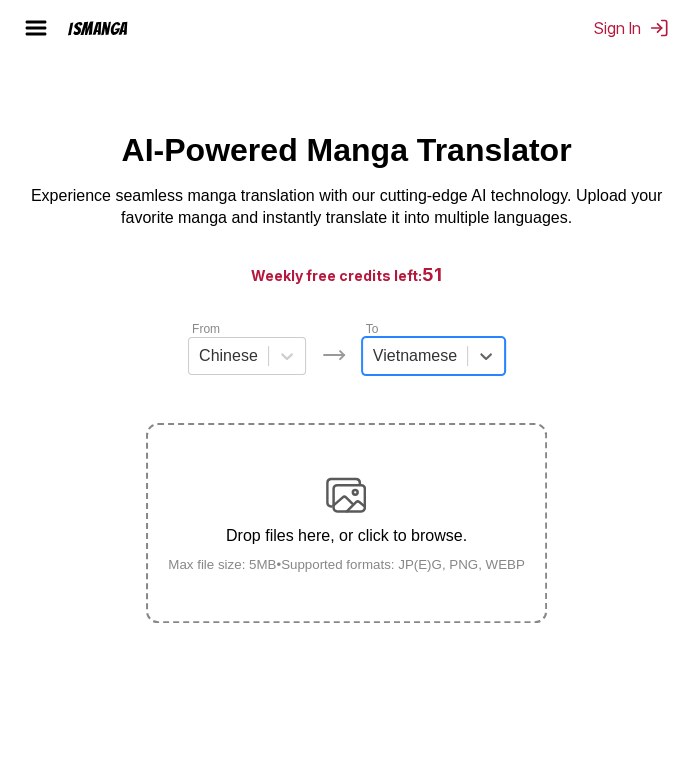 click on "From Chinese To option Vietnamese, selected. Vietnamese Drop files here, or click to browse. Max file size: 5MB  •  Supported formats: JP(E)G, PNG, WEBP" at bounding box center [346, 471] 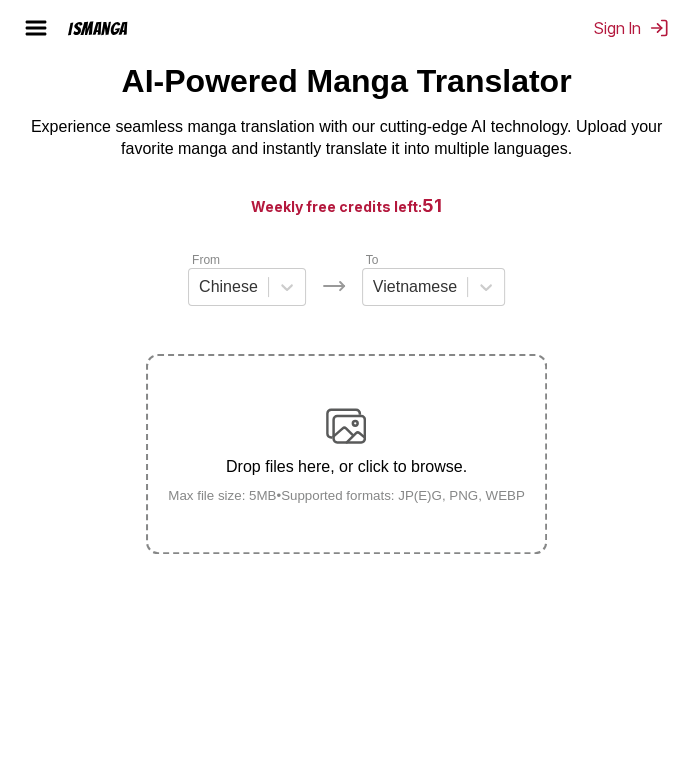 scroll, scrollTop: 40, scrollLeft: 0, axis: vertical 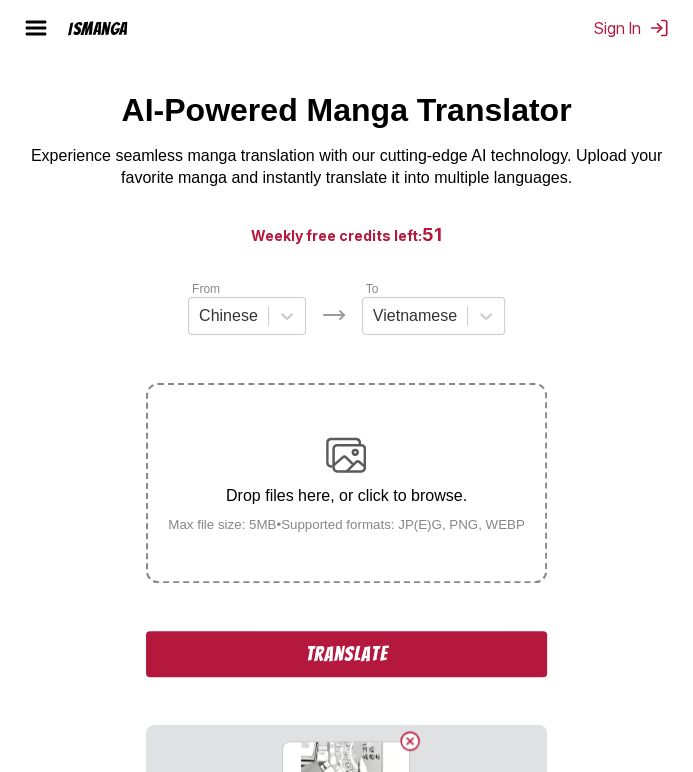 click on "Translate" at bounding box center [346, 654] 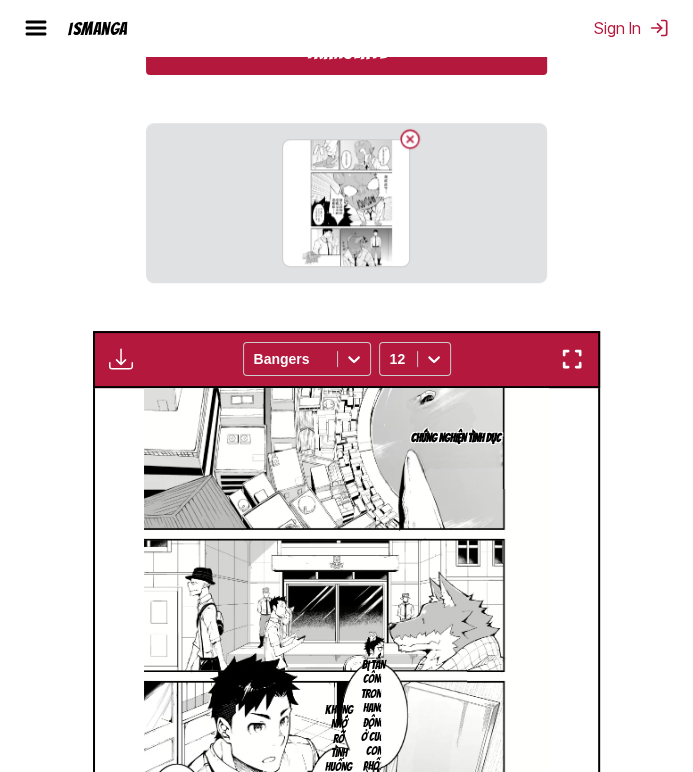 scroll, scrollTop: 592, scrollLeft: 0, axis: vertical 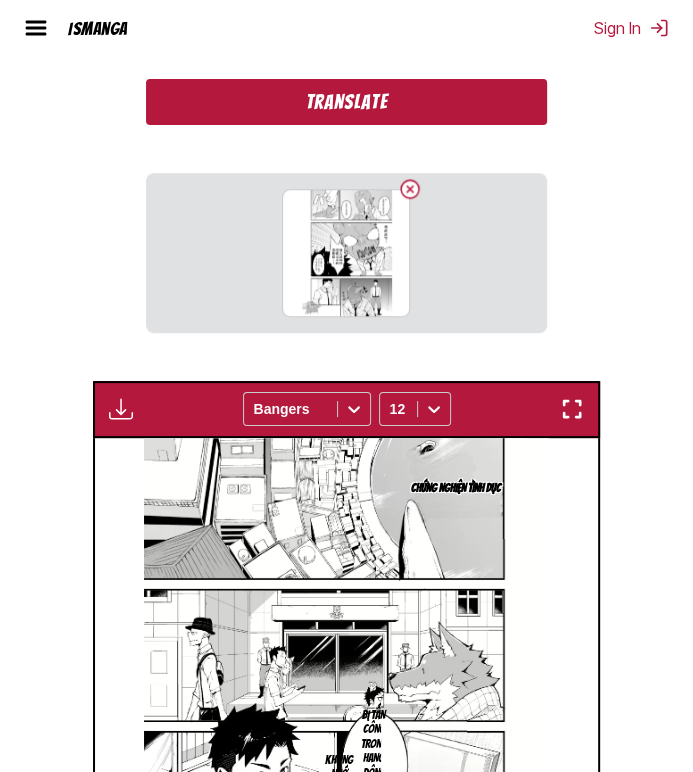 click on "Translate" at bounding box center [346, 102] 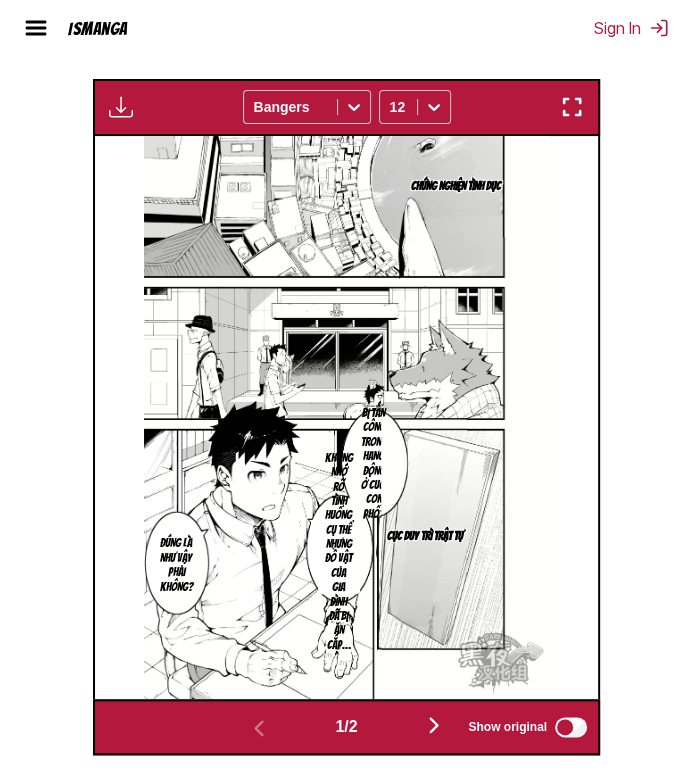 click at bounding box center [434, 725] 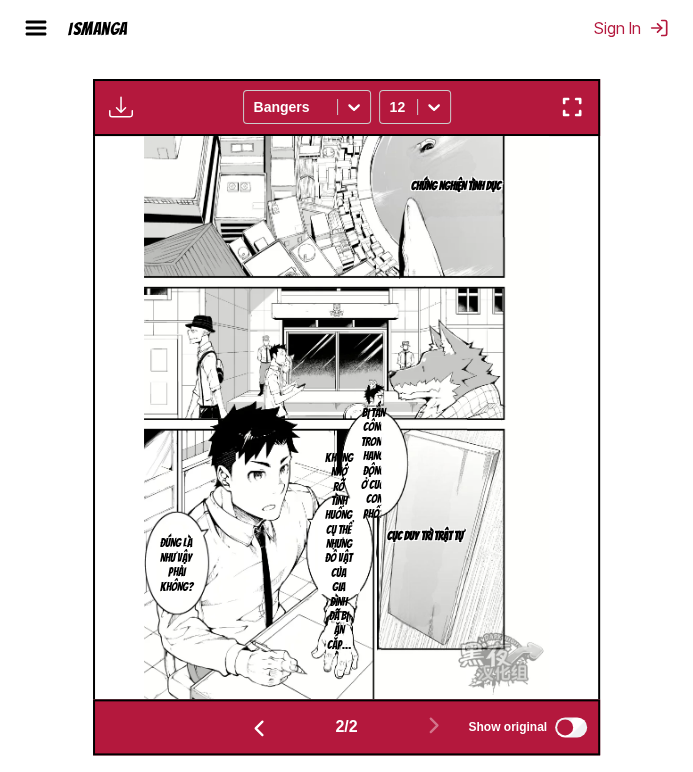 scroll, scrollTop: 0, scrollLeft: 504, axis: horizontal 